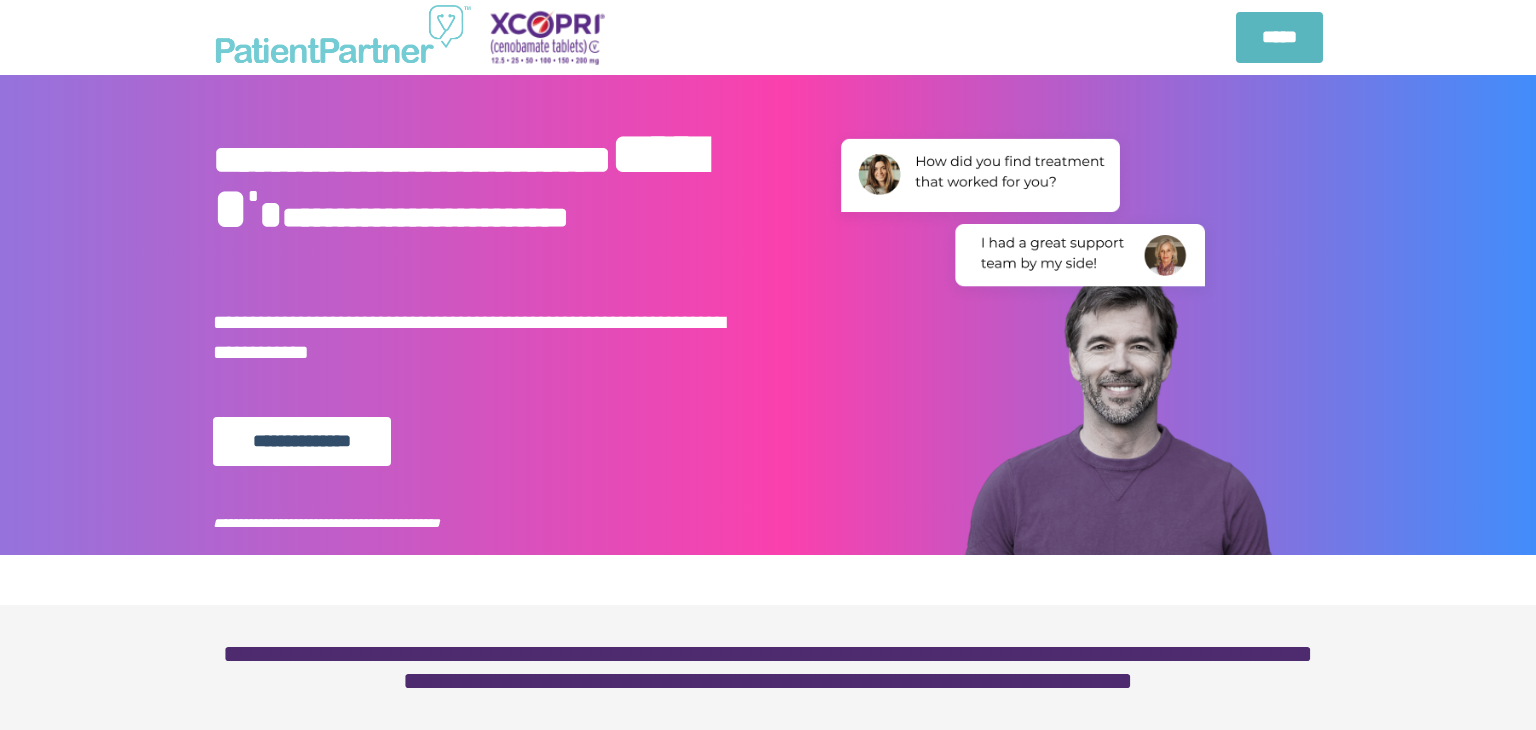 scroll, scrollTop: 0, scrollLeft: 0, axis: both 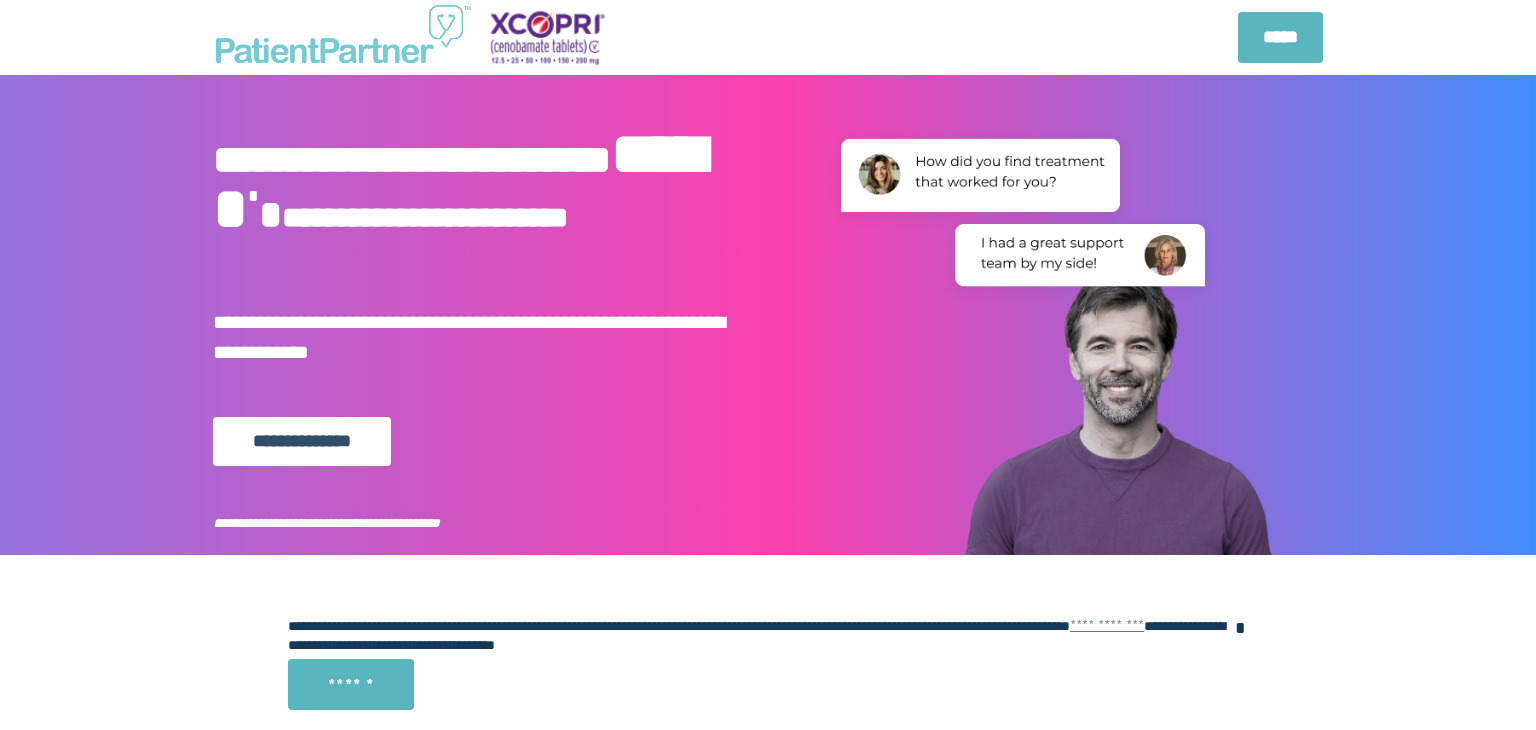 select on "**" 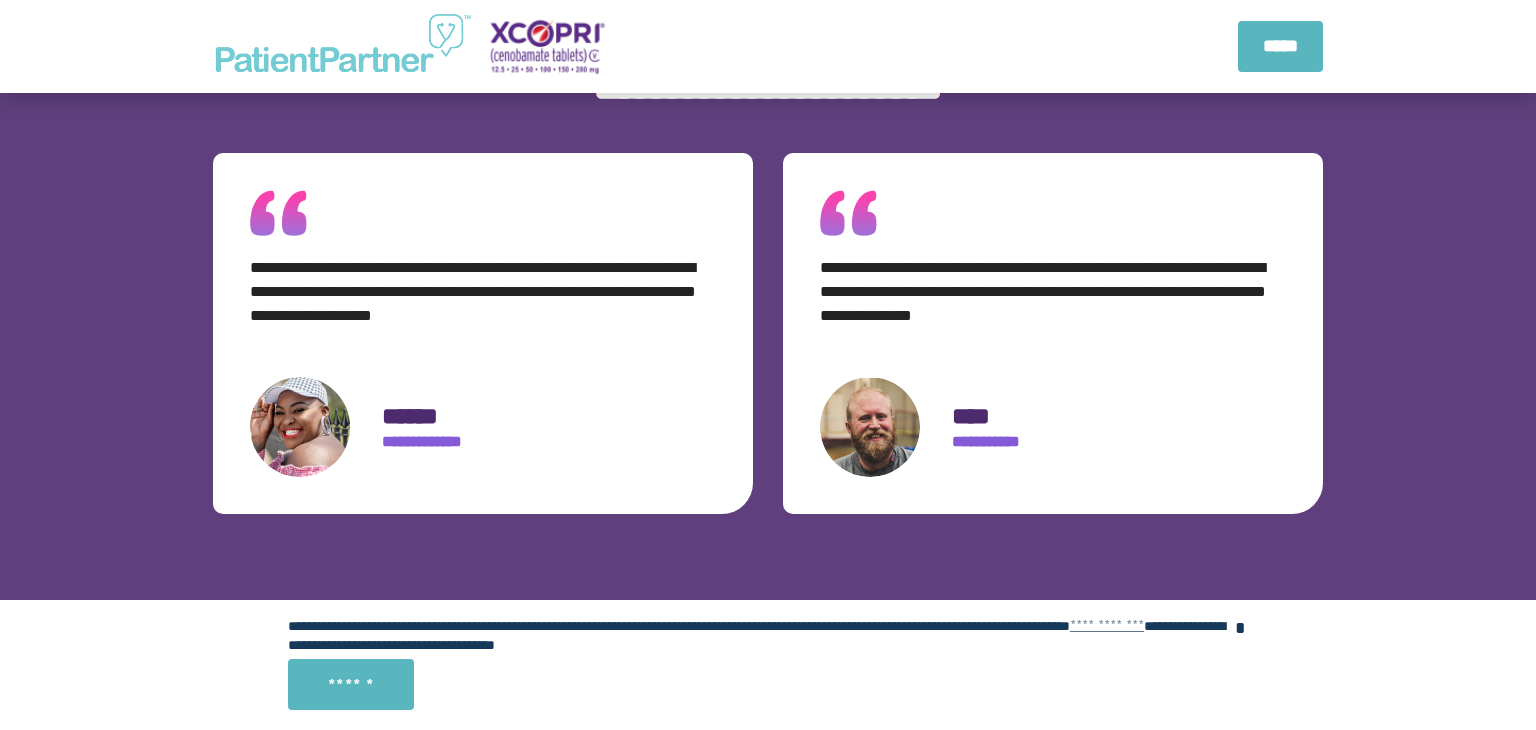 scroll, scrollTop: 2692, scrollLeft: 0, axis: vertical 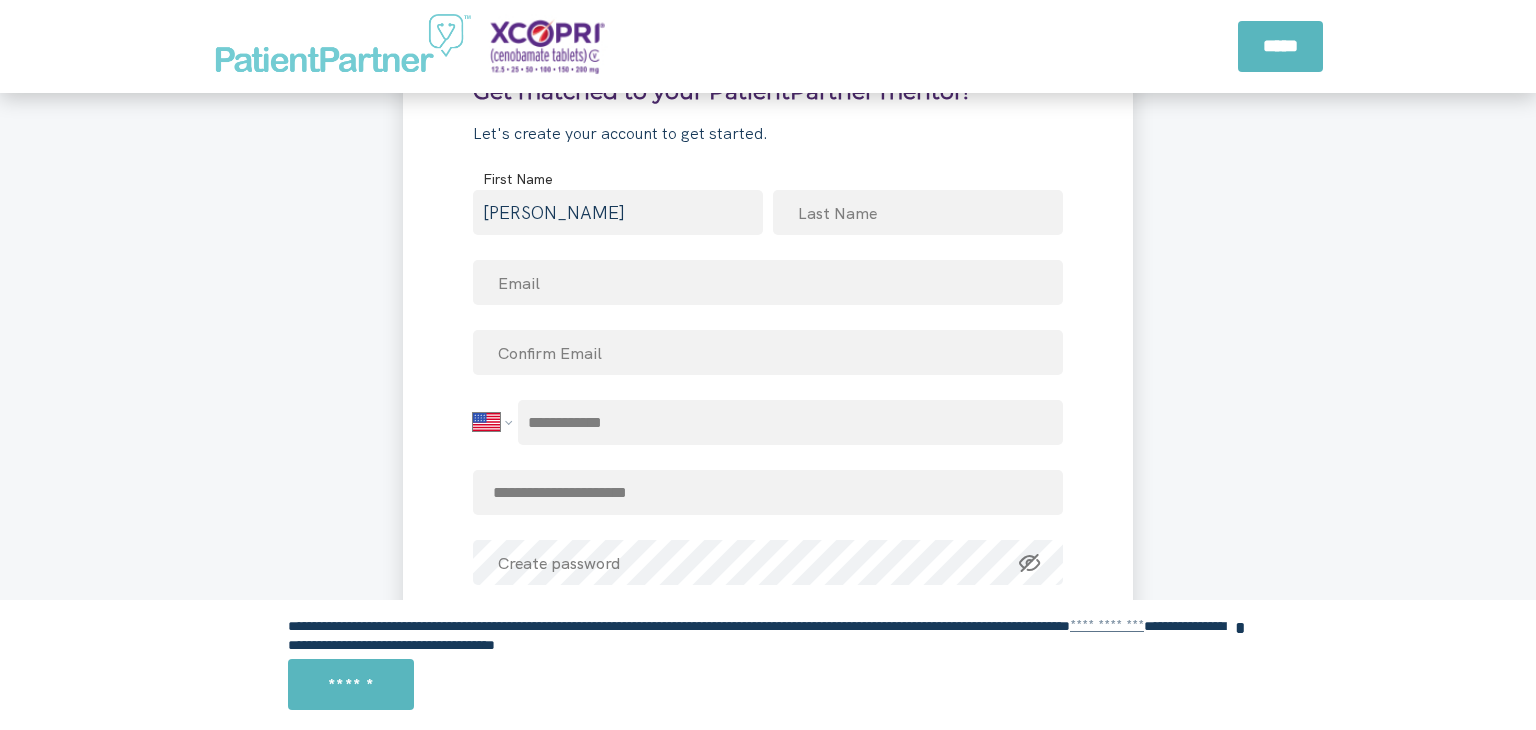 click at bounding box center (293, 436) 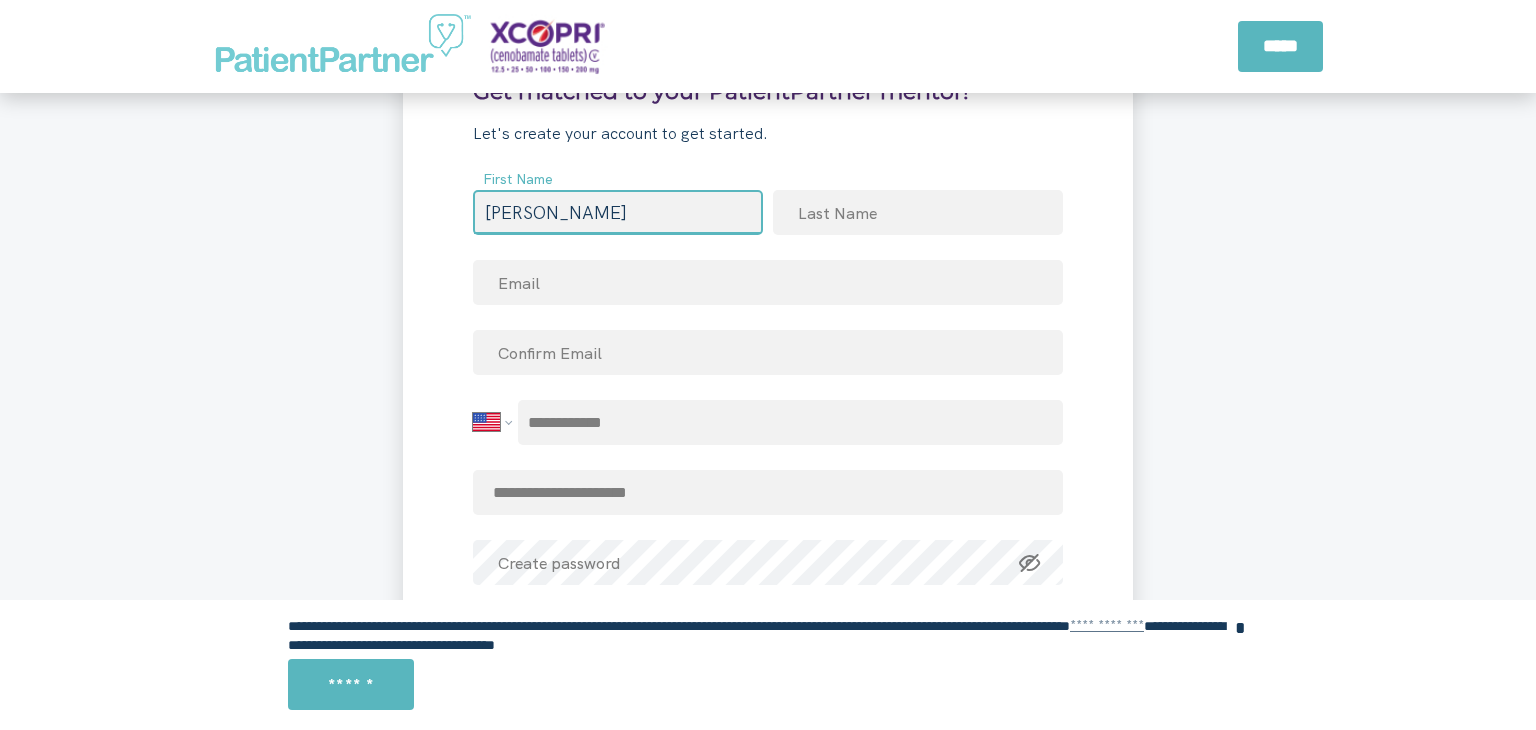 click on "jonathan" at bounding box center (618, 212) 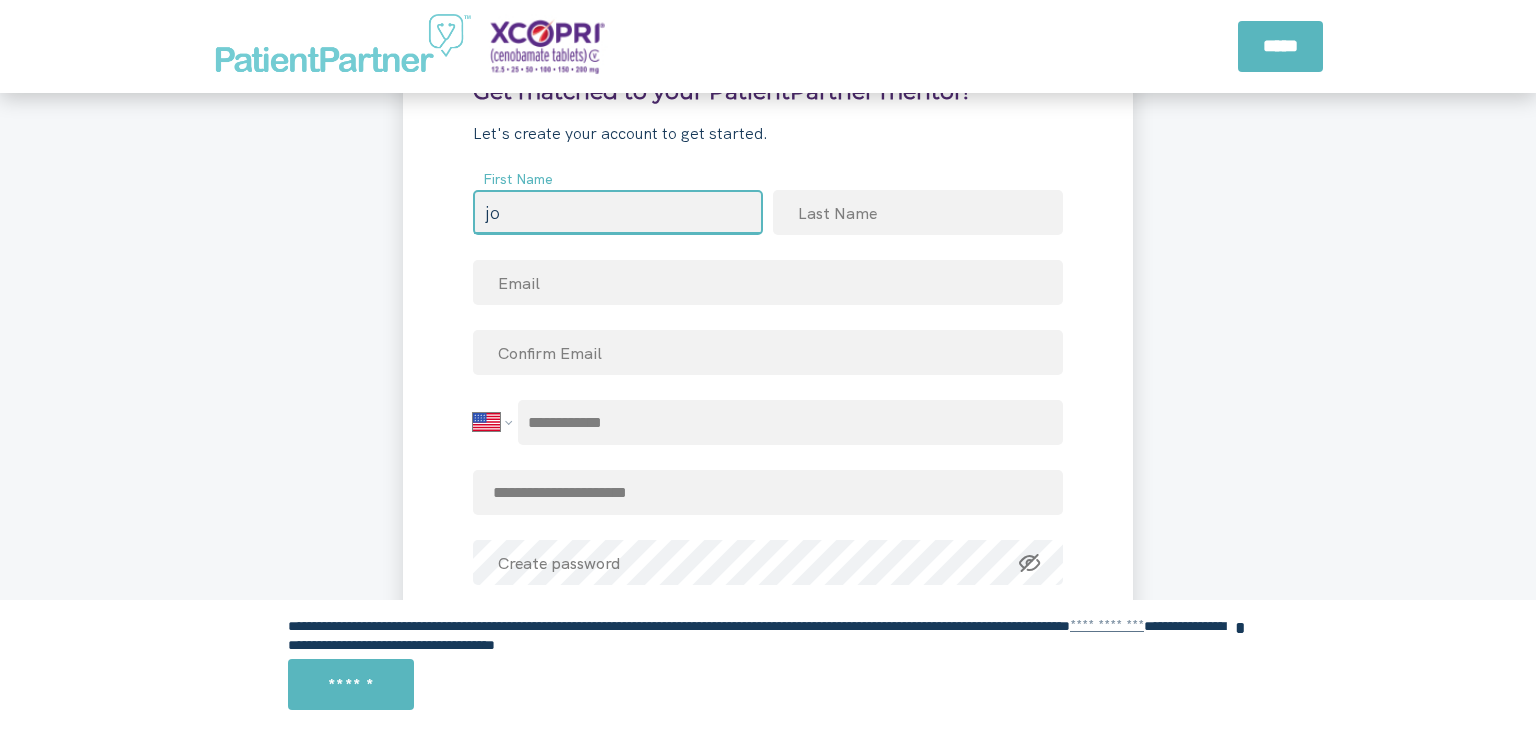 type on "j" 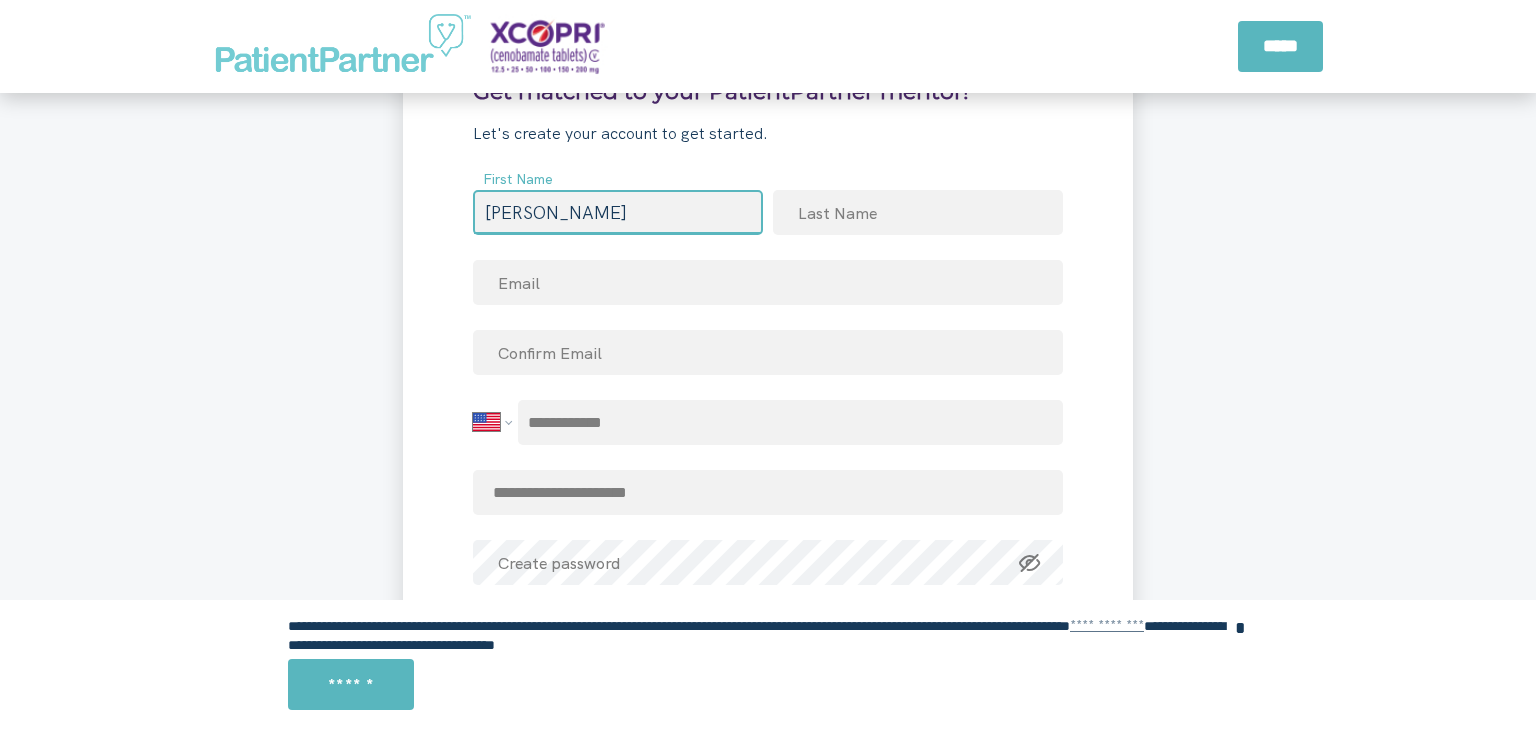 type on "[PERSON_NAME]" 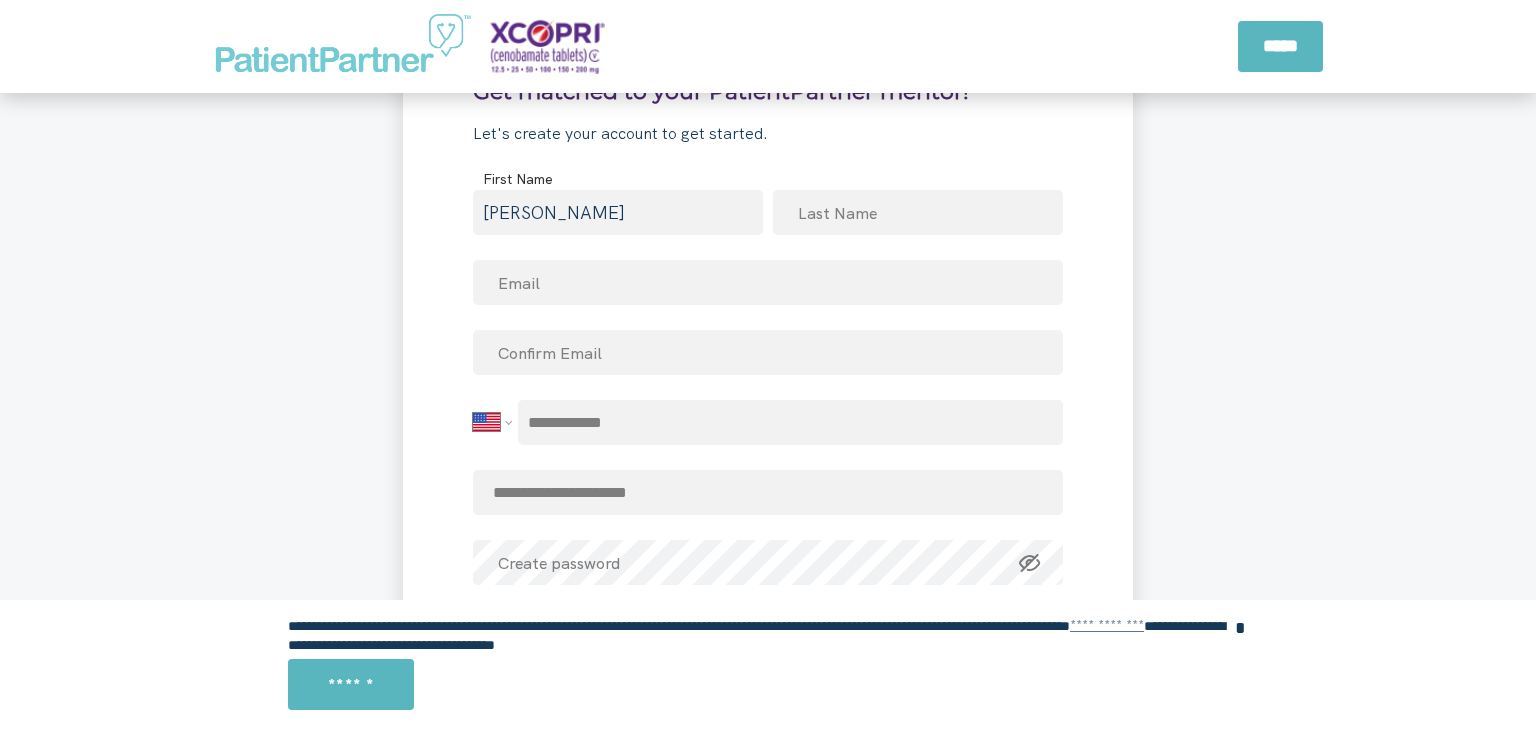 click on "**********" at bounding box center [768, 396] 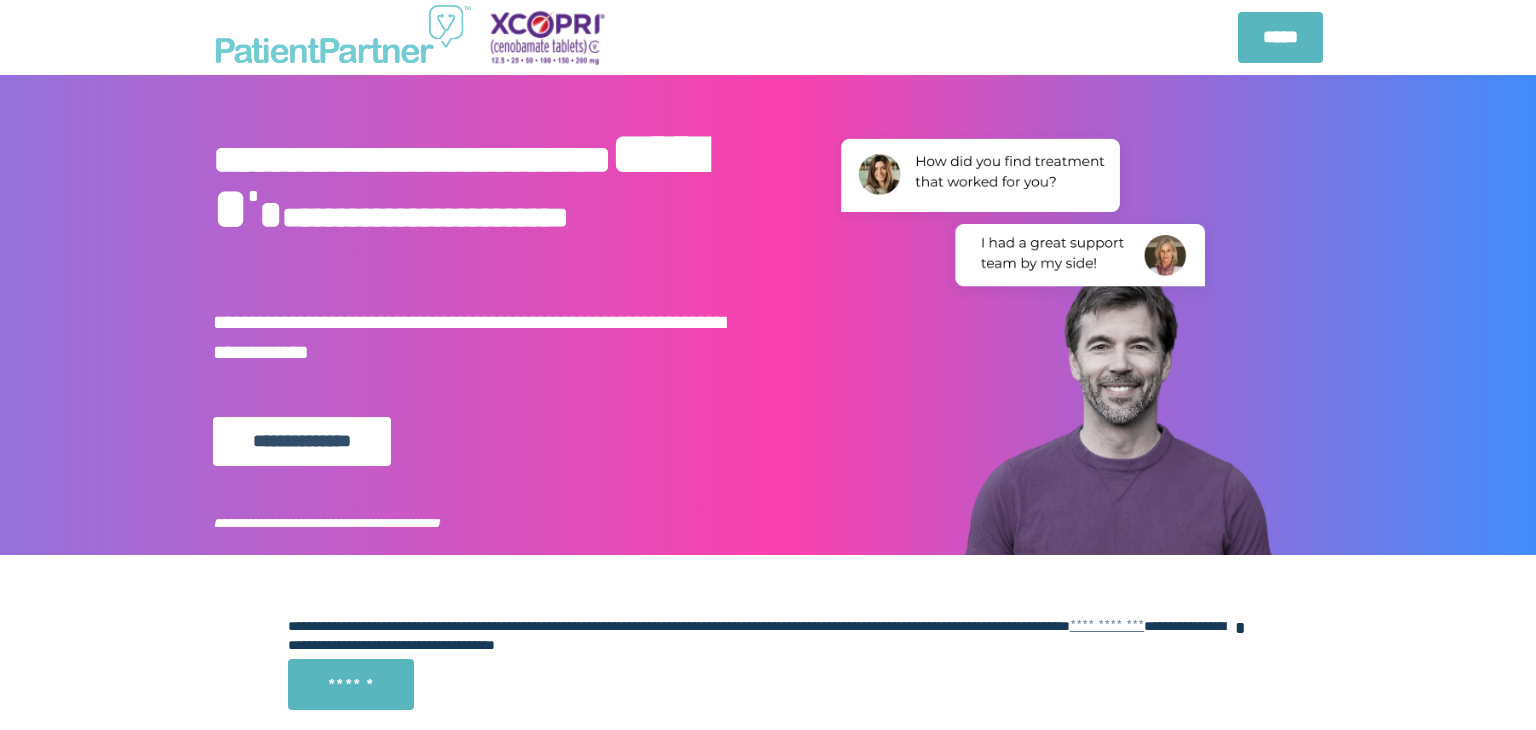 scroll, scrollTop: 0, scrollLeft: 0, axis: both 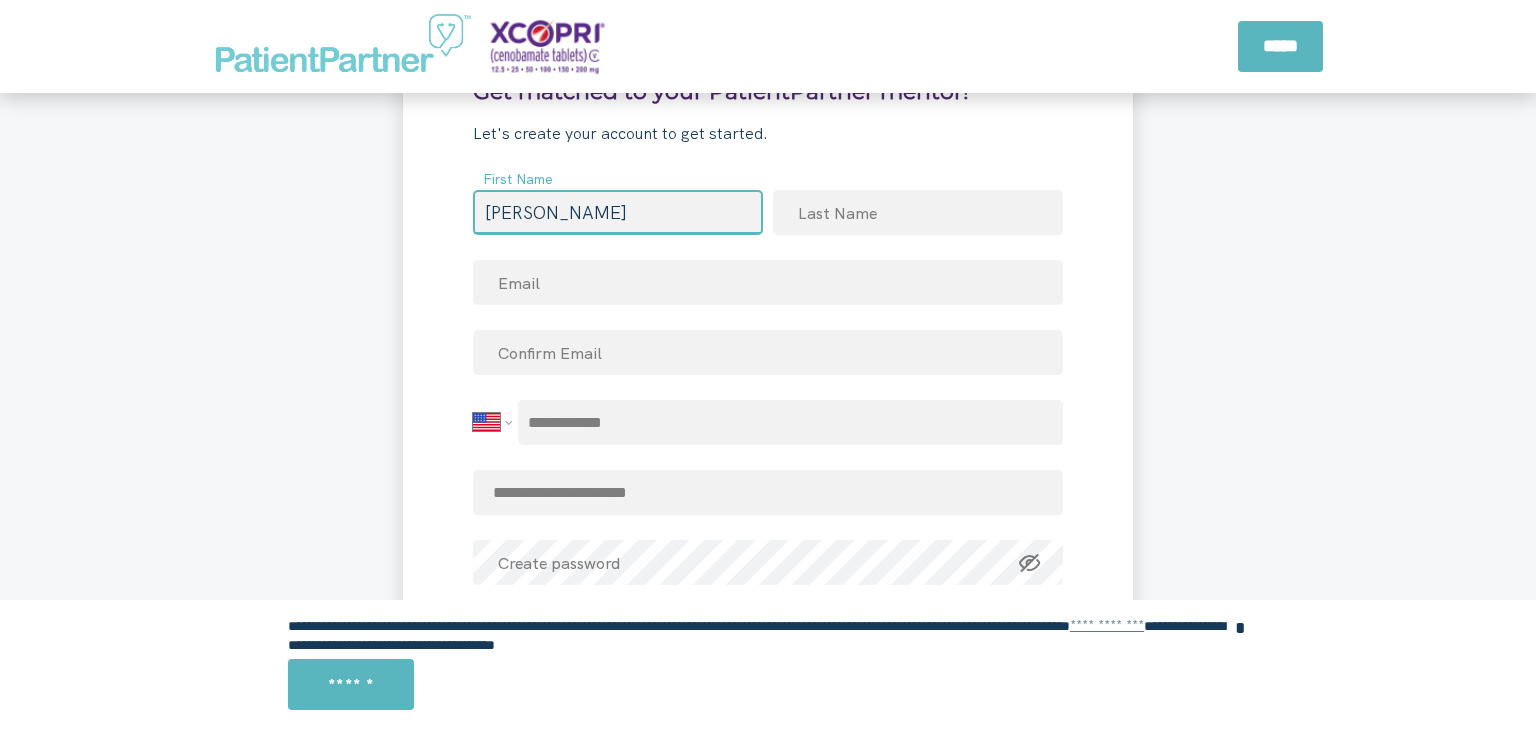 type on "[PERSON_NAME]" 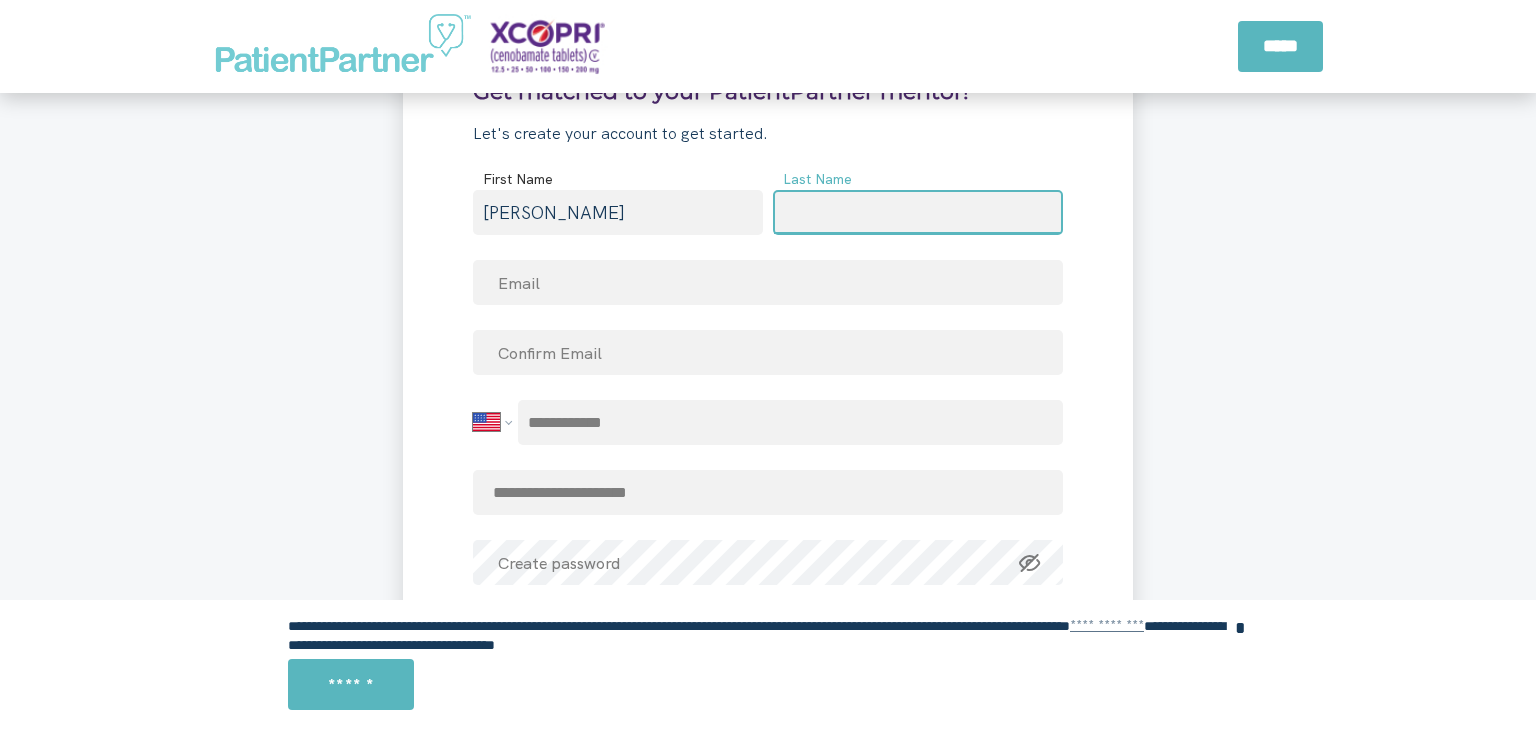 click on "Last Name" at bounding box center [918, 212] 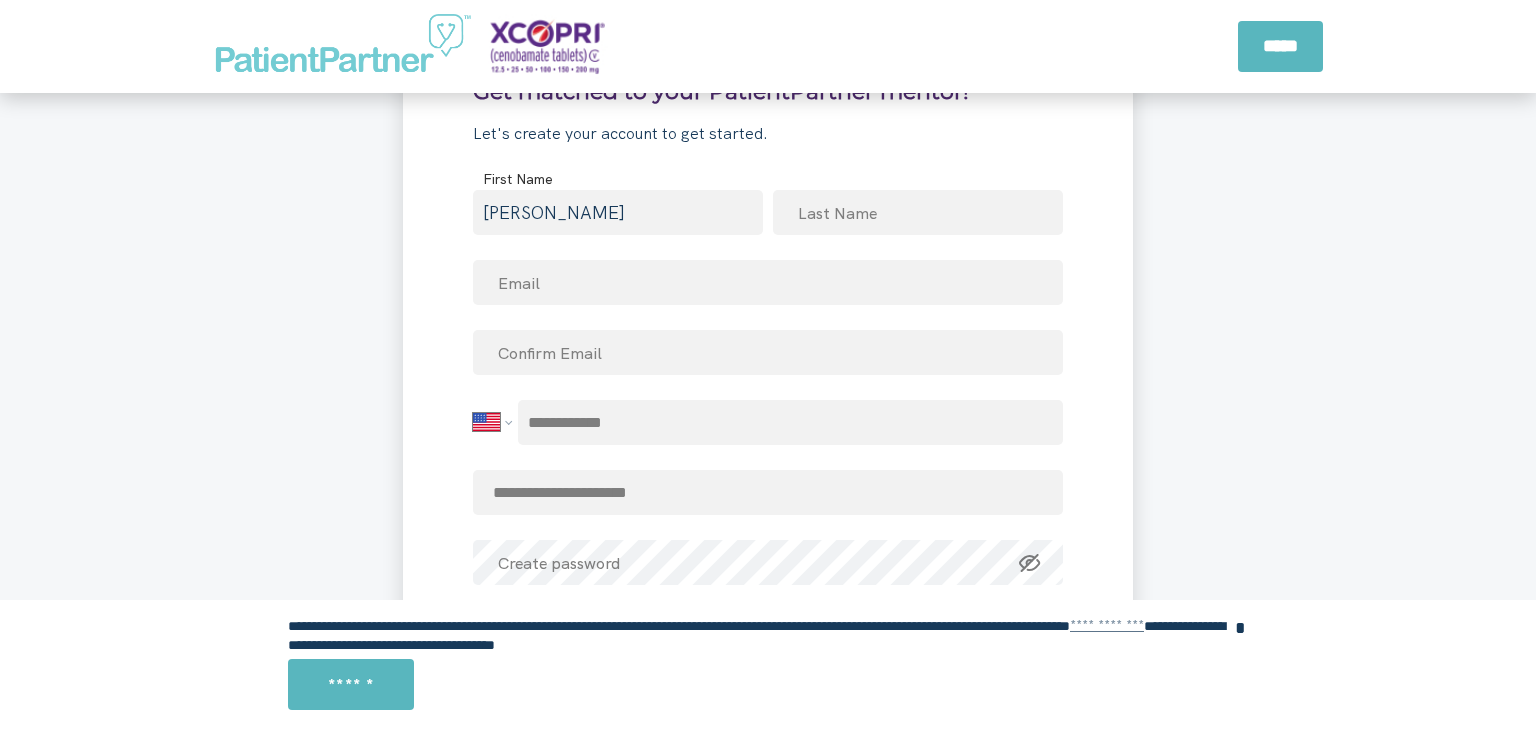 click at bounding box center [1243, 436] 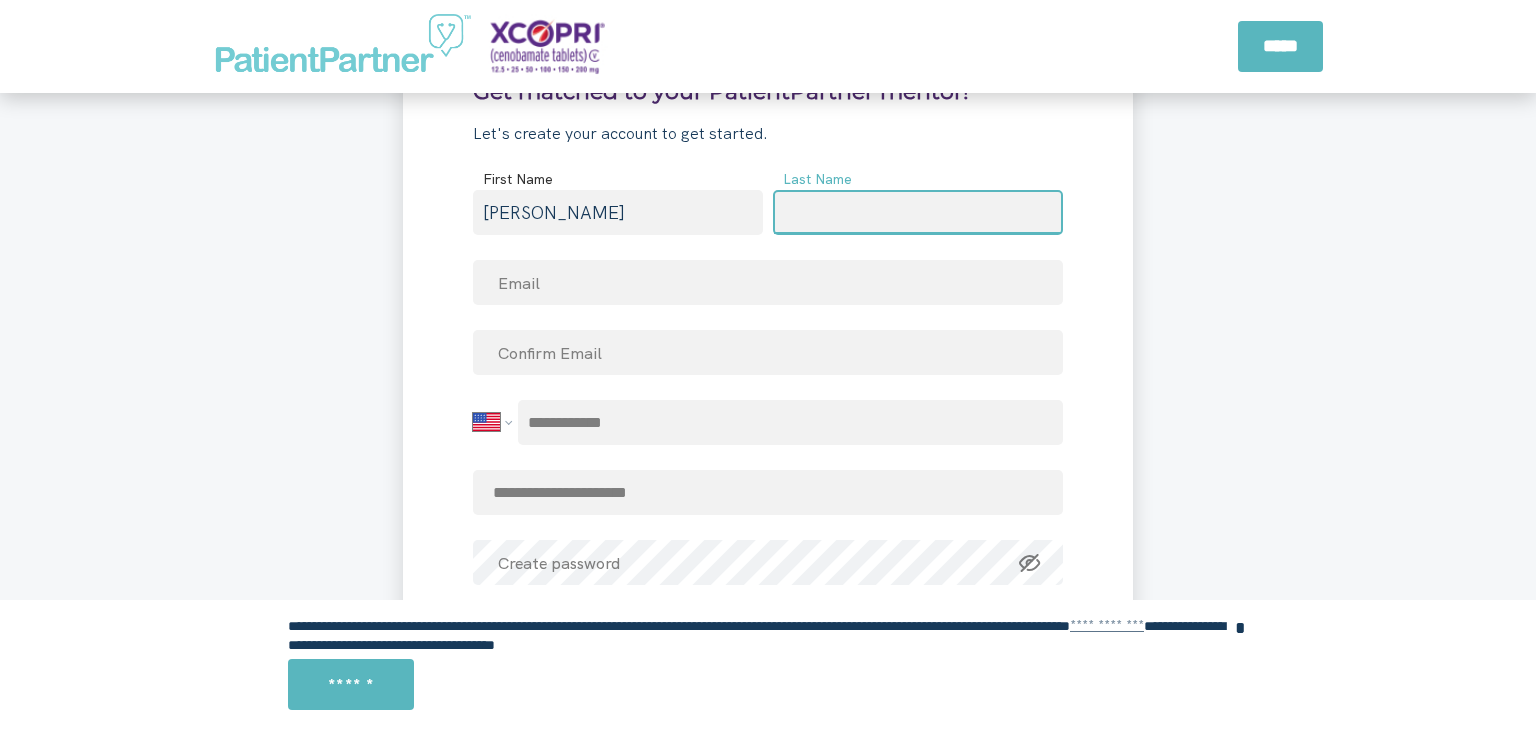 click at bounding box center (918, 212) 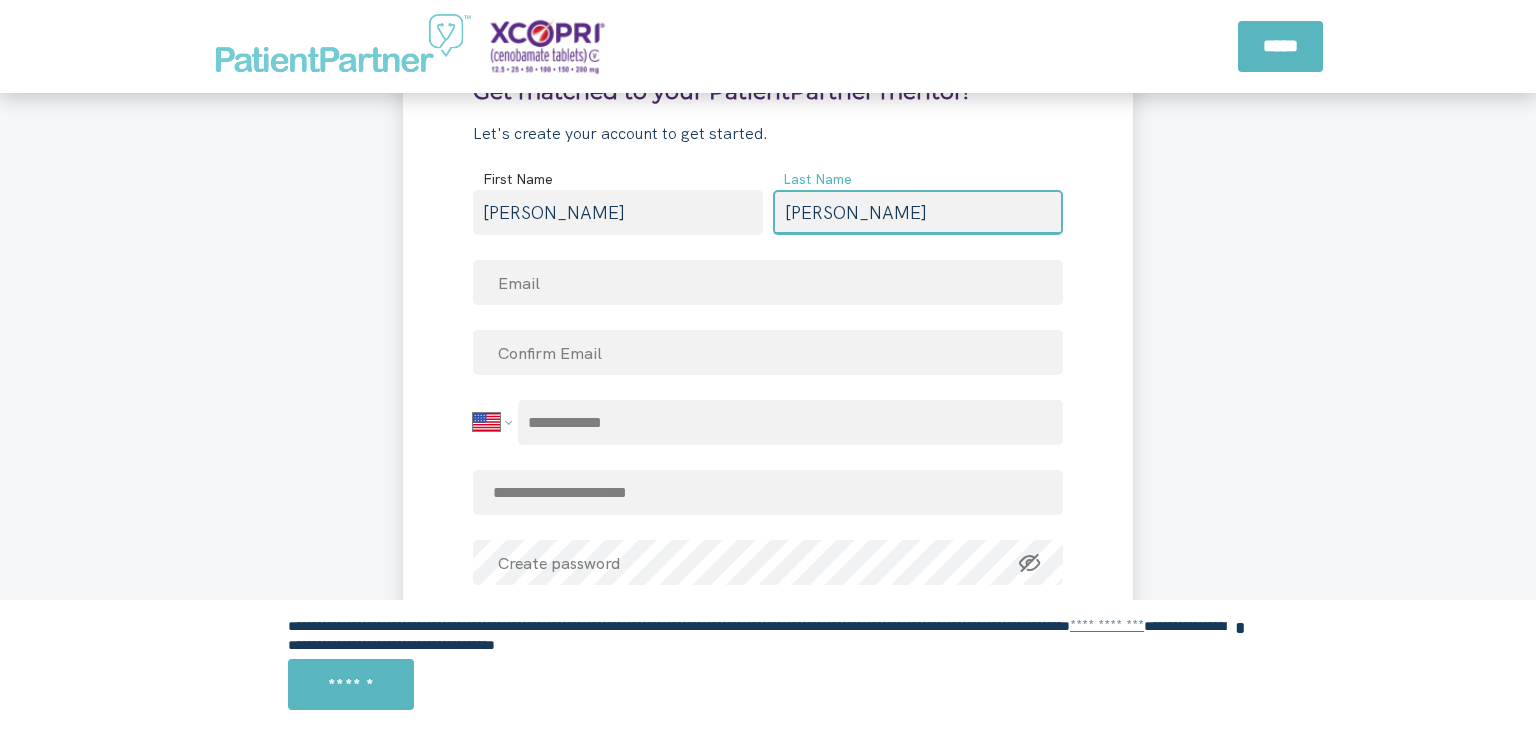 type on "[PERSON_NAME]" 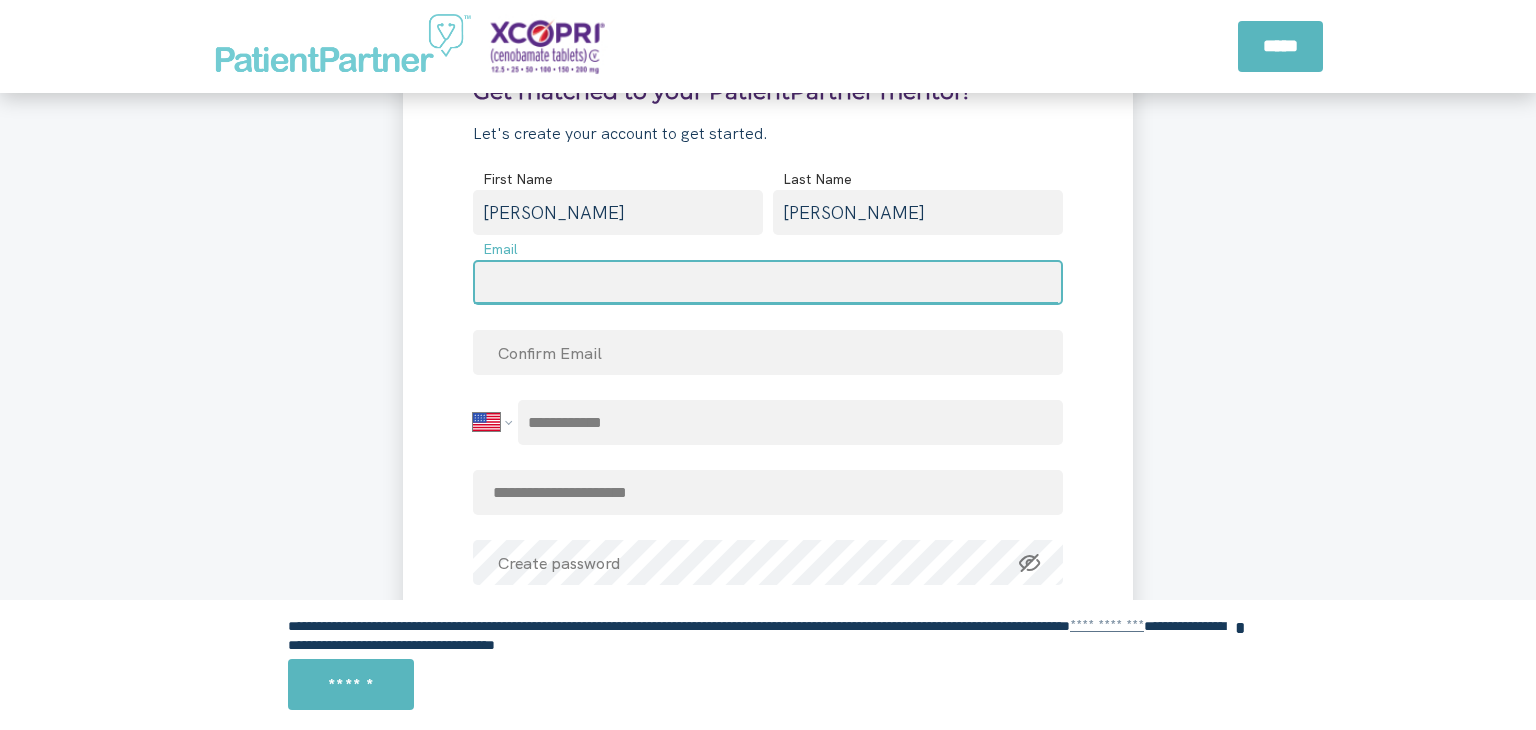 click at bounding box center (768, 282) 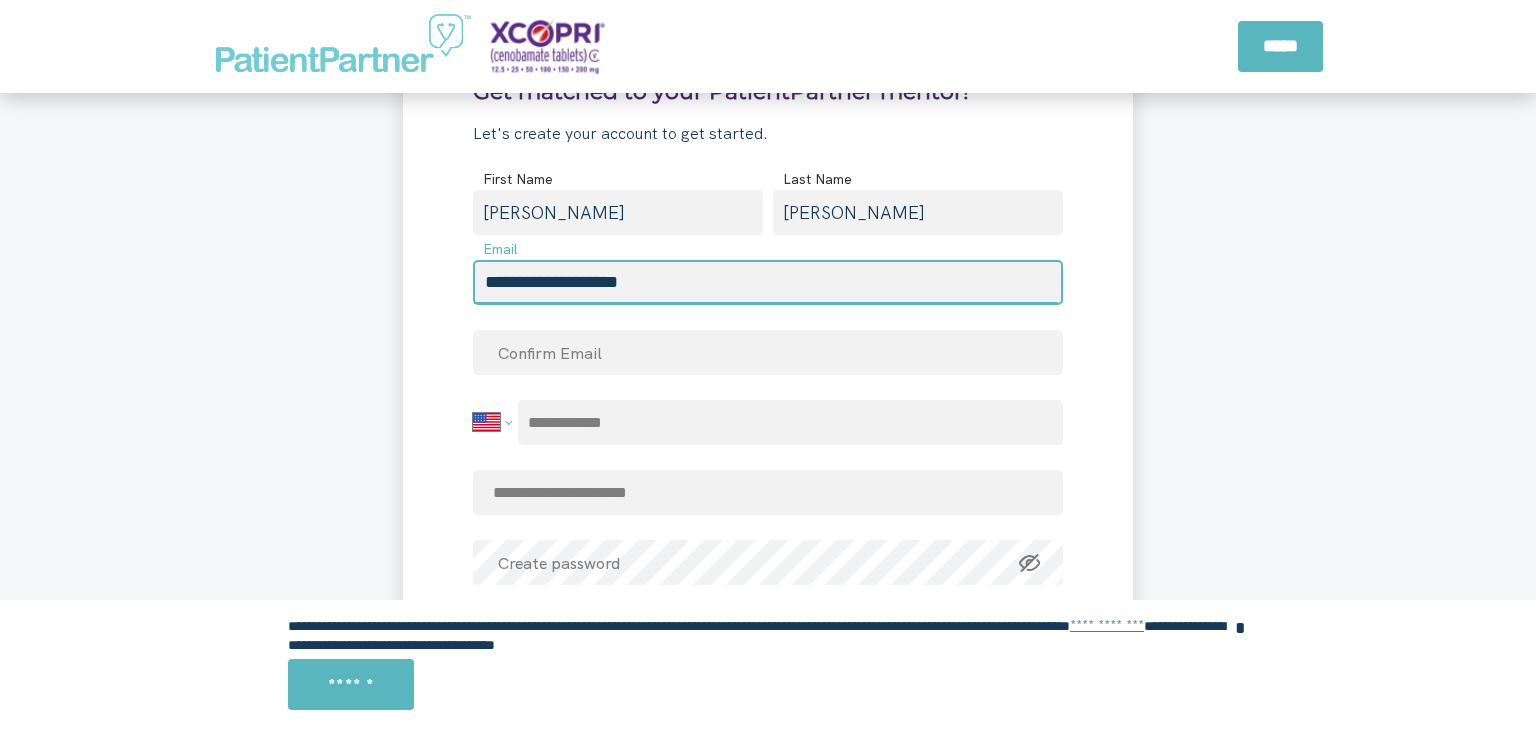 type on "**********" 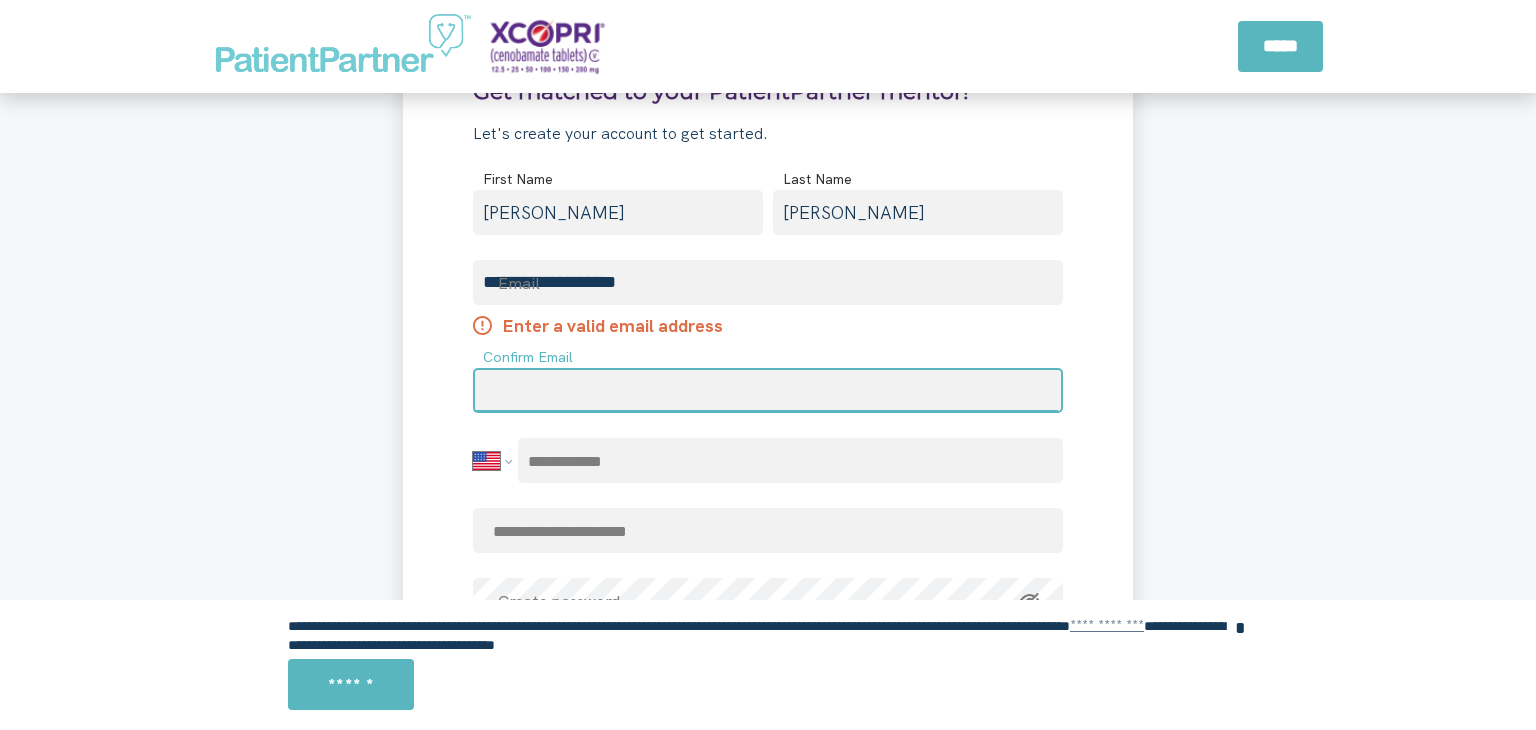 click at bounding box center (768, 390) 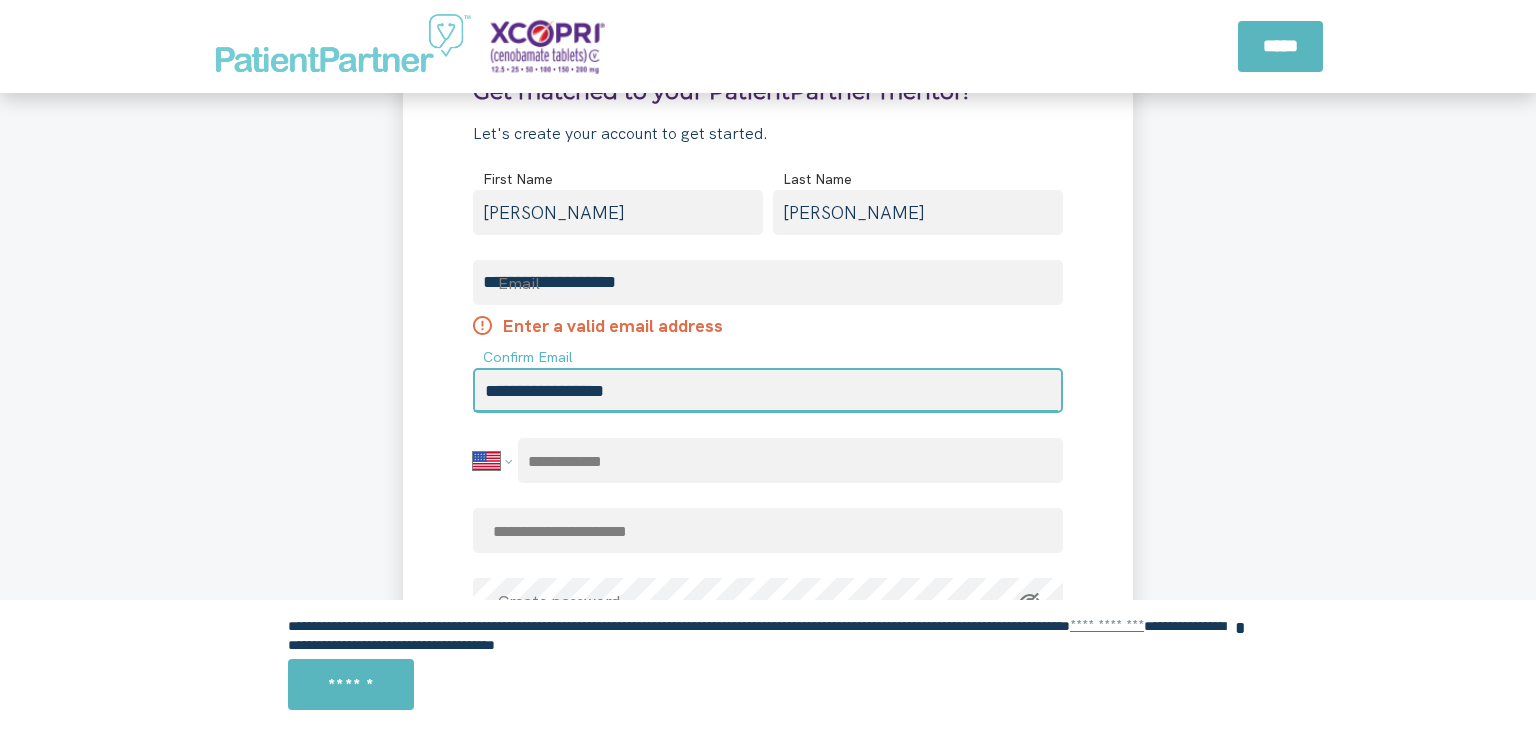 click on "**********" at bounding box center [768, 390] 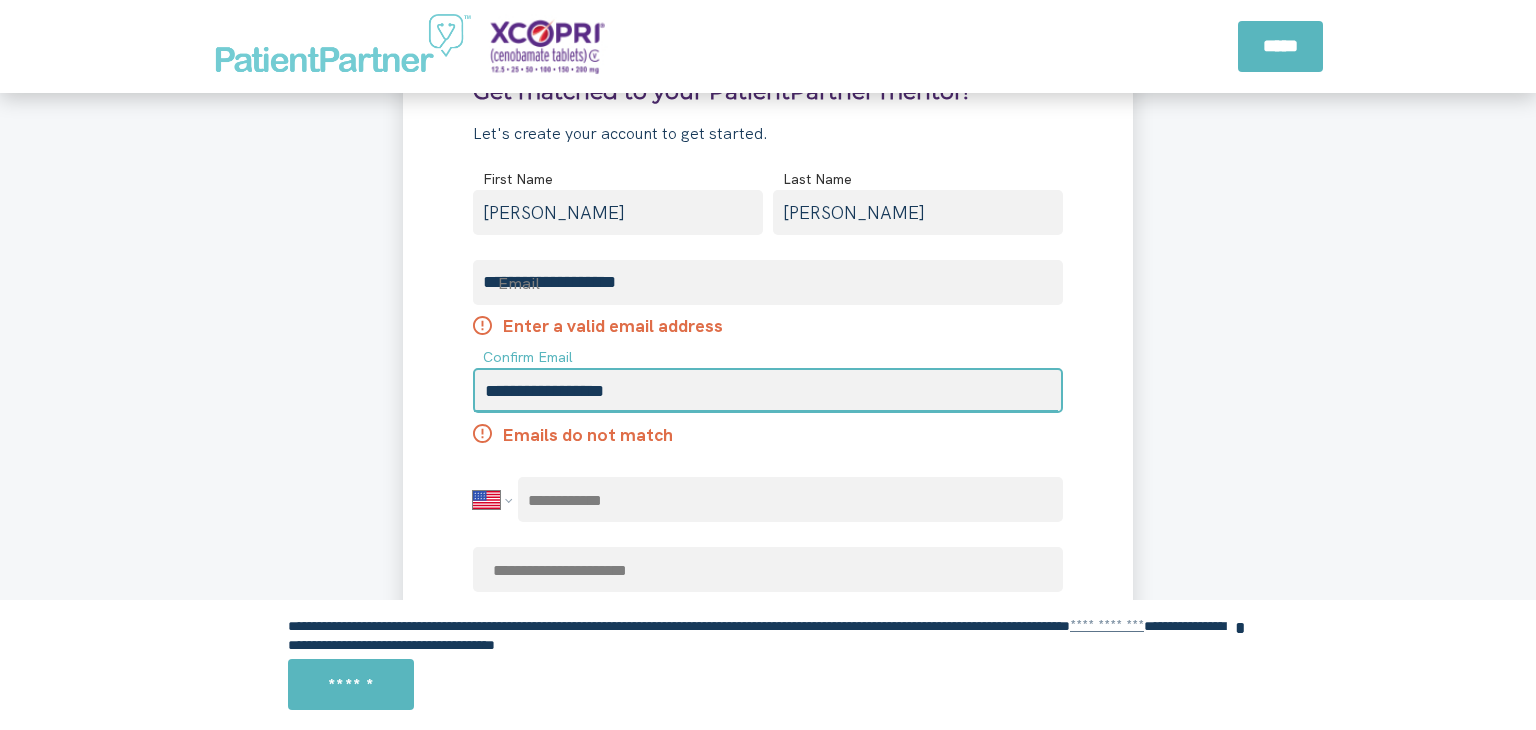 type on "**********" 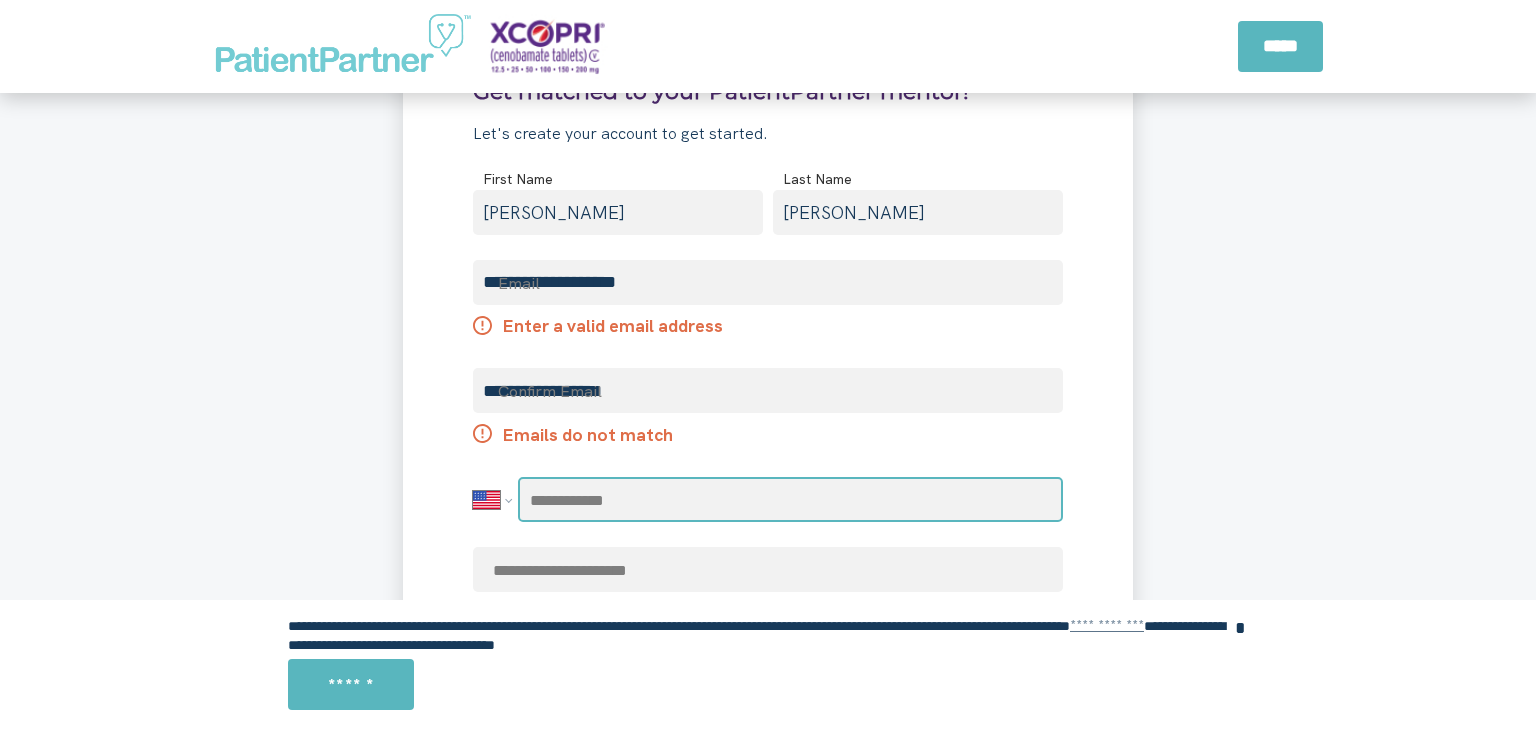 click at bounding box center [790, 499] 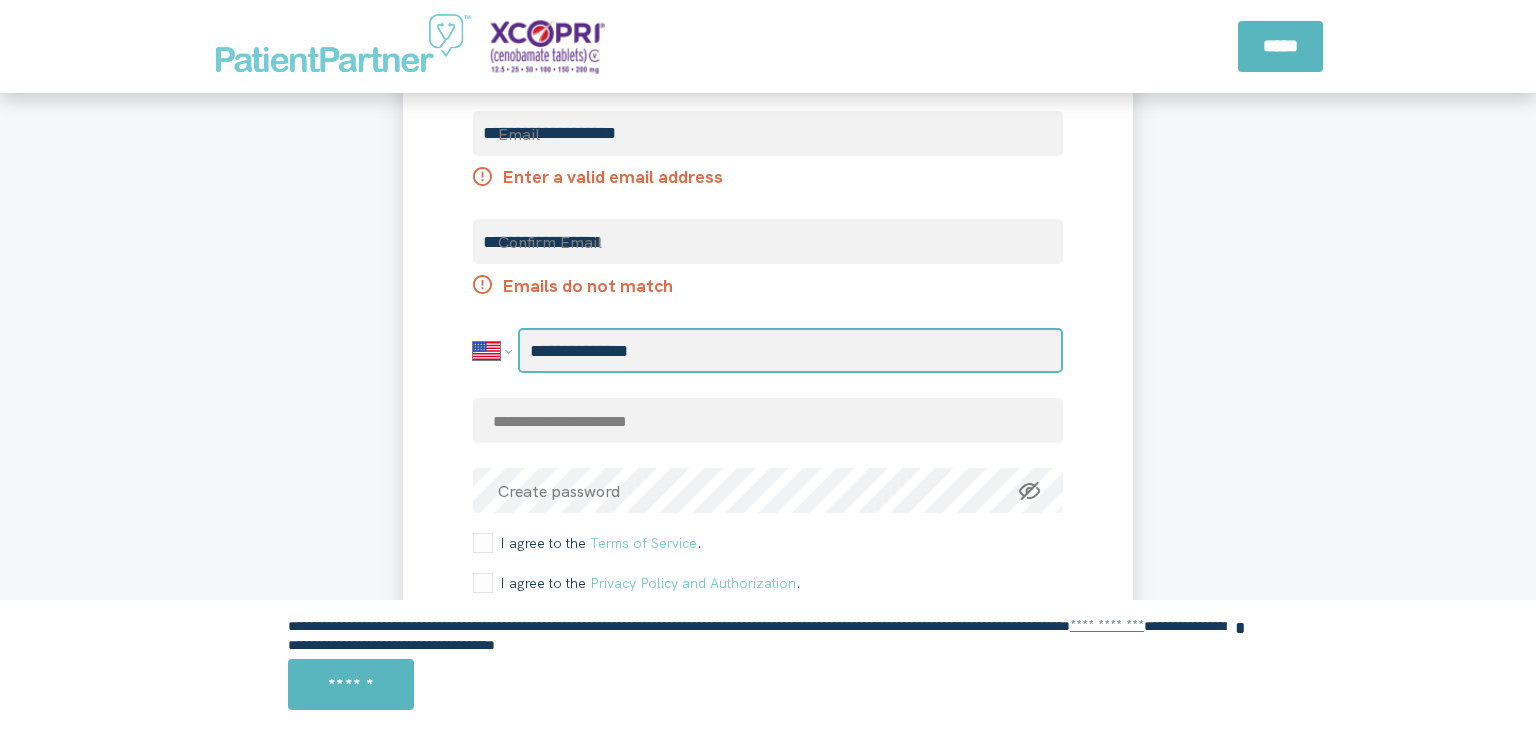 scroll, scrollTop: 2844, scrollLeft: 0, axis: vertical 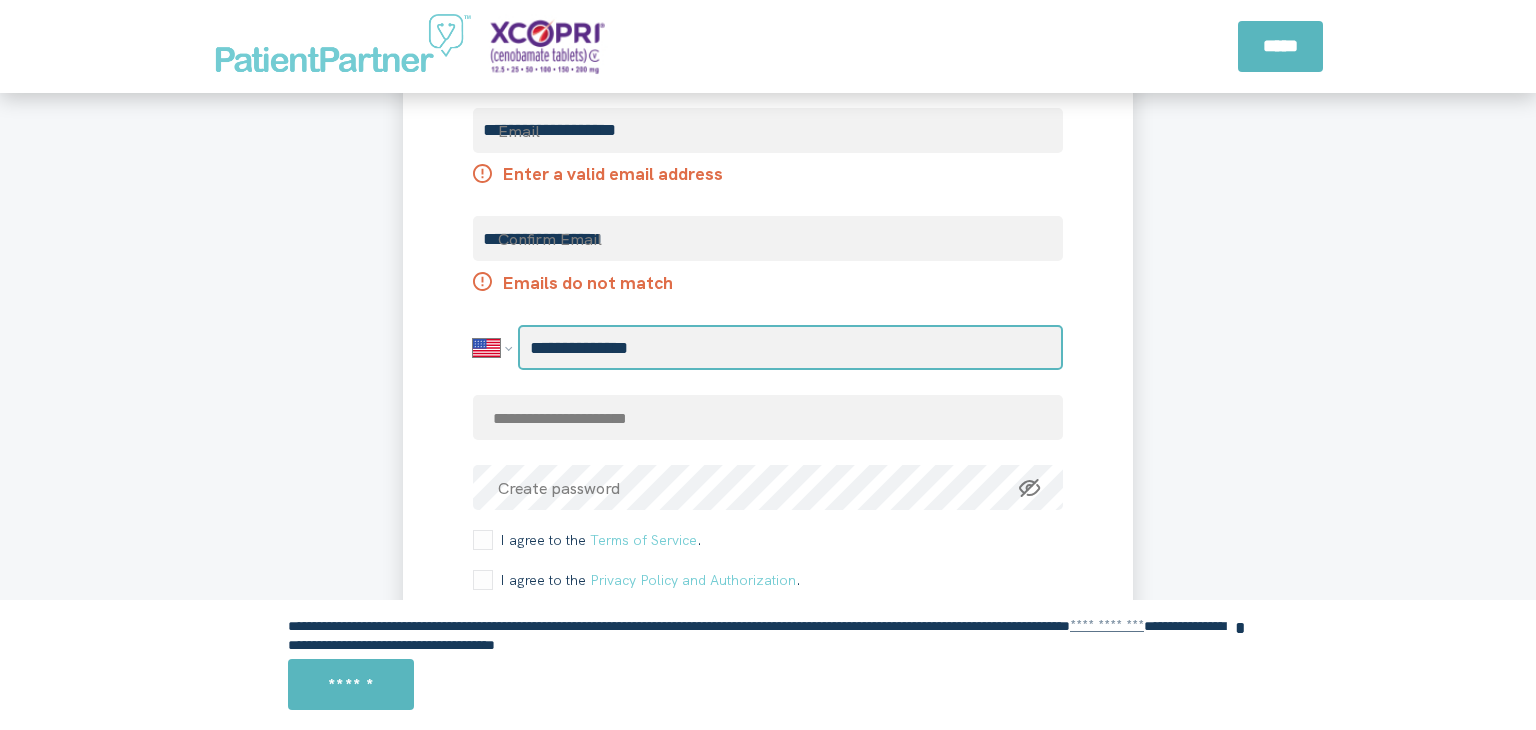 type on "**********" 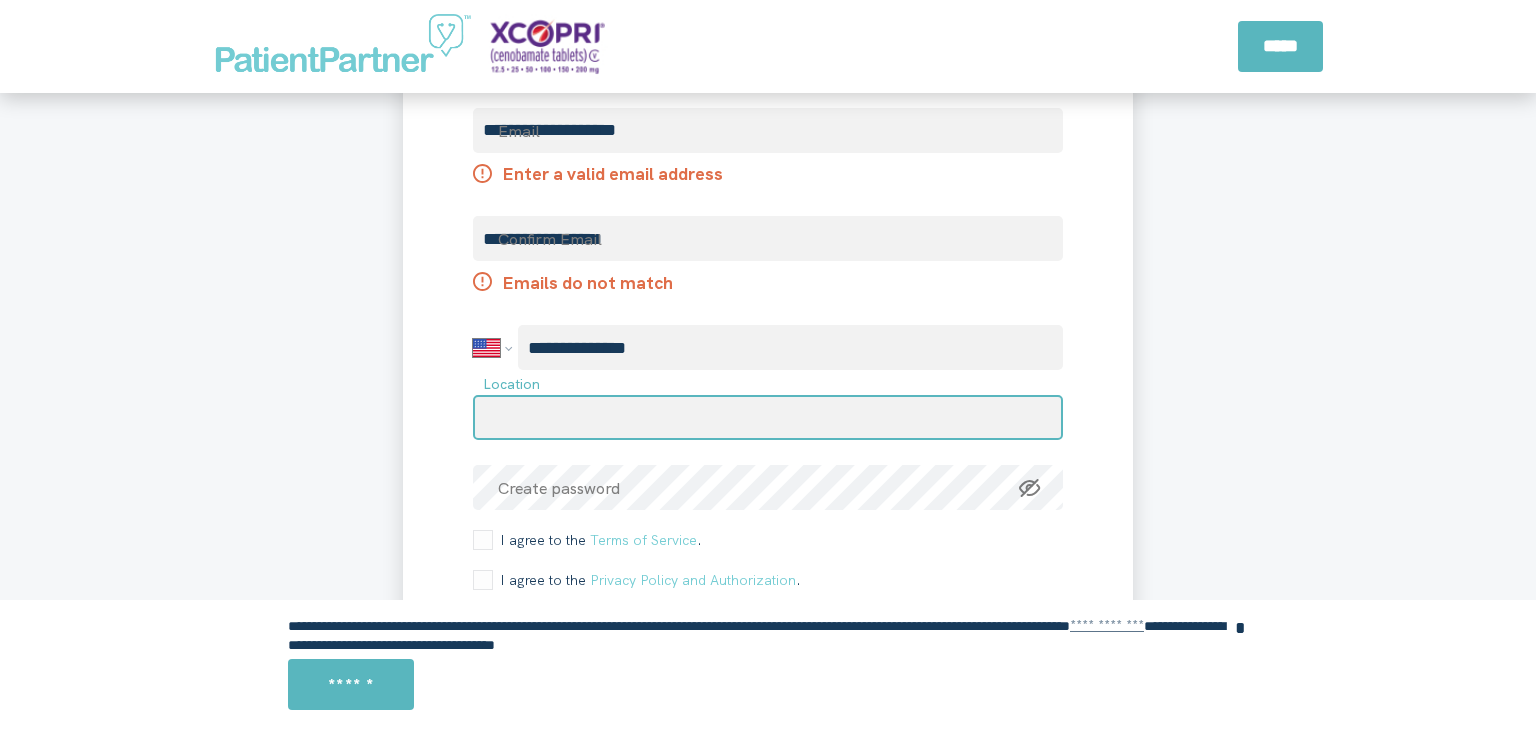 click at bounding box center (768, 417) 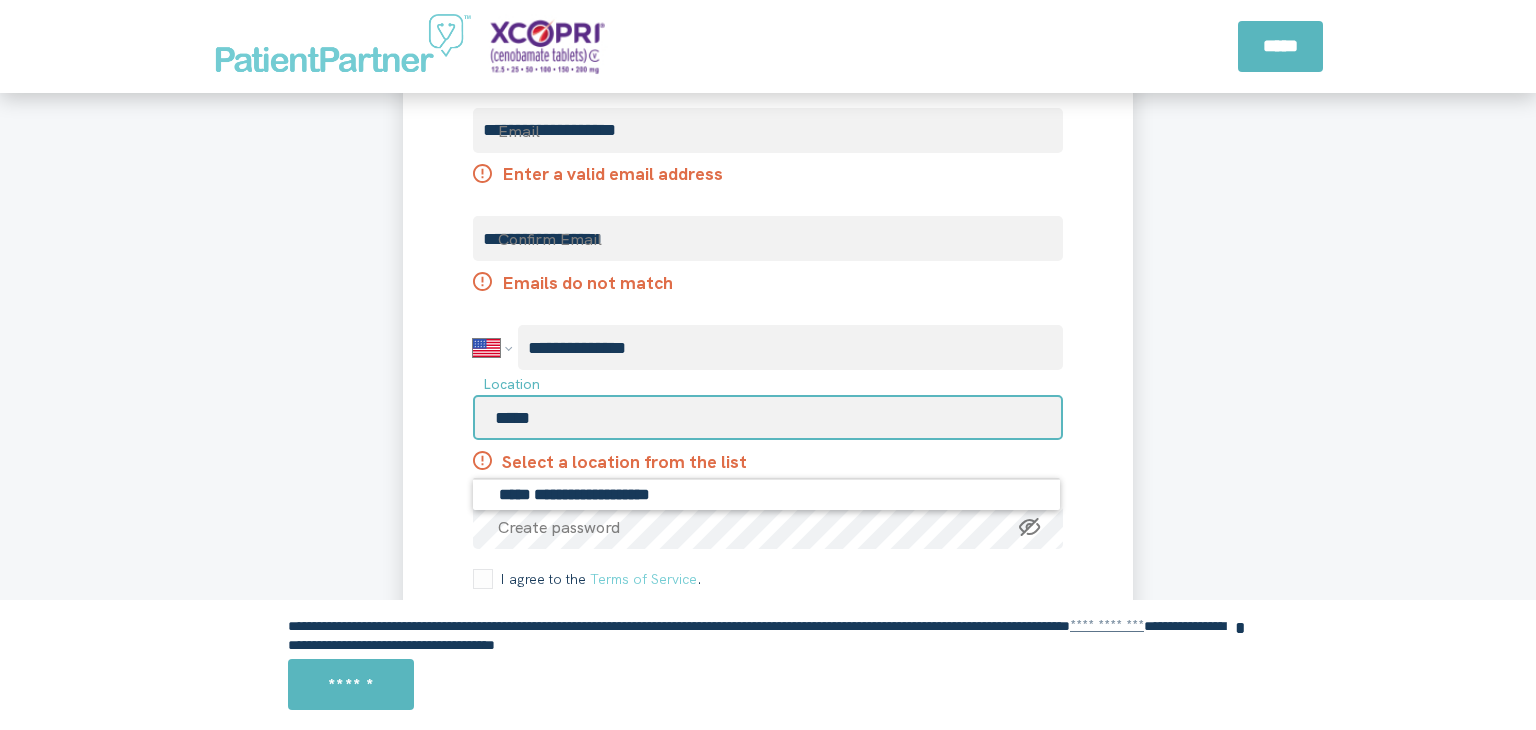 type on "*****" 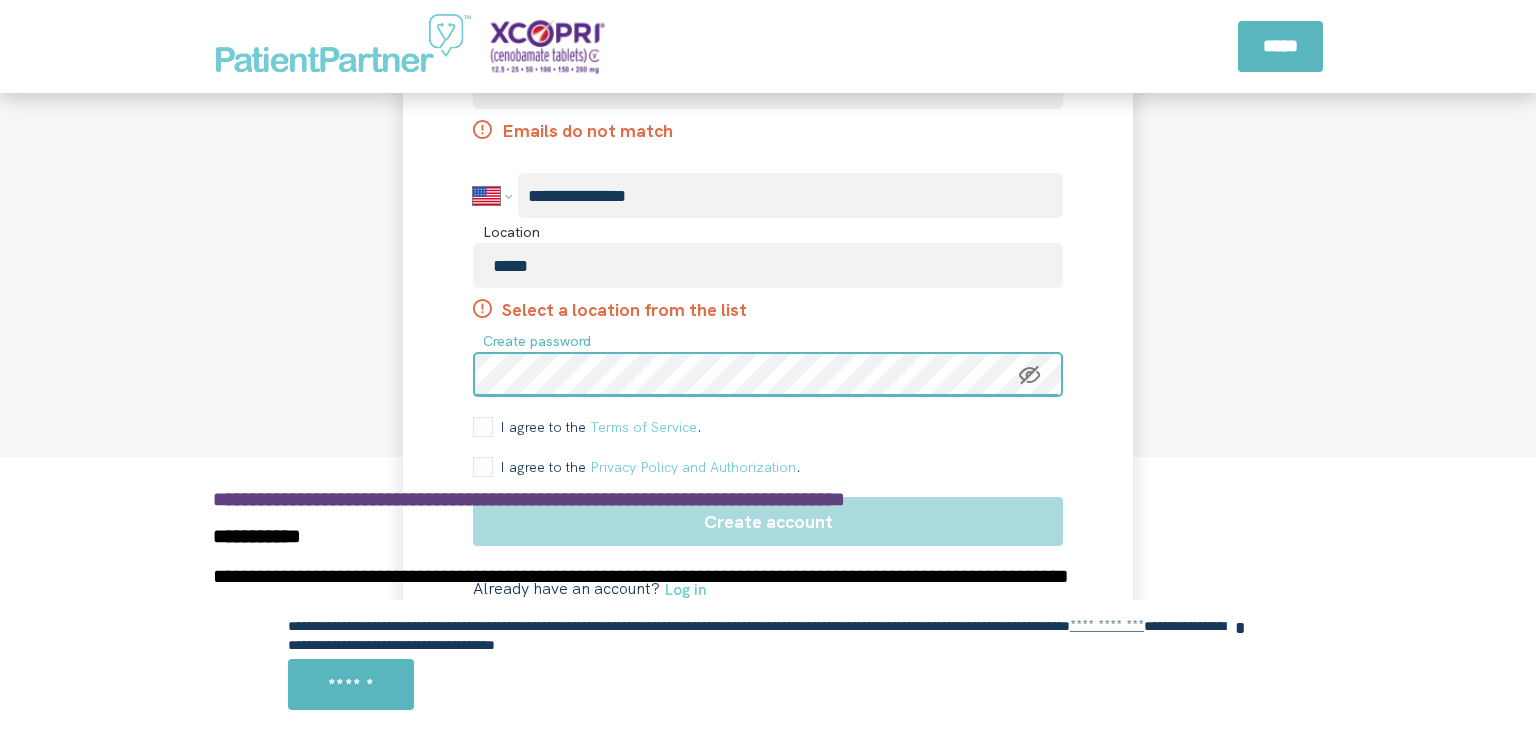 scroll, scrollTop: 3040, scrollLeft: 0, axis: vertical 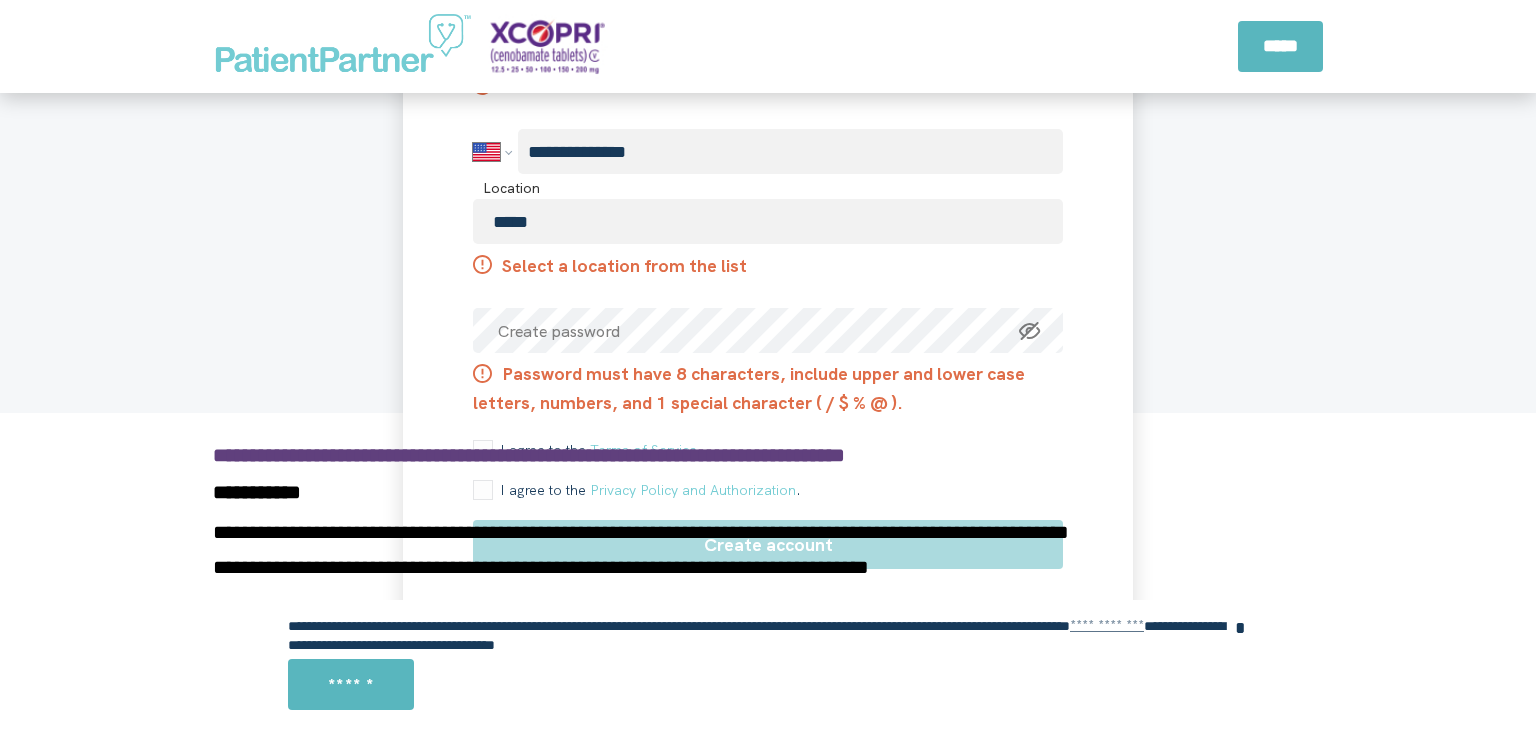 click on "**********" at bounding box center (768, 455) 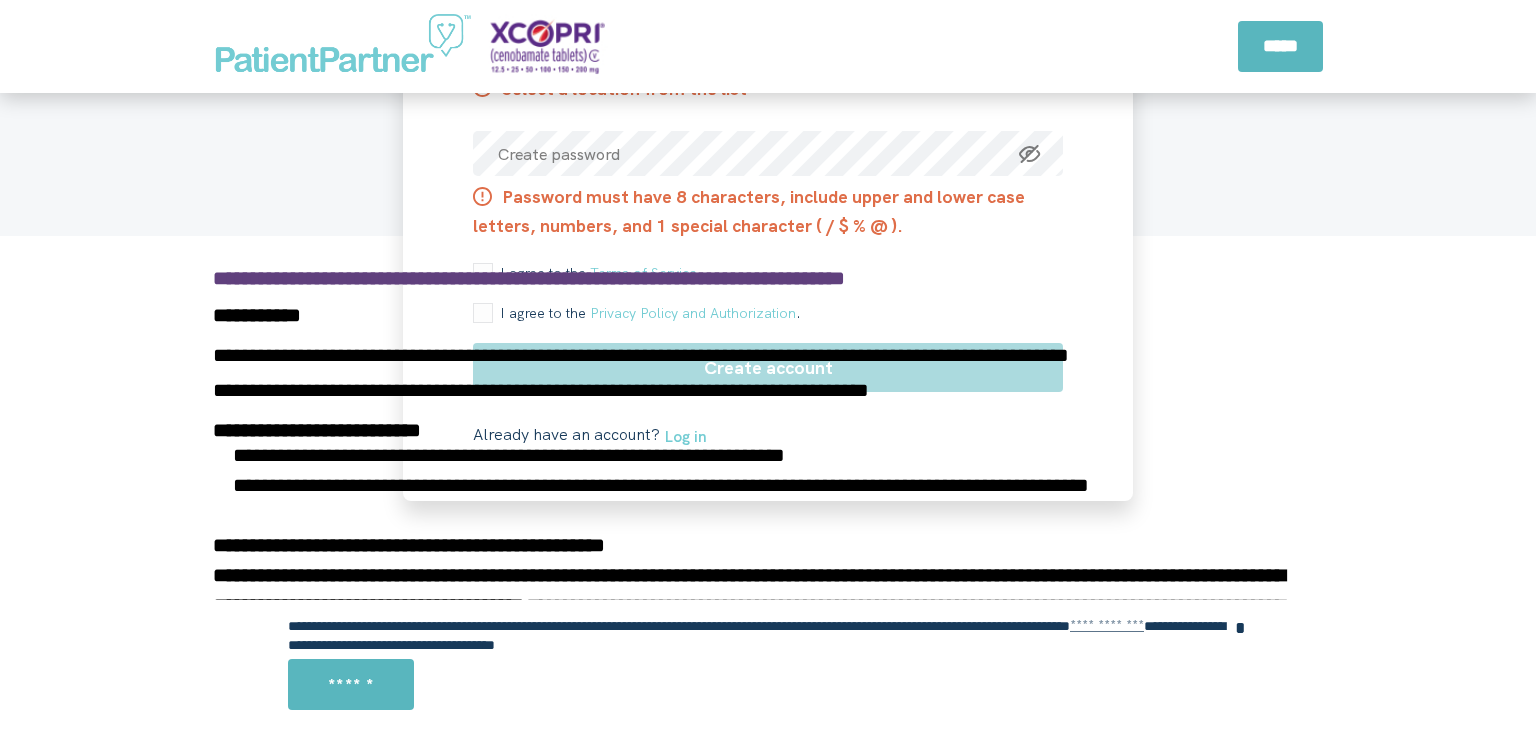scroll, scrollTop: 3212, scrollLeft: 0, axis: vertical 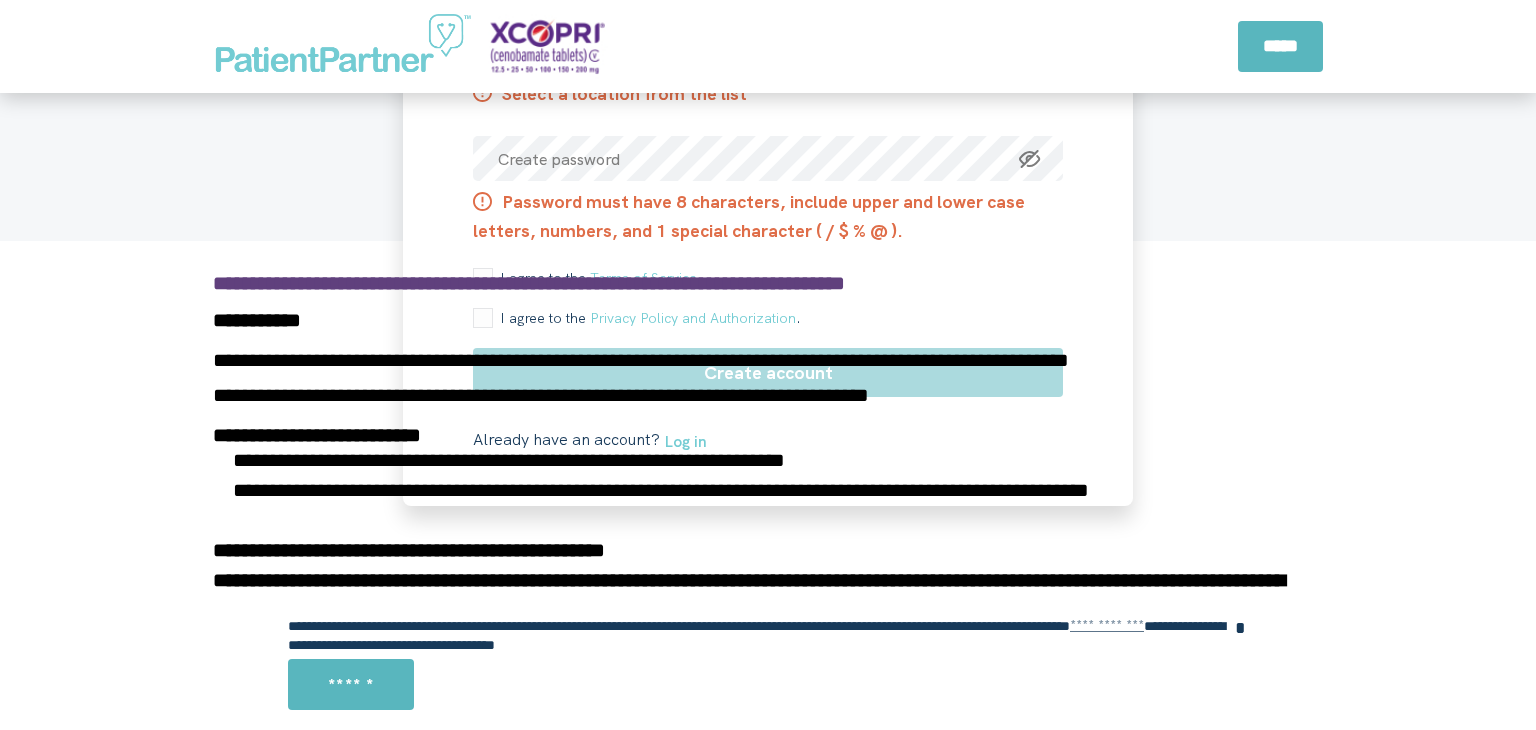 click on "**********" at bounding box center (768, 665) 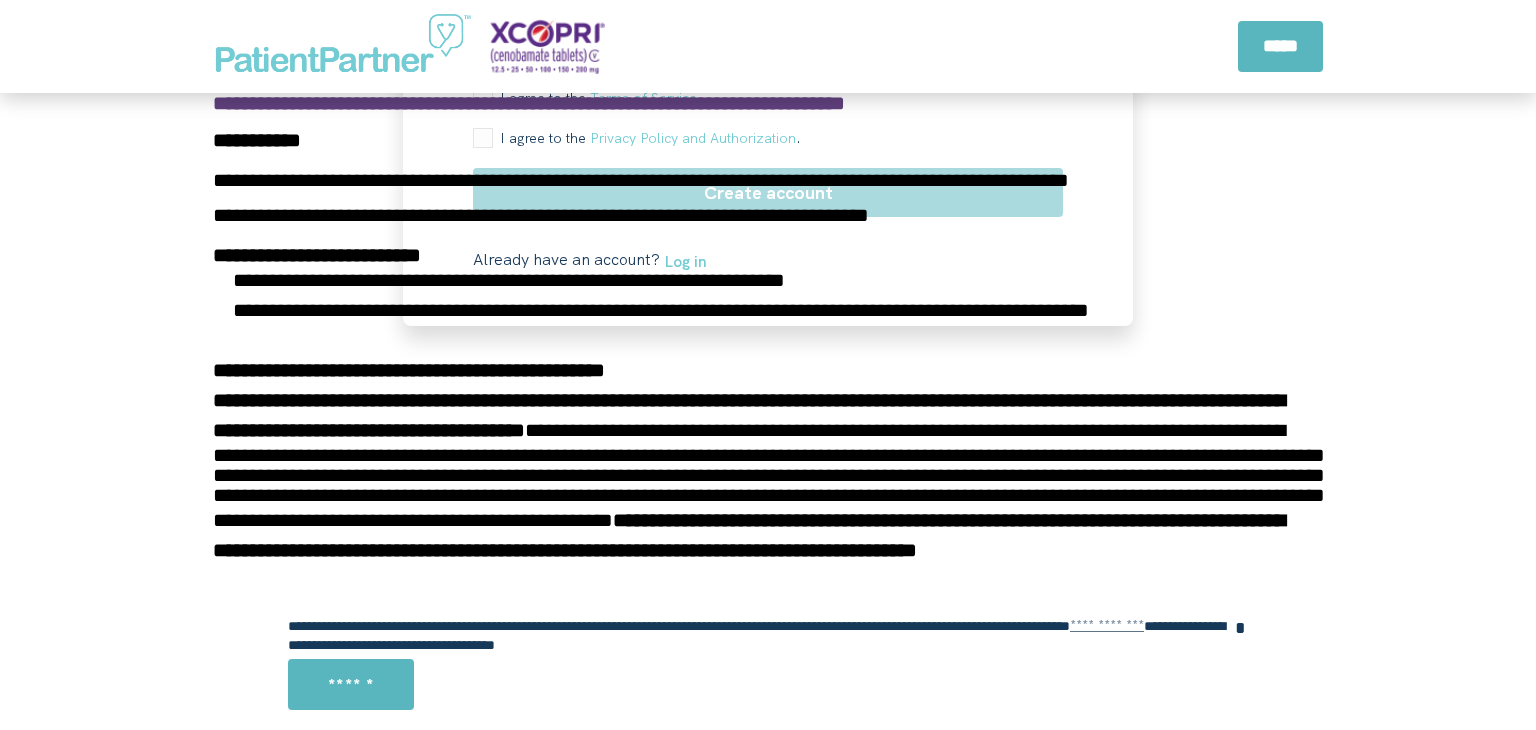 scroll, scrollTop: 3400, scrollLeft: 0, axis: vertical 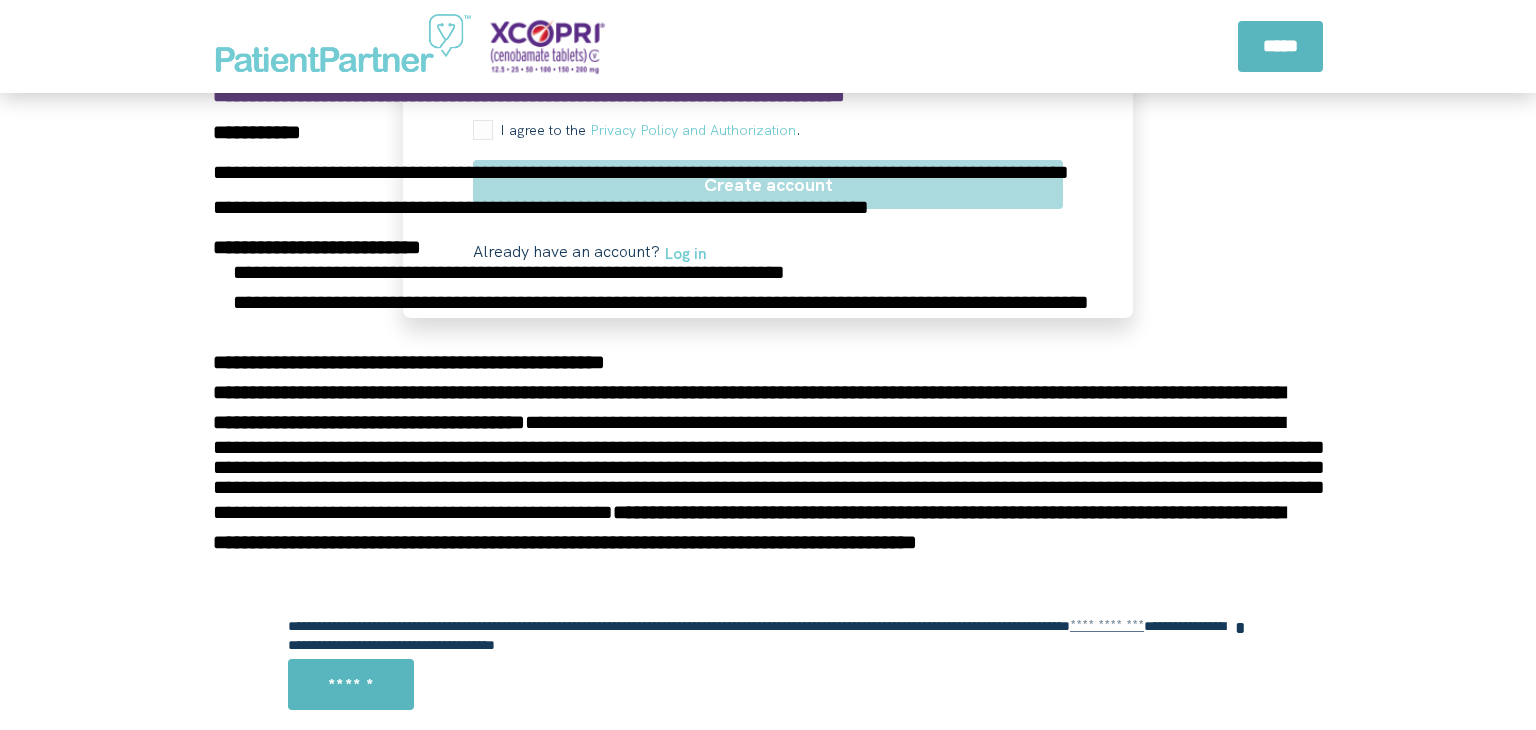 click on "******" at bounding box center (768, 684) 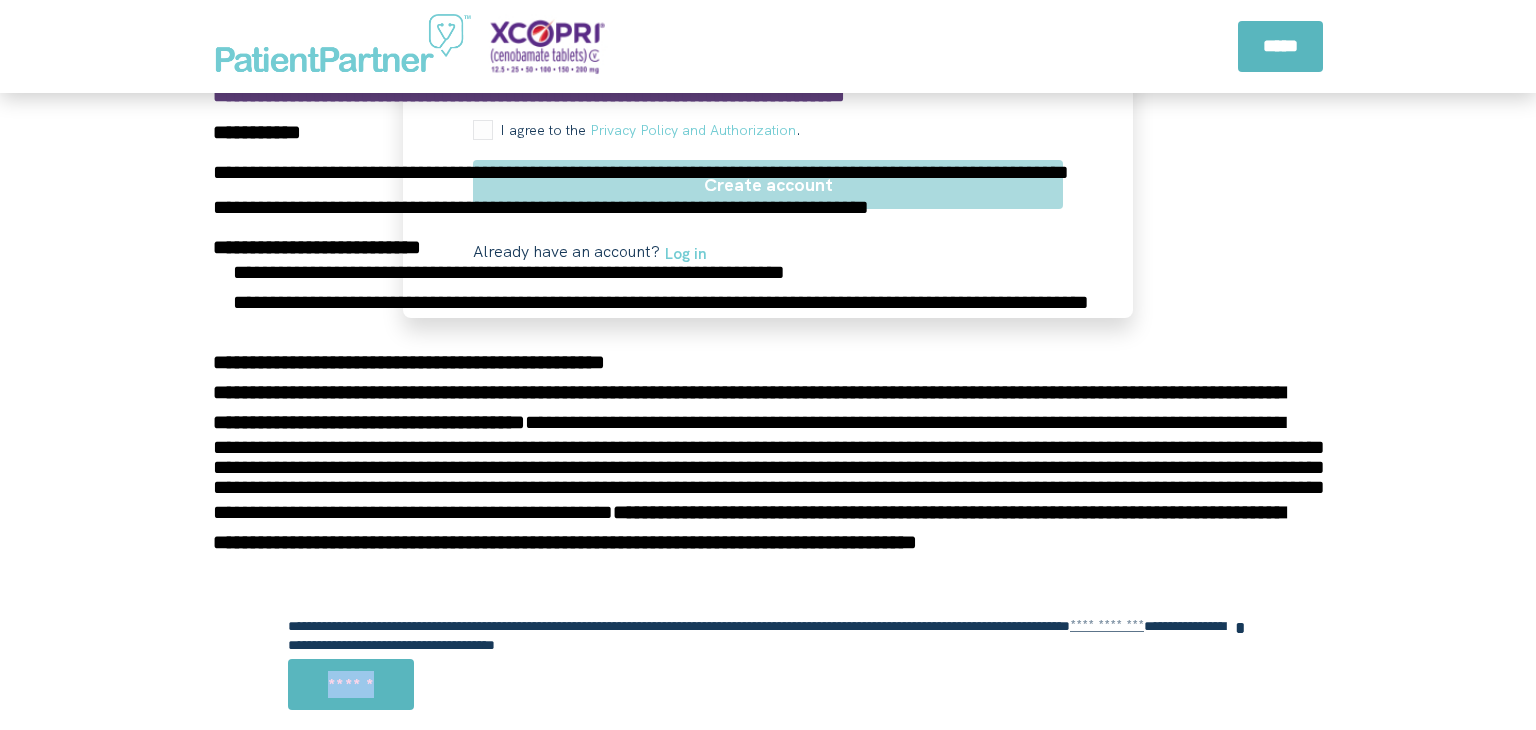 click on "******" at bounding box center [768, 684] 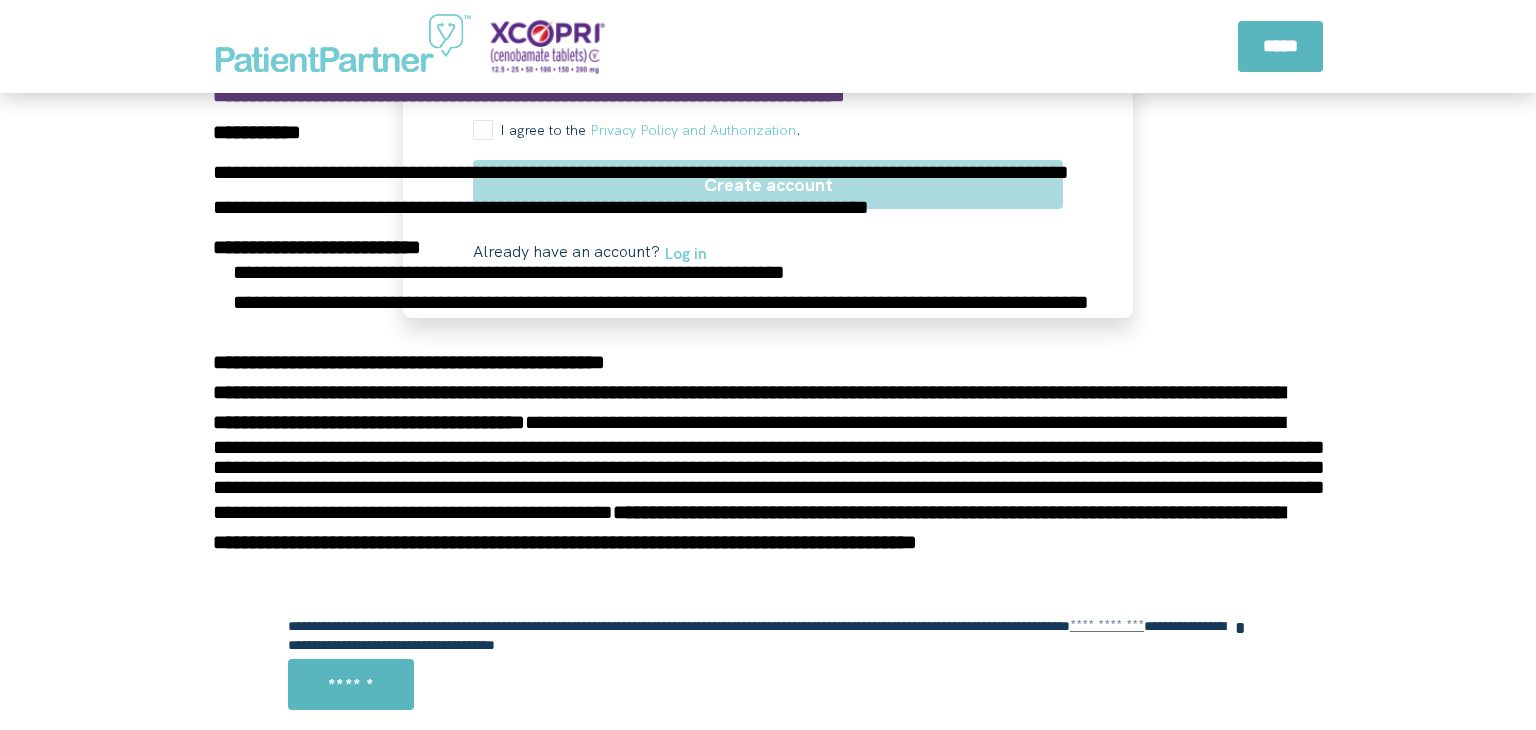 click on "**********" at bounding box center [768, 282] 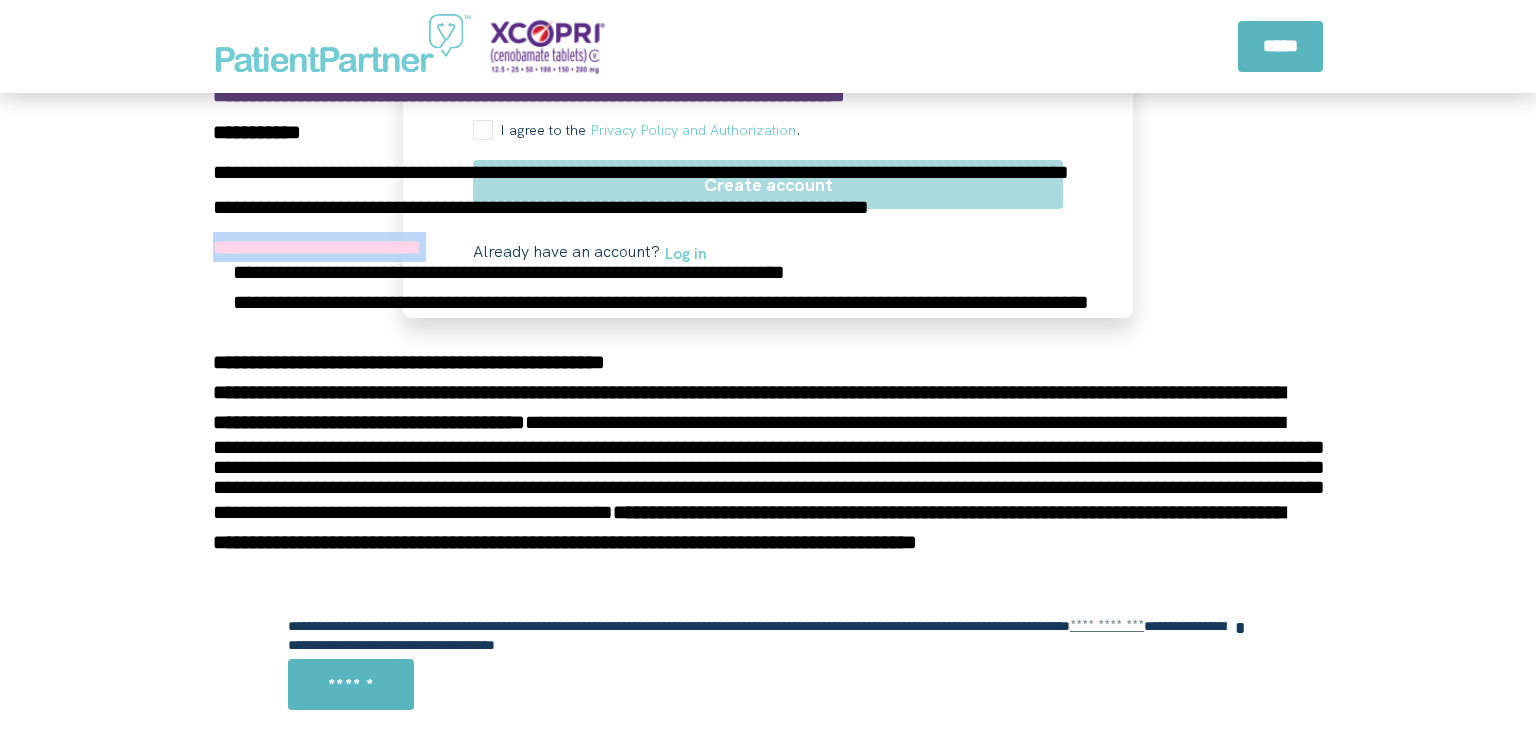 click on "**********" at bounding box center (768, 282) 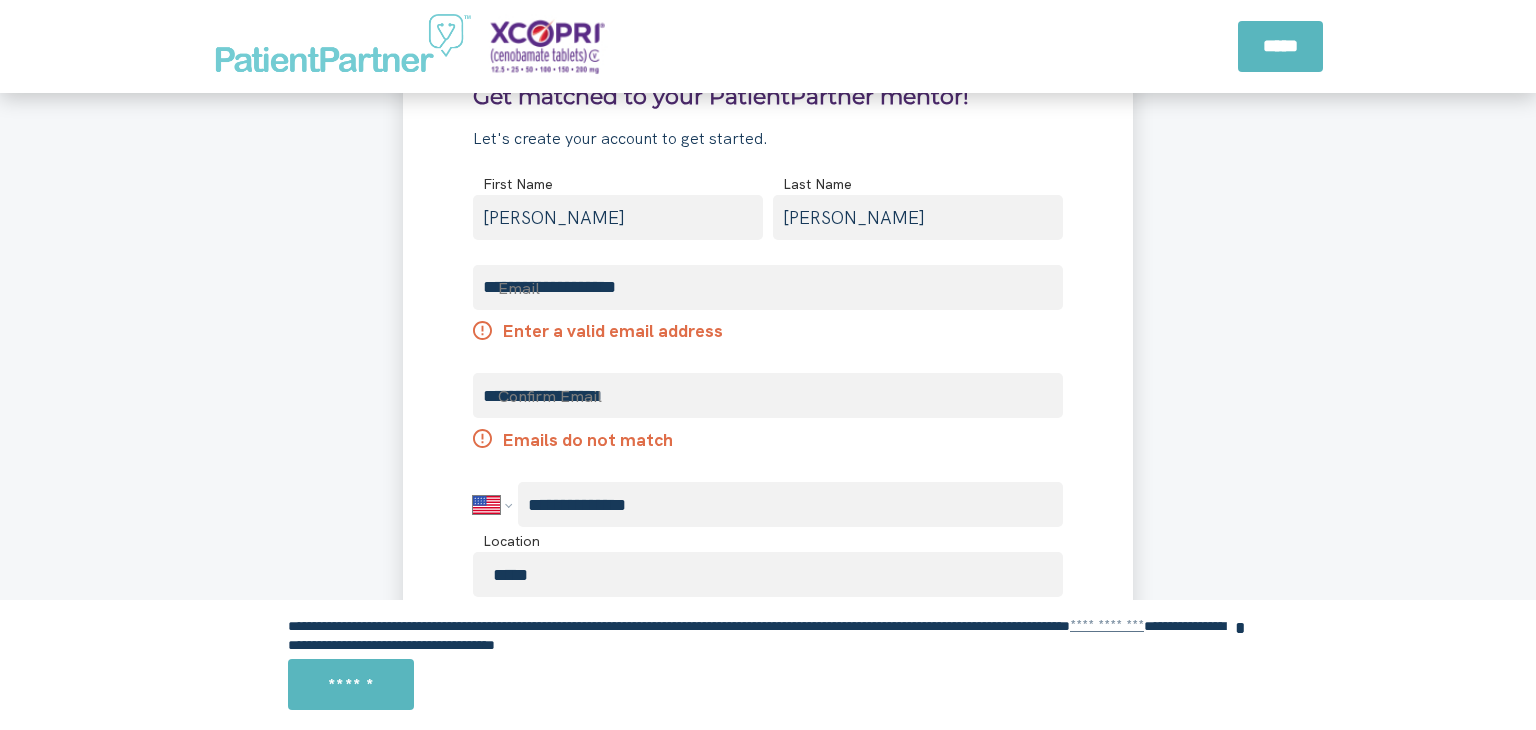 scroll, scrollTop: 2688, scrollLeft: 0, axis: vertical 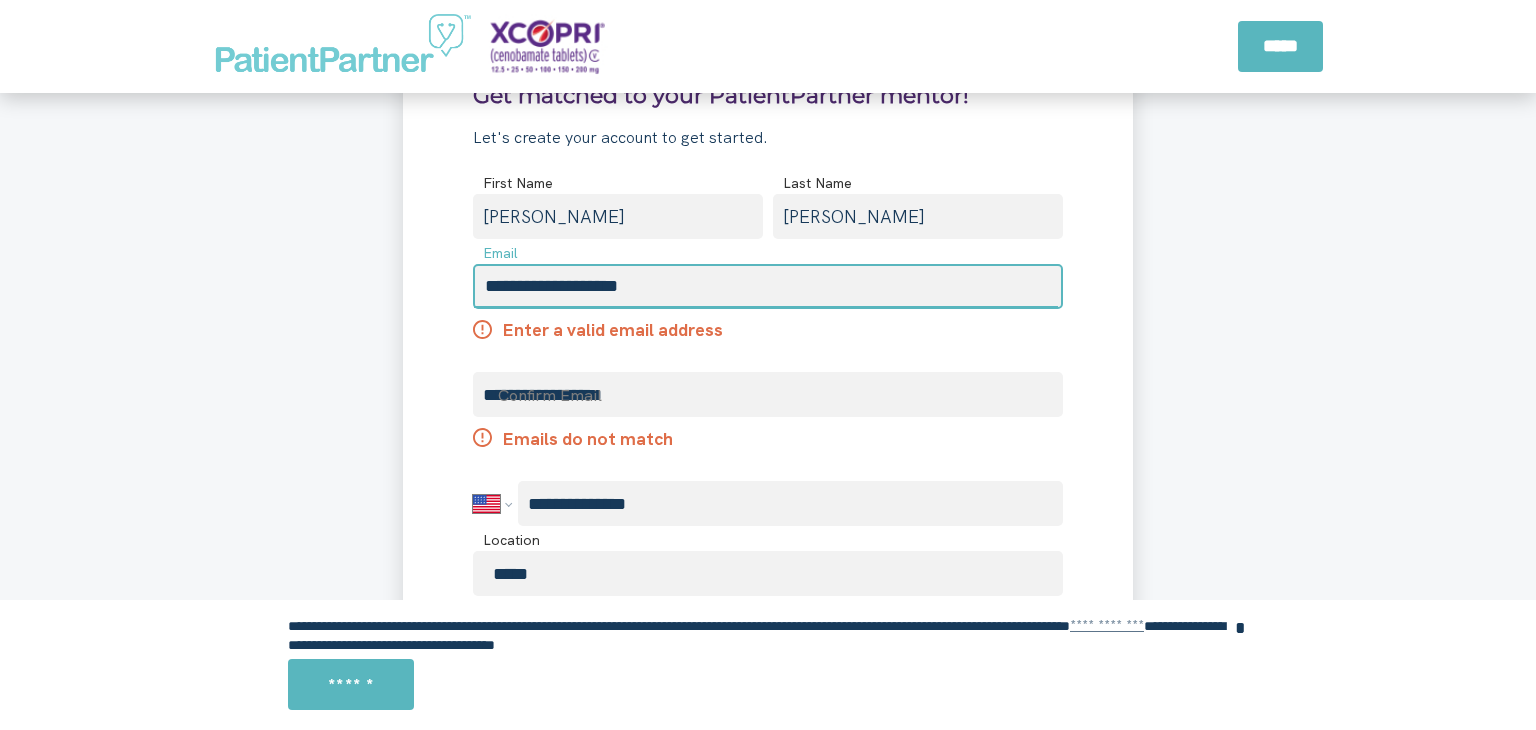 click on "**********" at bounding box center (768, 286) 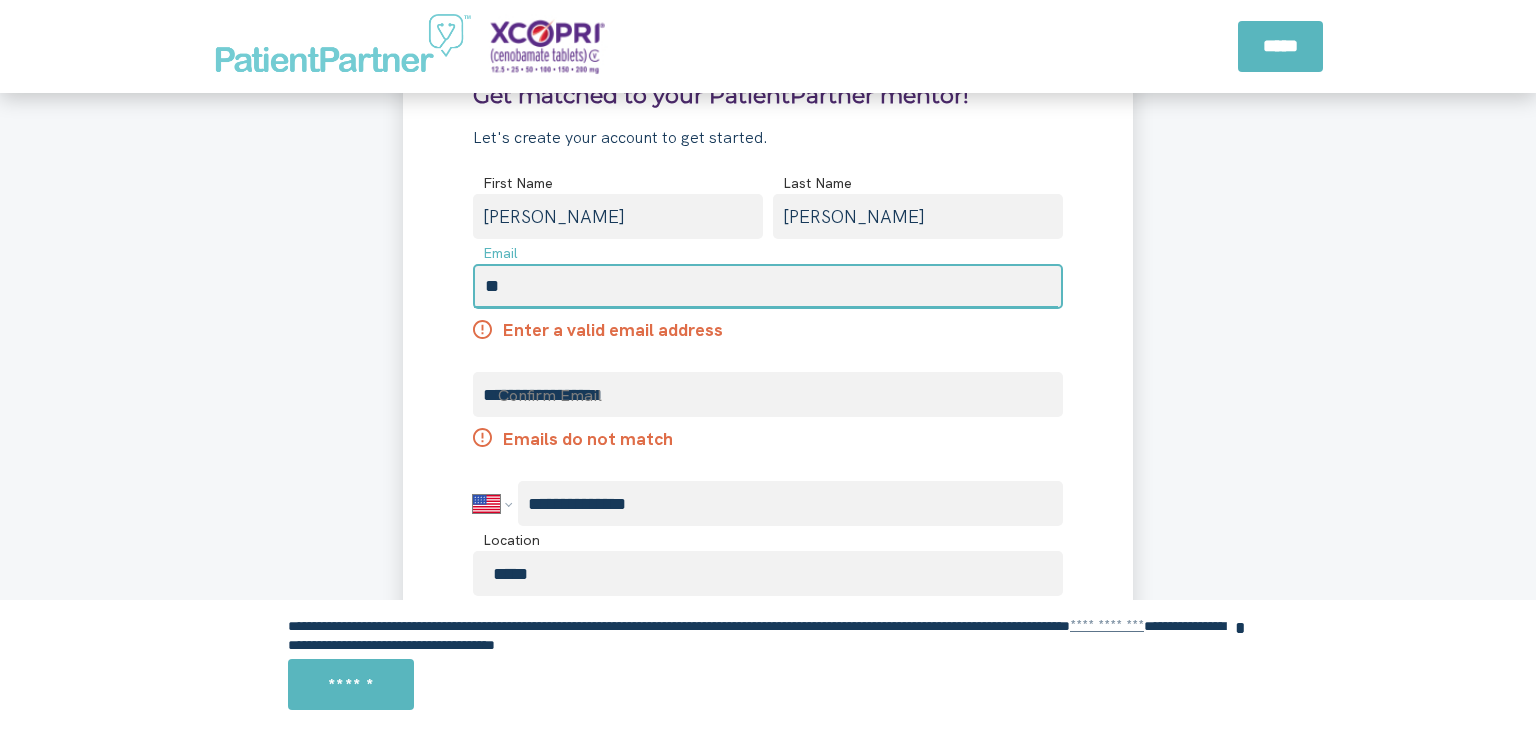 type on "*" 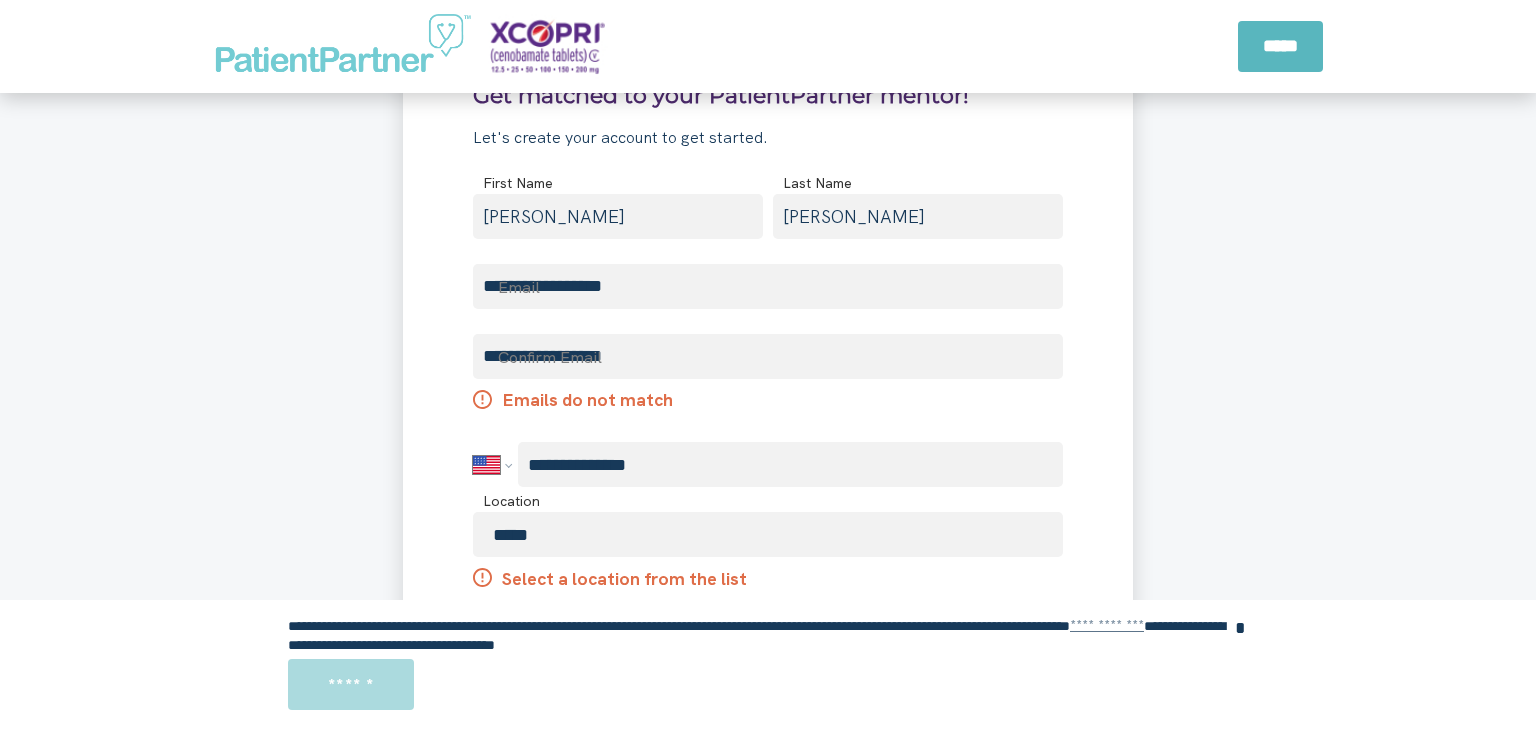 click on "******" at bounding box center (351, 684) 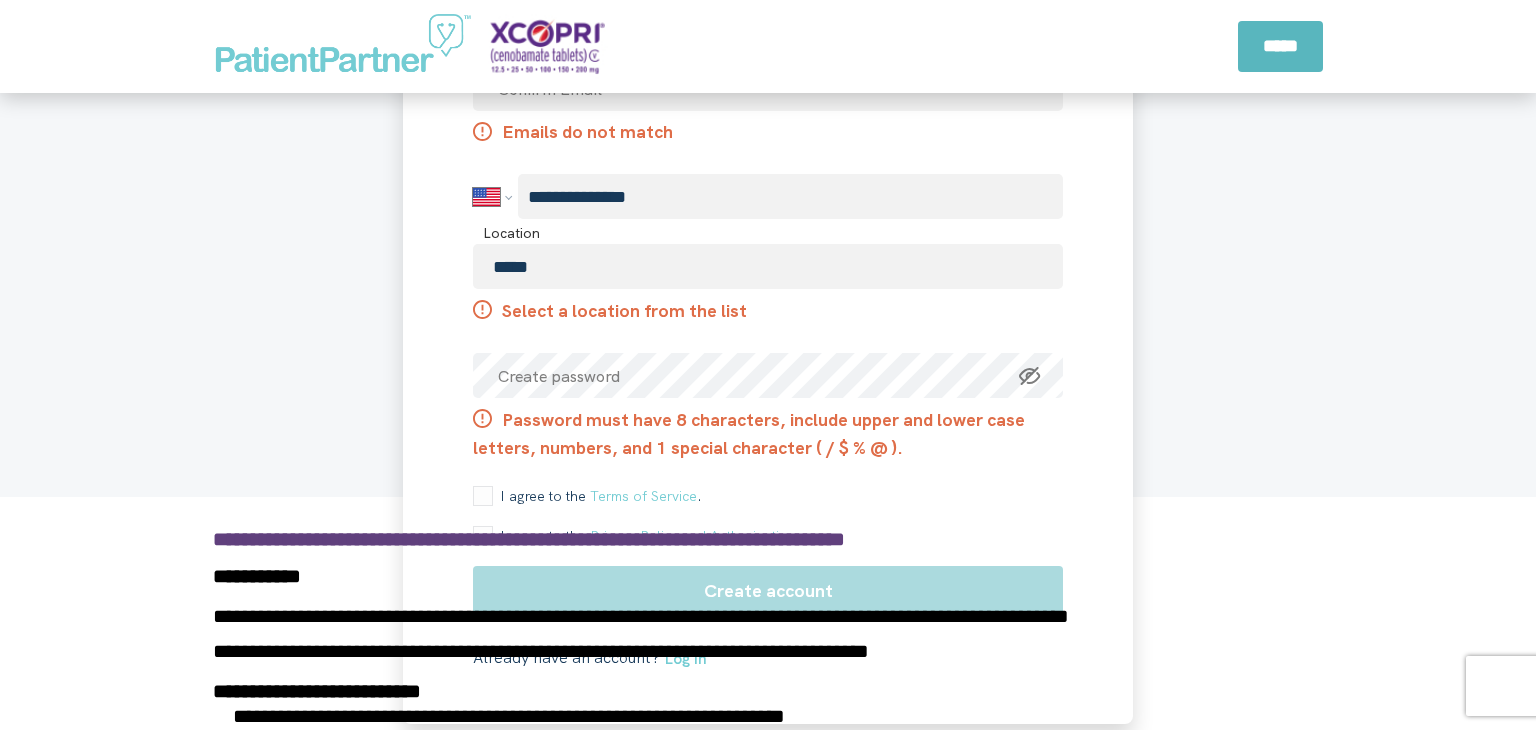 scroll, scrollTop: 2955, scrollLeft: 0, axis: vertical 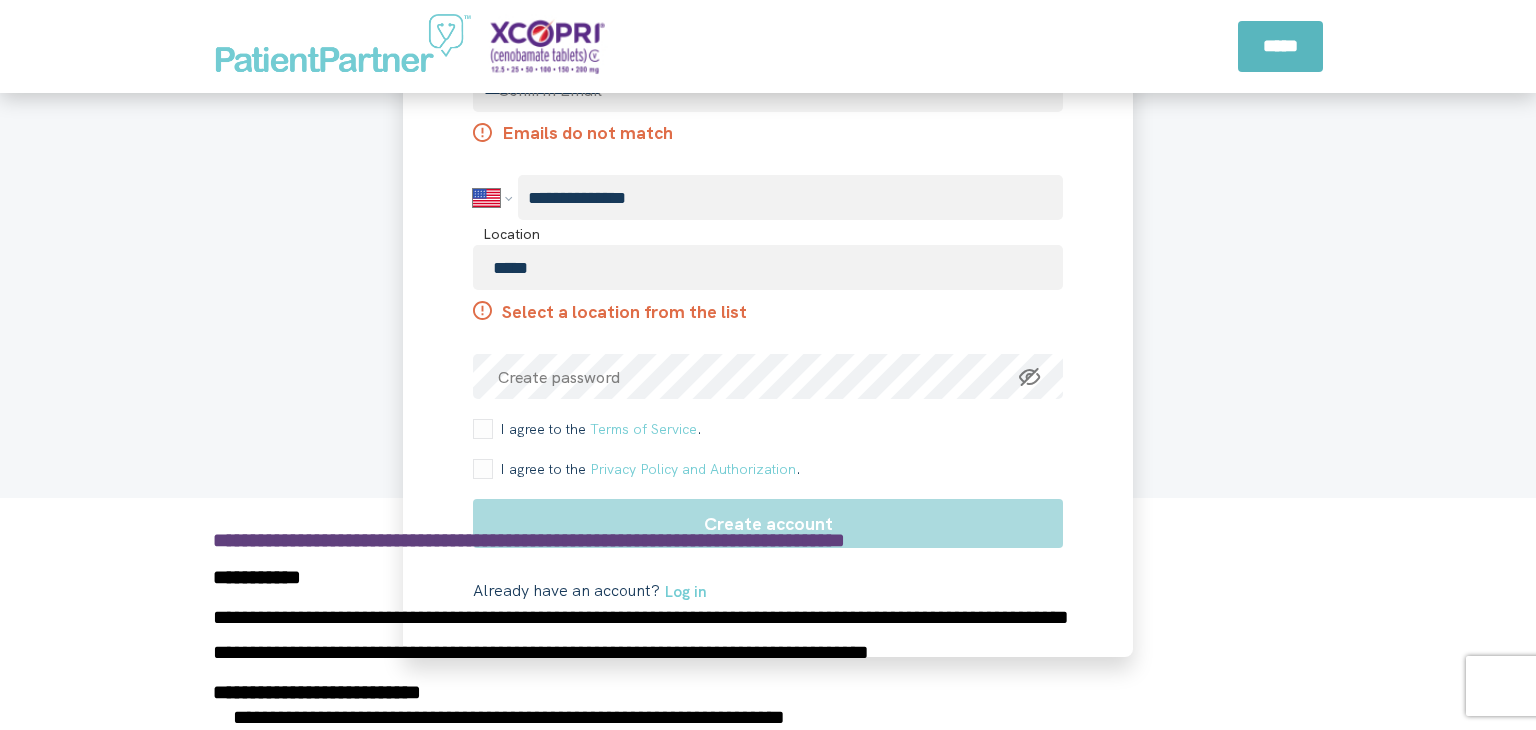 click on "**********" at bounding box center (768, 577) 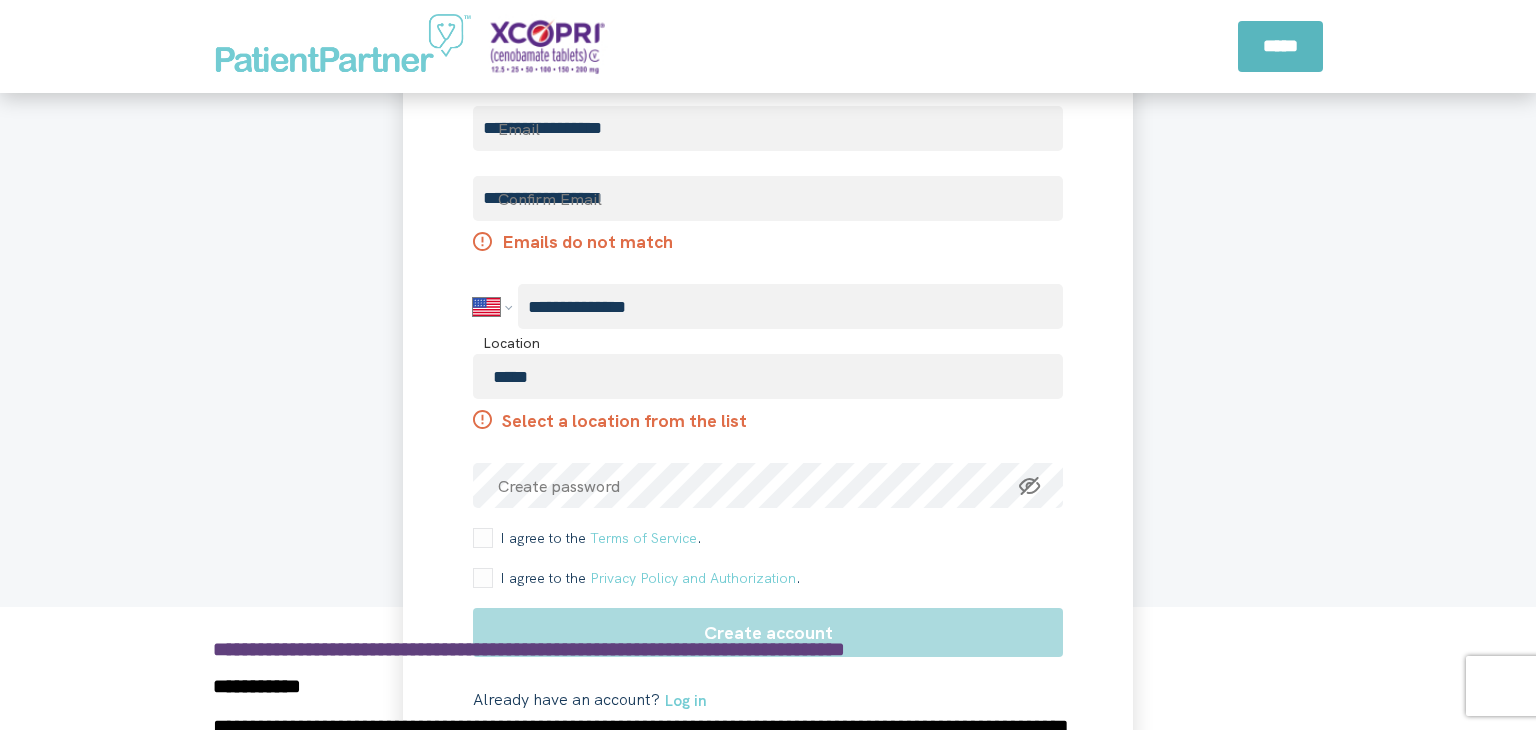 scroll, scrollTop: 2831, scrollLeft: 0, axis: vertical 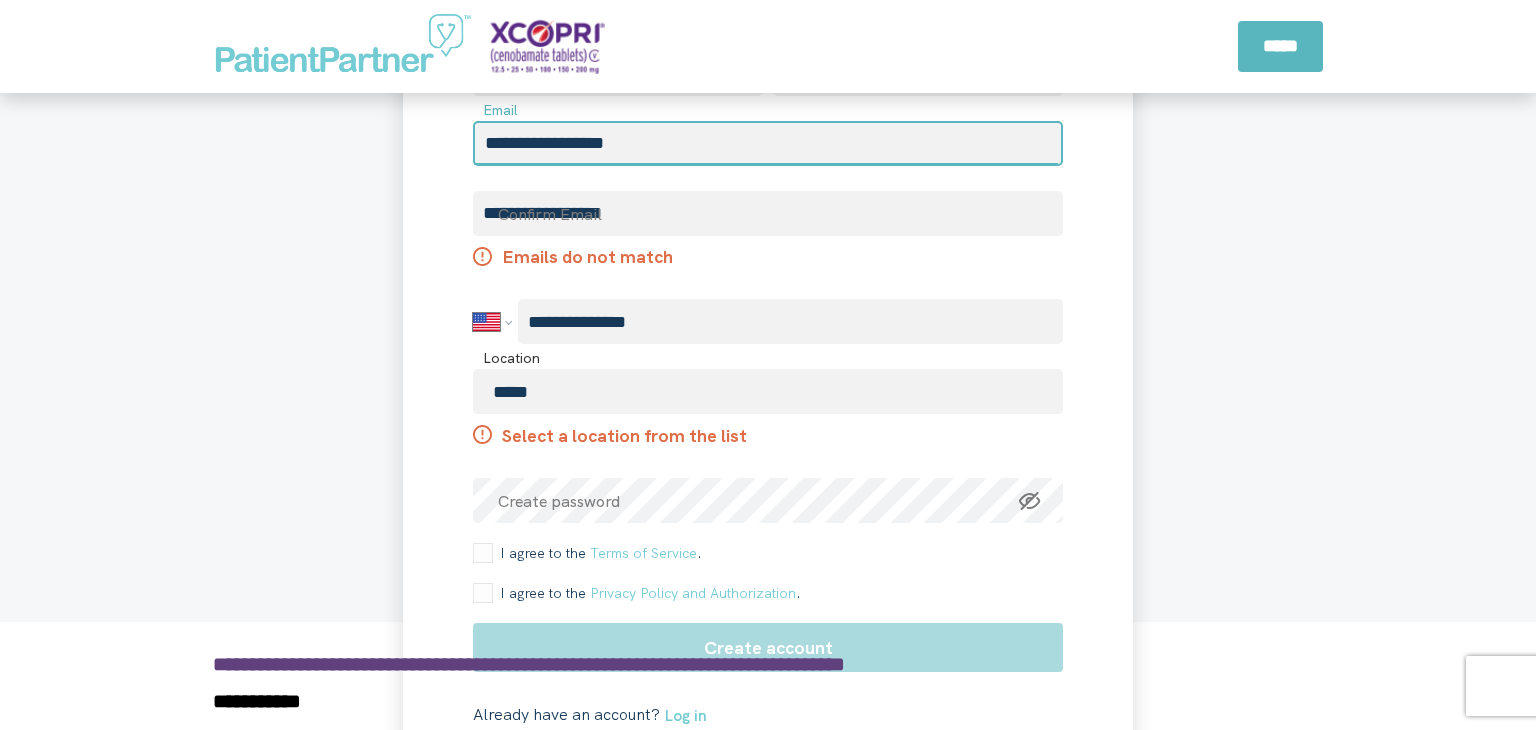 click on "**********" at bounding box center [768, 143] 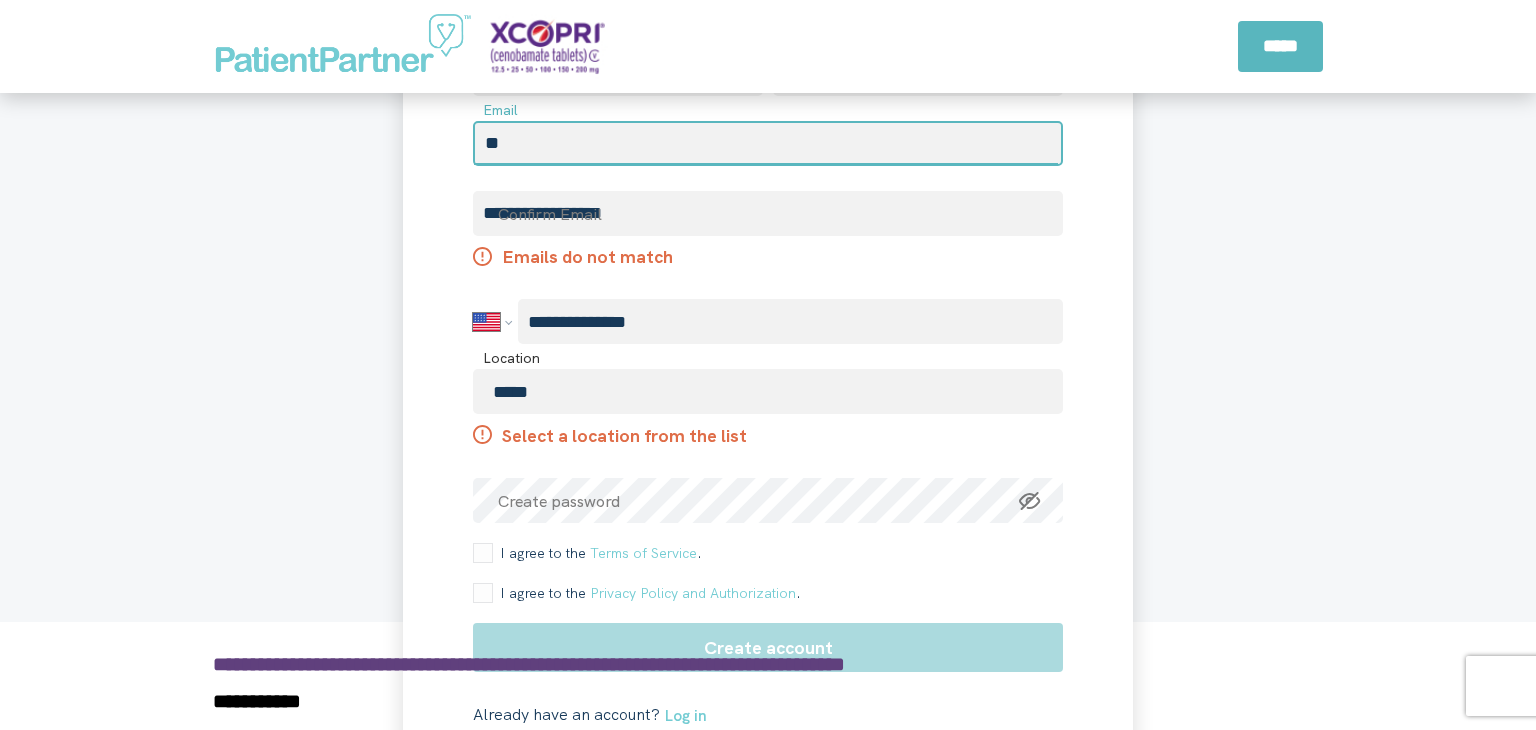type on "*" 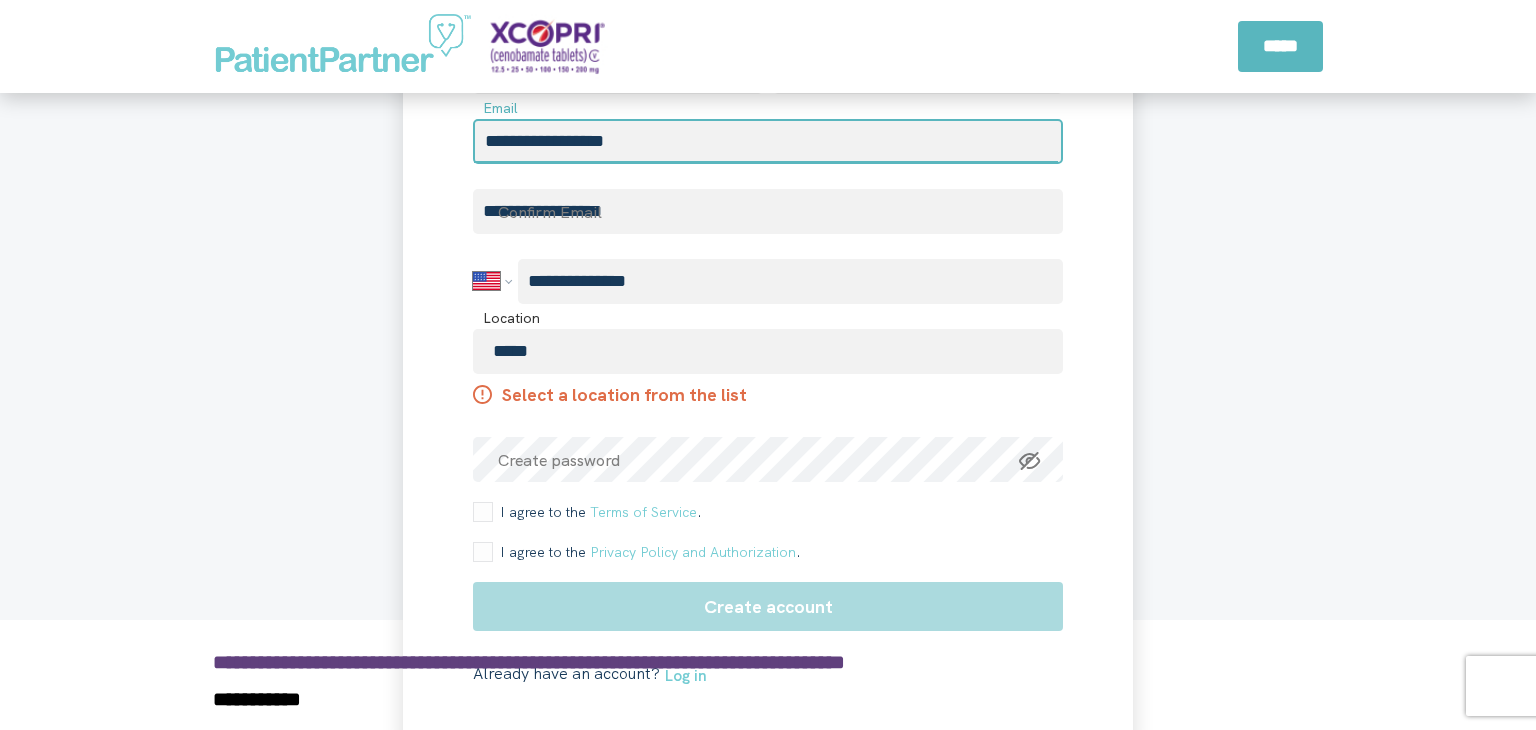 scroll, scrollTop: 2841, scrollLeft: 0, axis: vertical 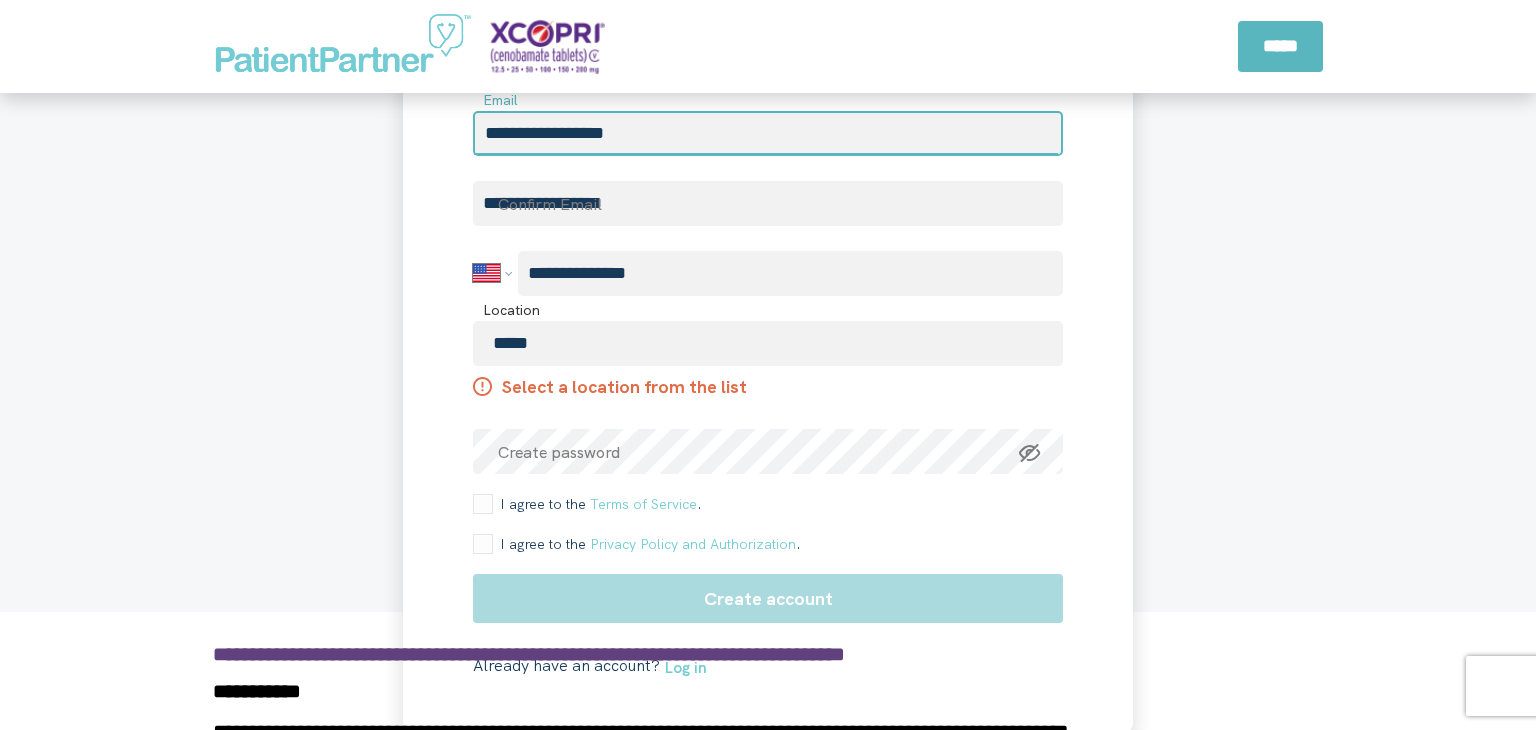 type on "**********" 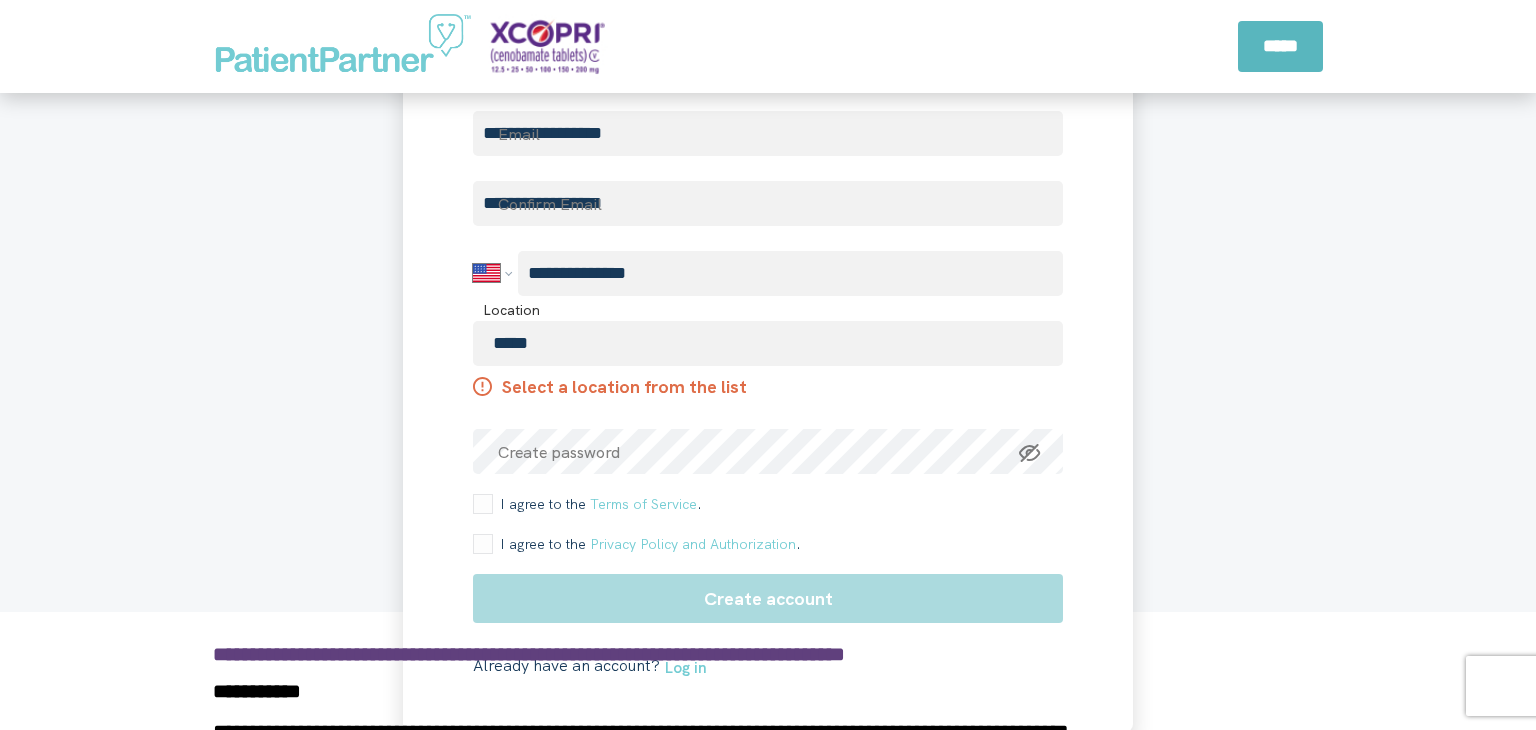 click on "**********" at bounding box center [768, 307] 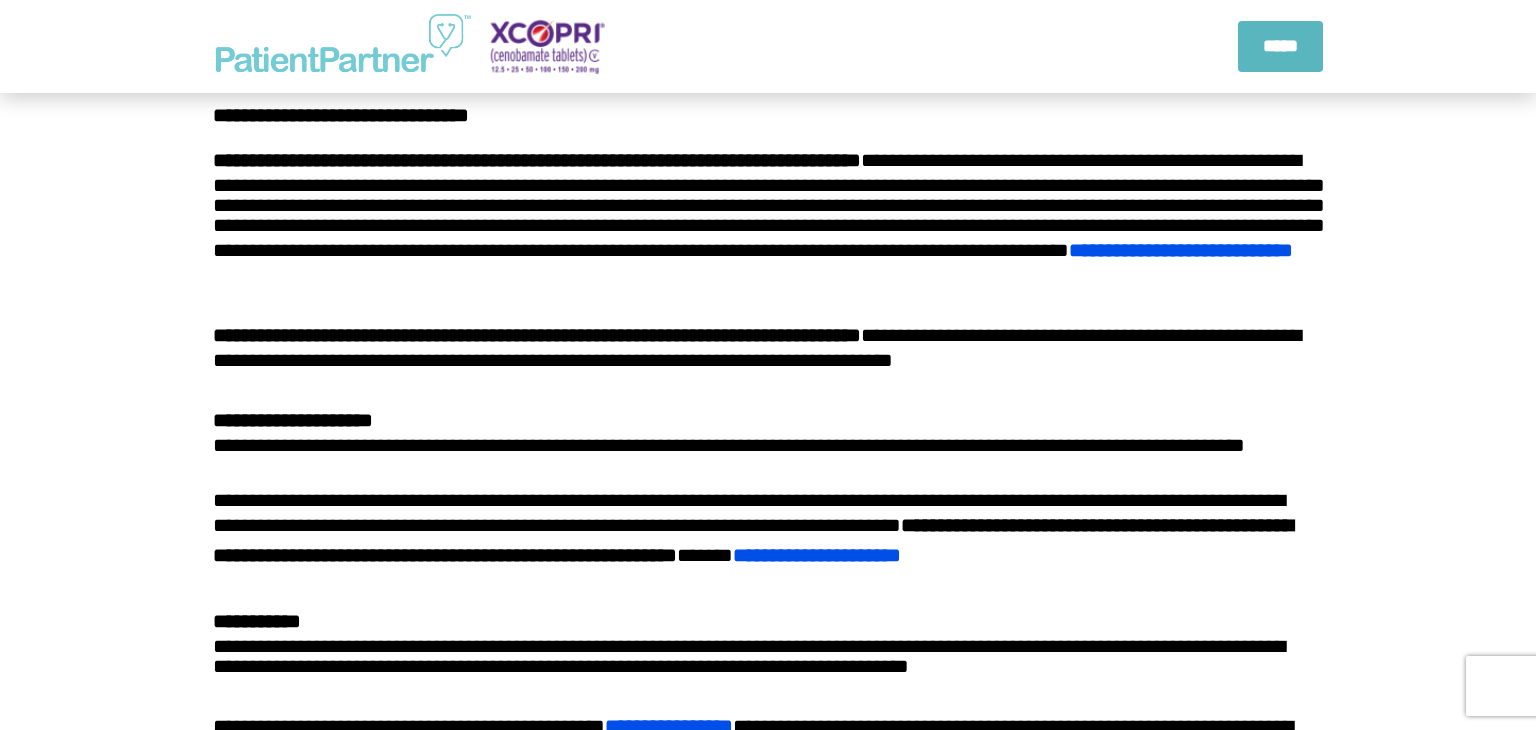 scroll, scrollTop: 4808, scrollLeft: 0, axis: vertical 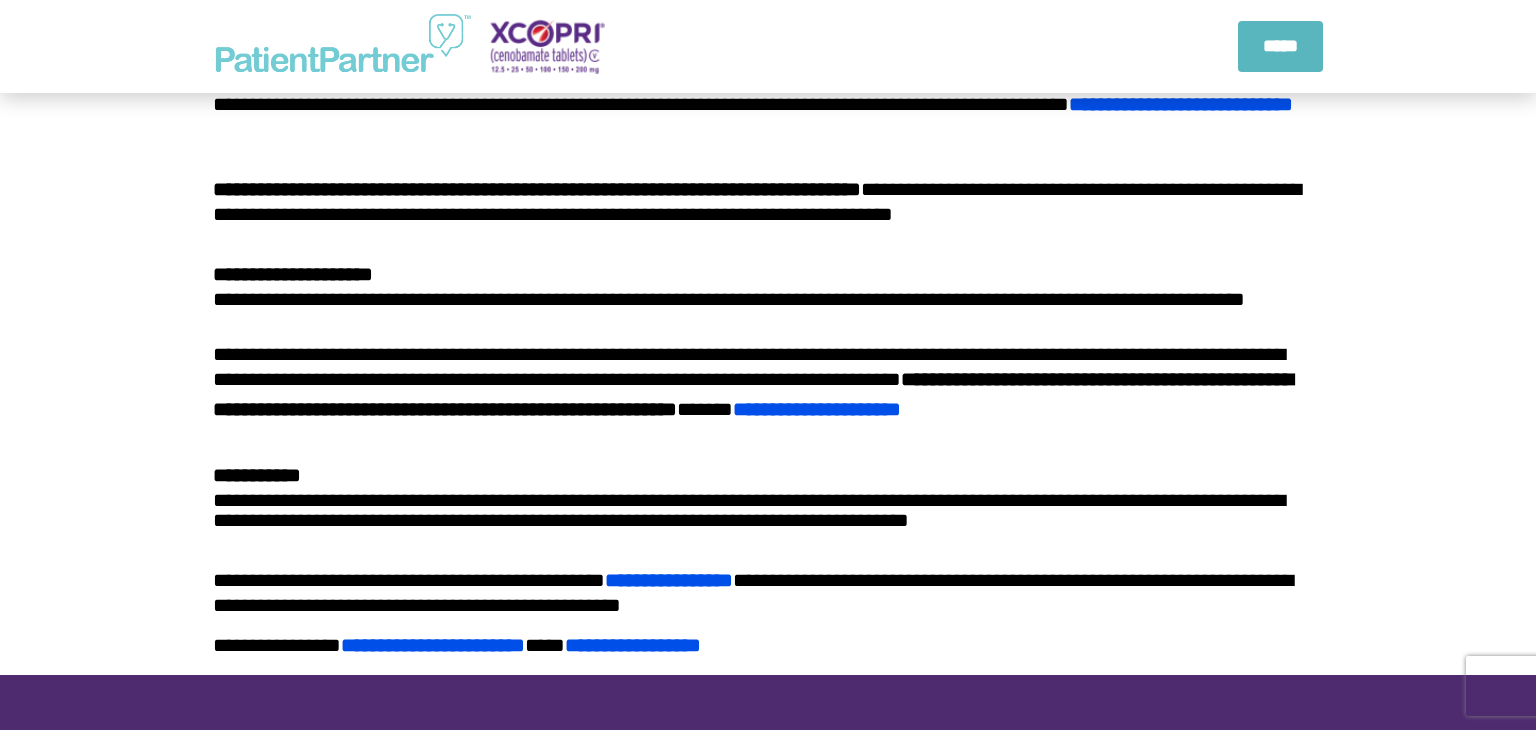 click on "**********" at bounding box center (768, 590) 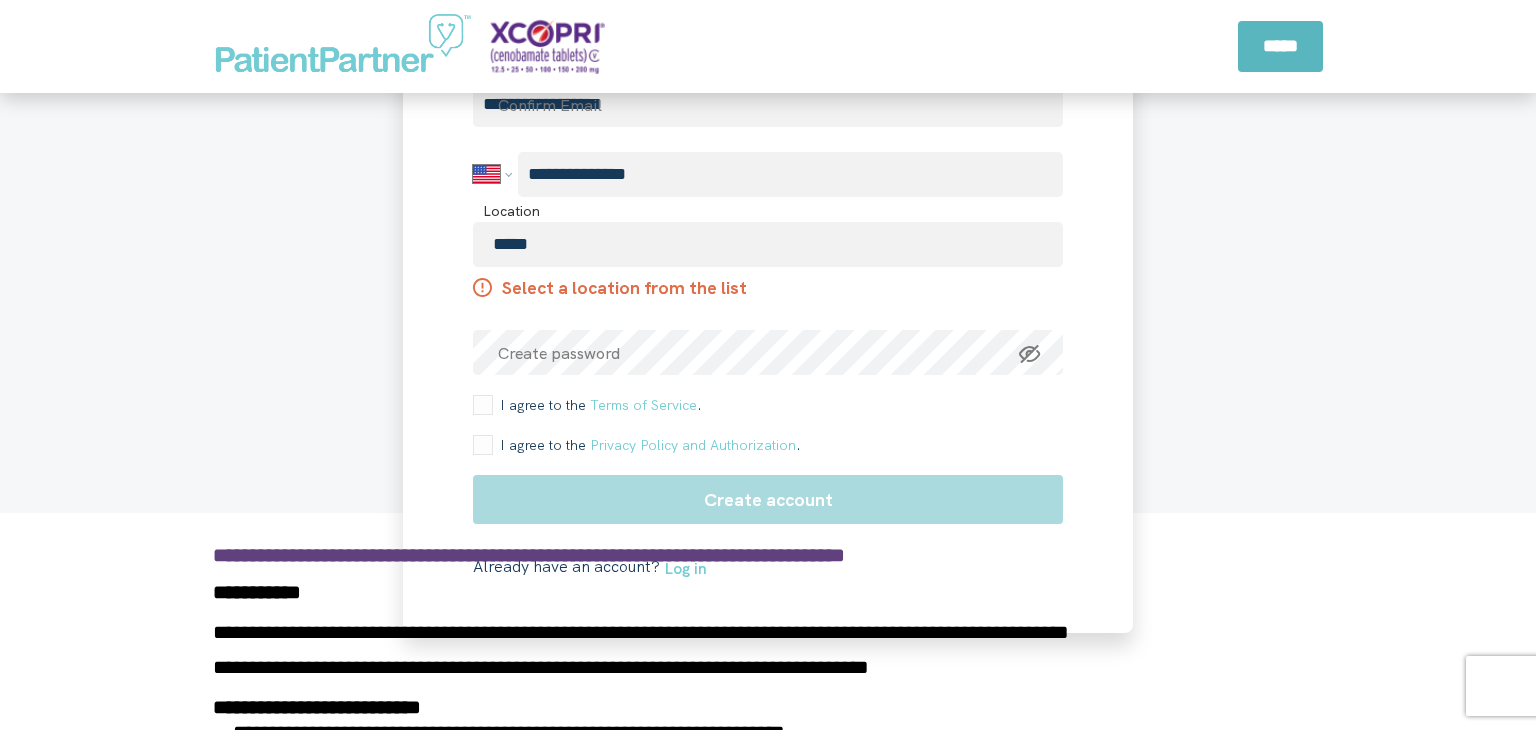 scroll, scrollTop: 2938, scrollLeft: 0, axis: vertical 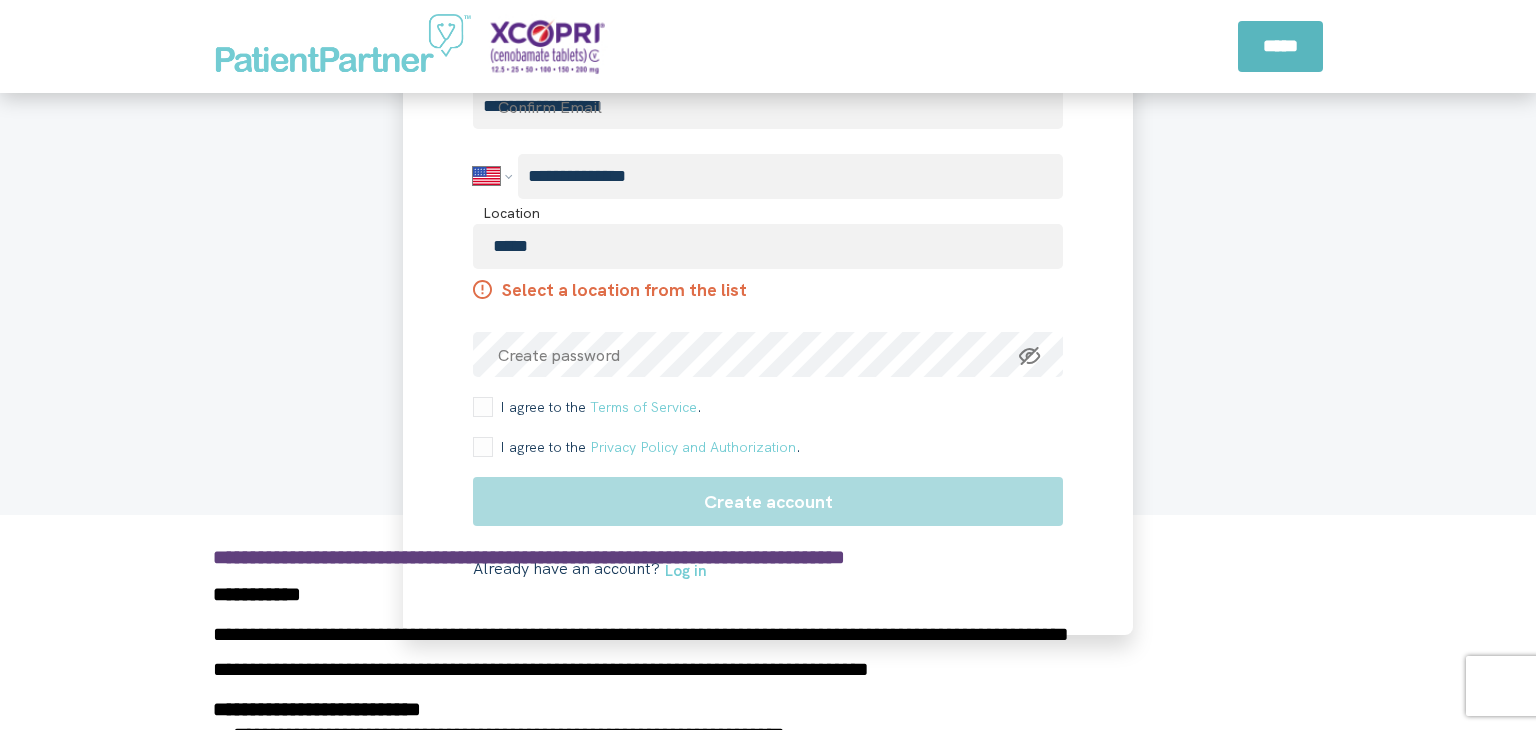 click on "I agree to the   Terms of Service ." at bounding box center [597, 407] 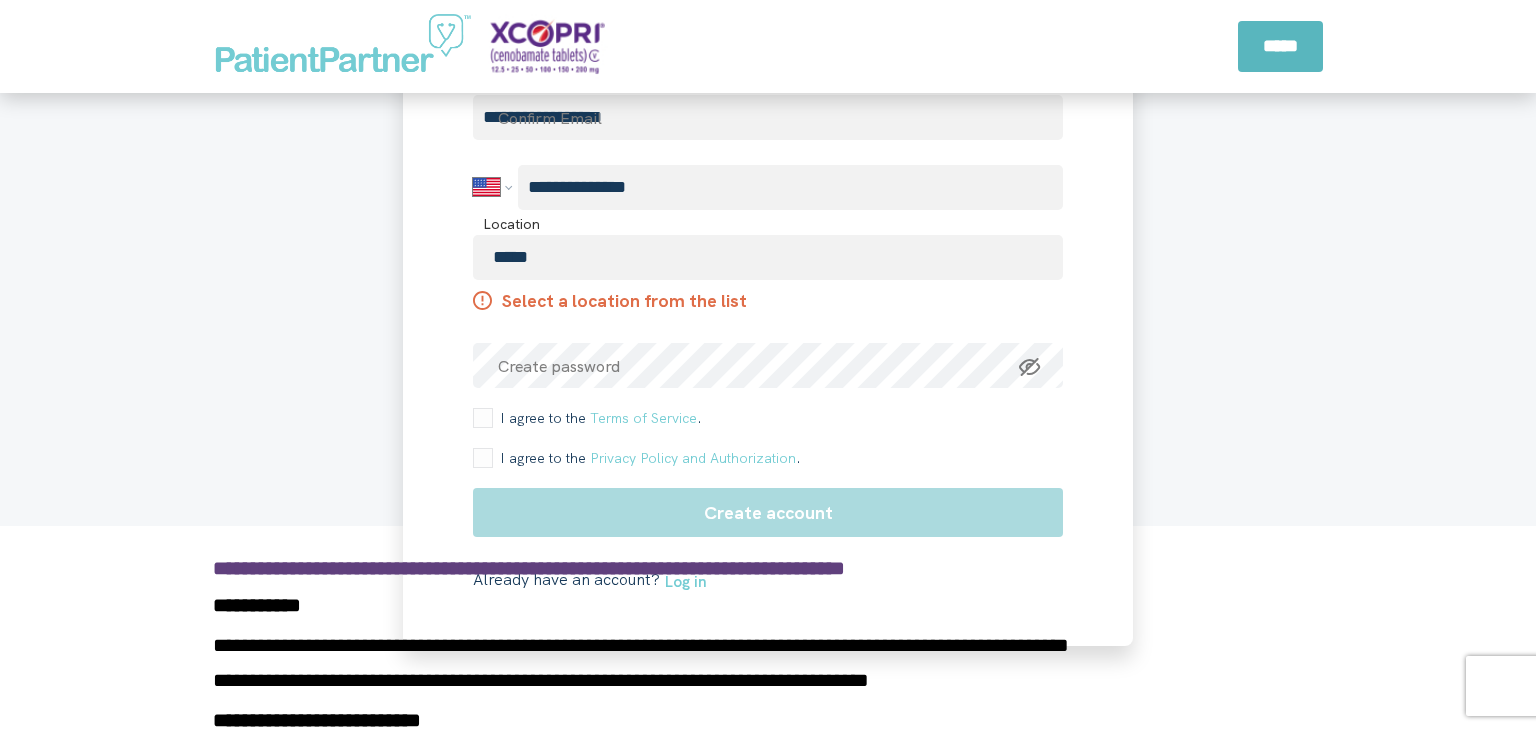 scroll, scrollTop: 2972, scrollLeft: 0, axis: vertical 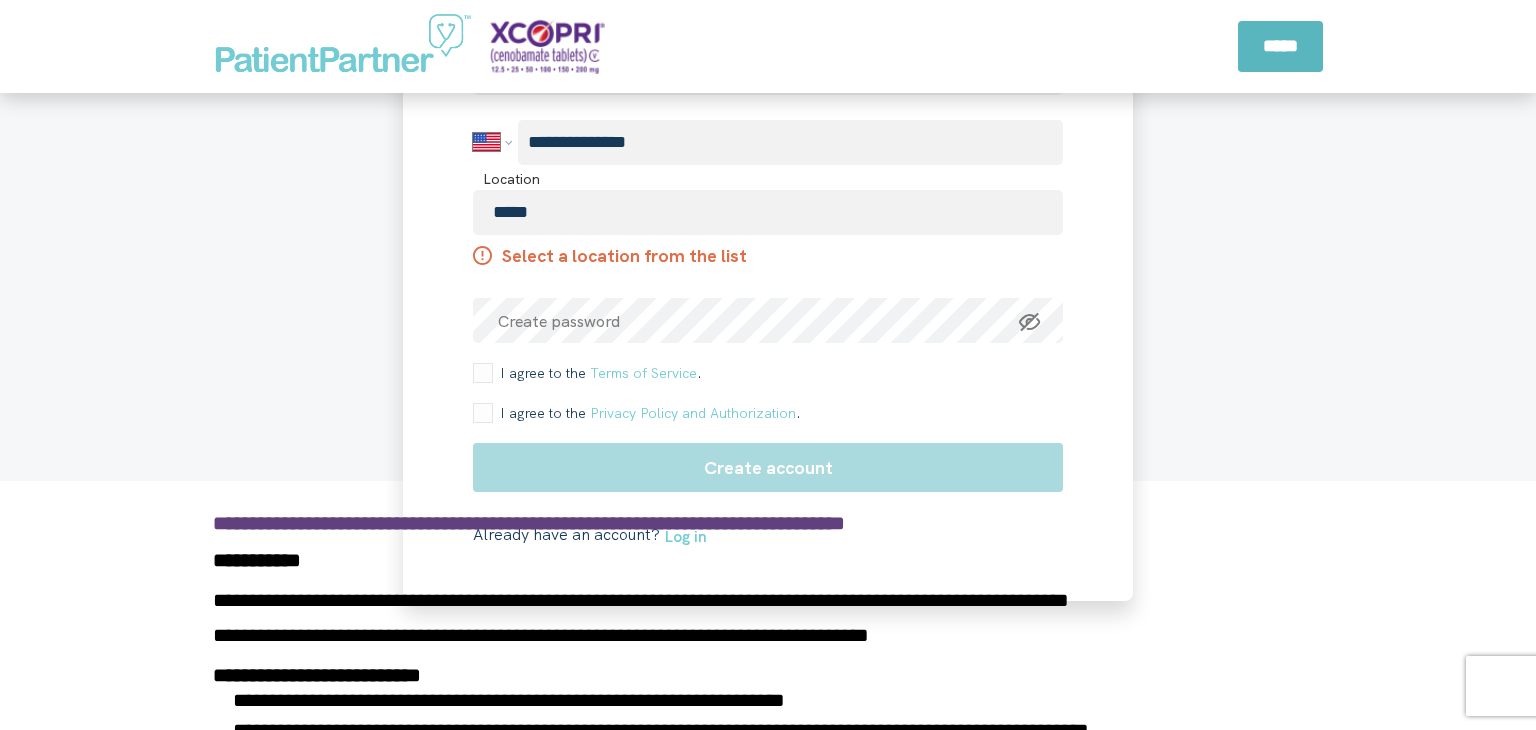 click on "**********" at bounding box center (768, 176) 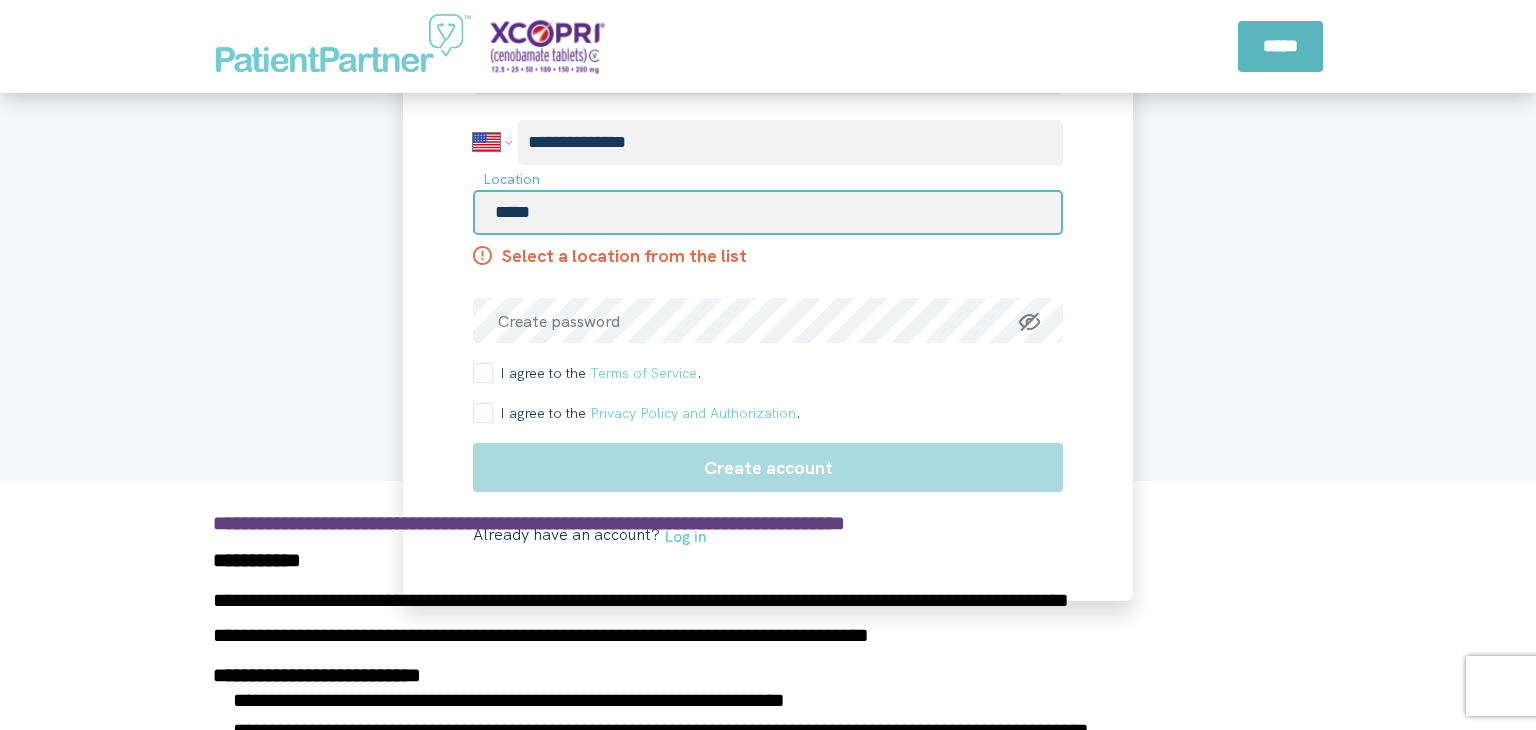 click on "*****" at bounding box center [768, 212] 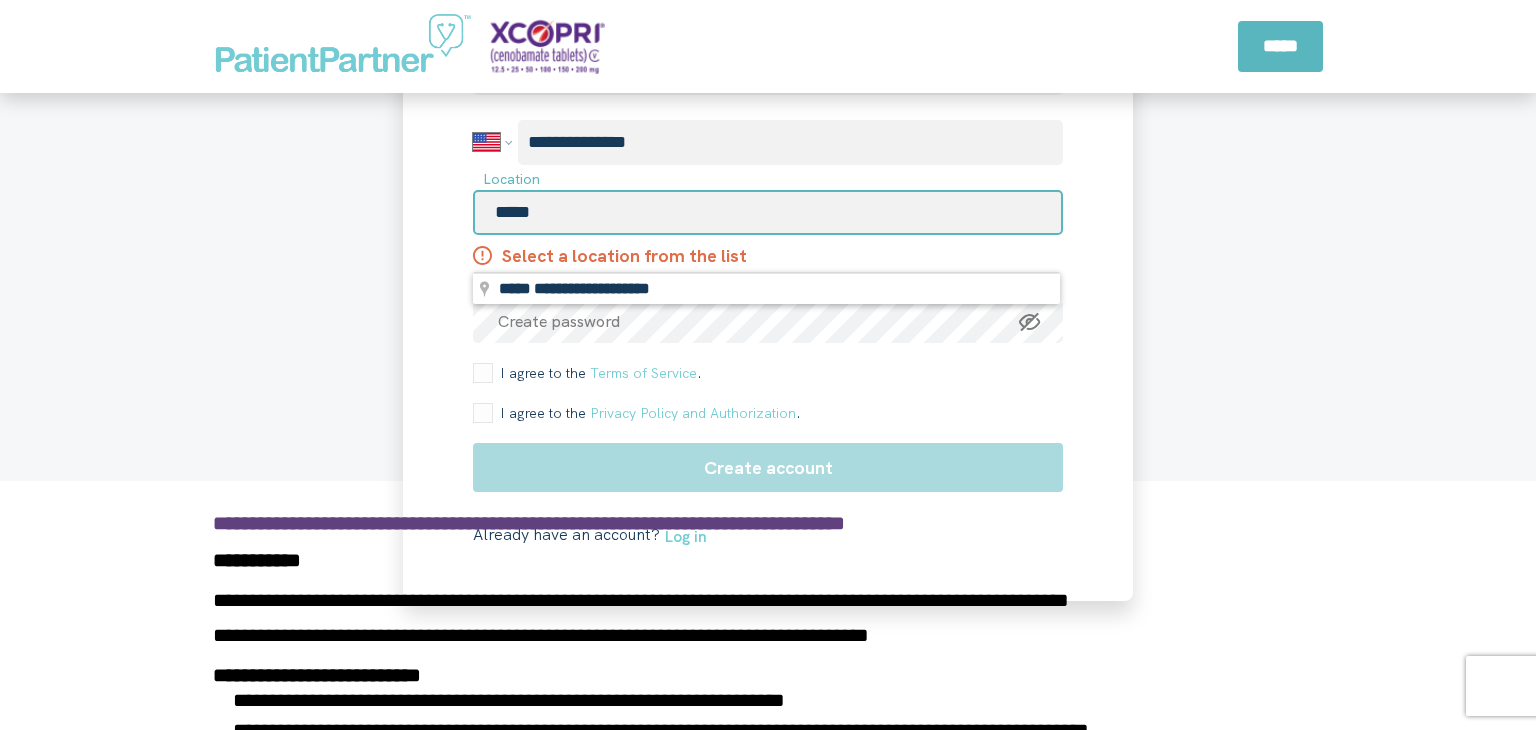 click on "*****" at bounding box center (768, 212) 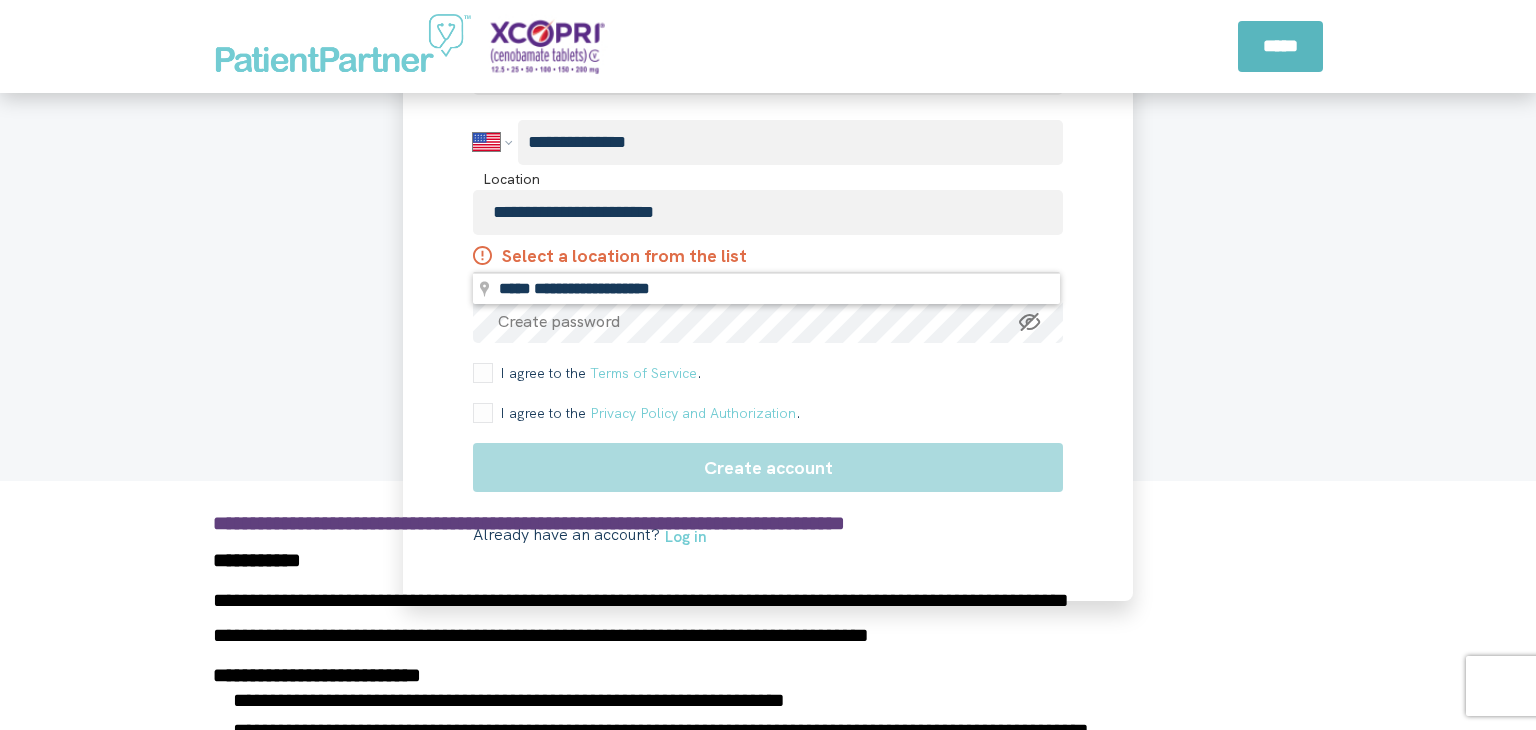 click on "**********" at bounding box center (768, 176) 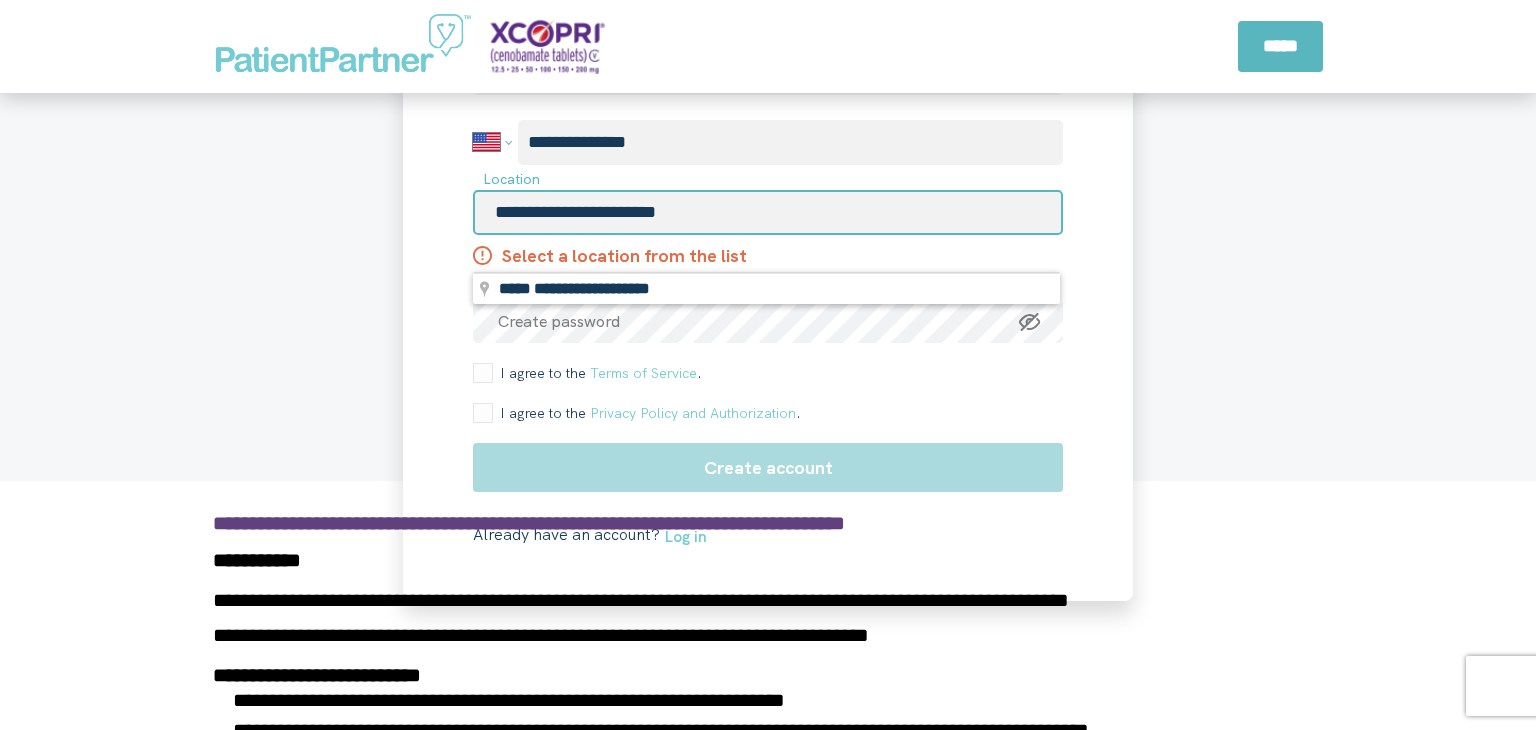 click on "**********" at bounding box center [768, 212] 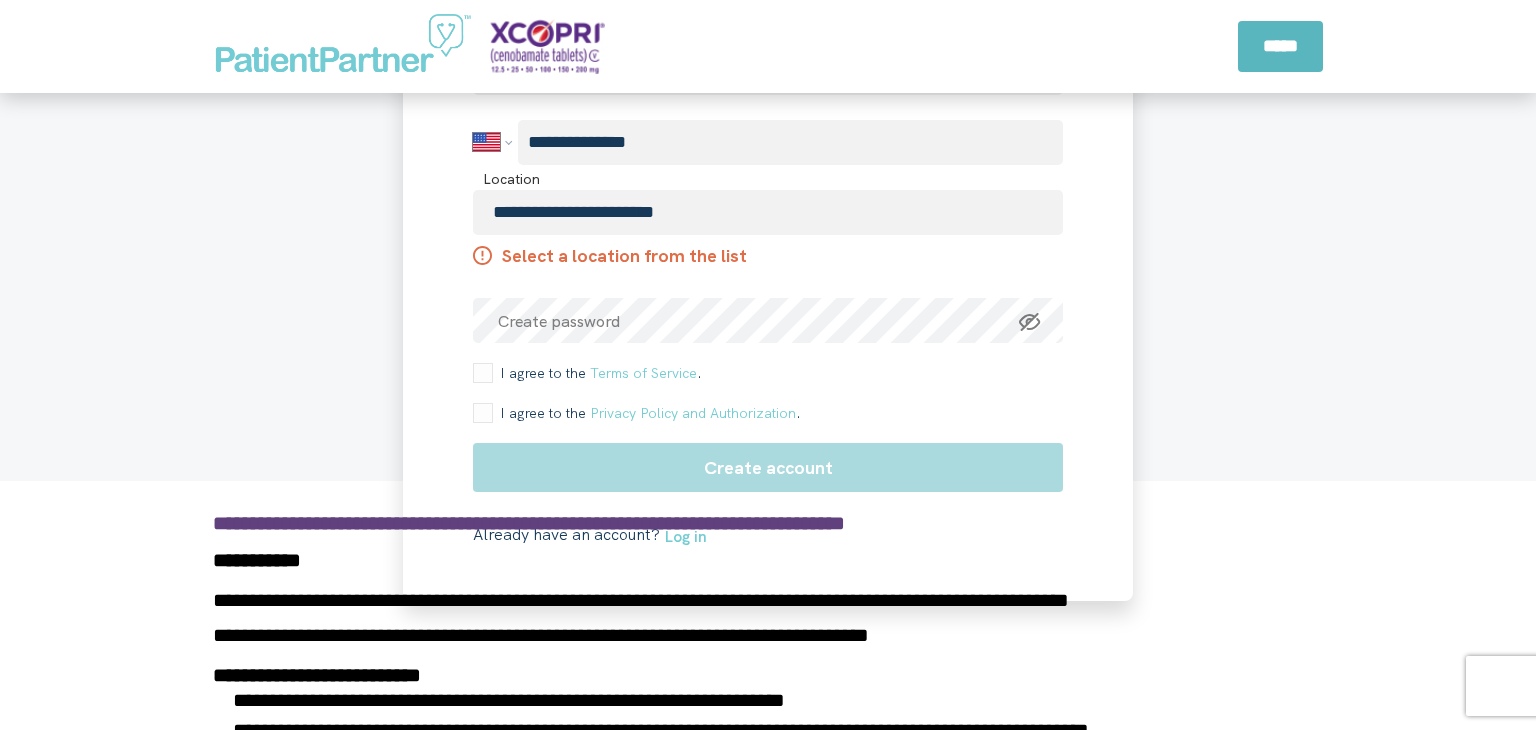 click on "**********" at bounding box center (768, 176) 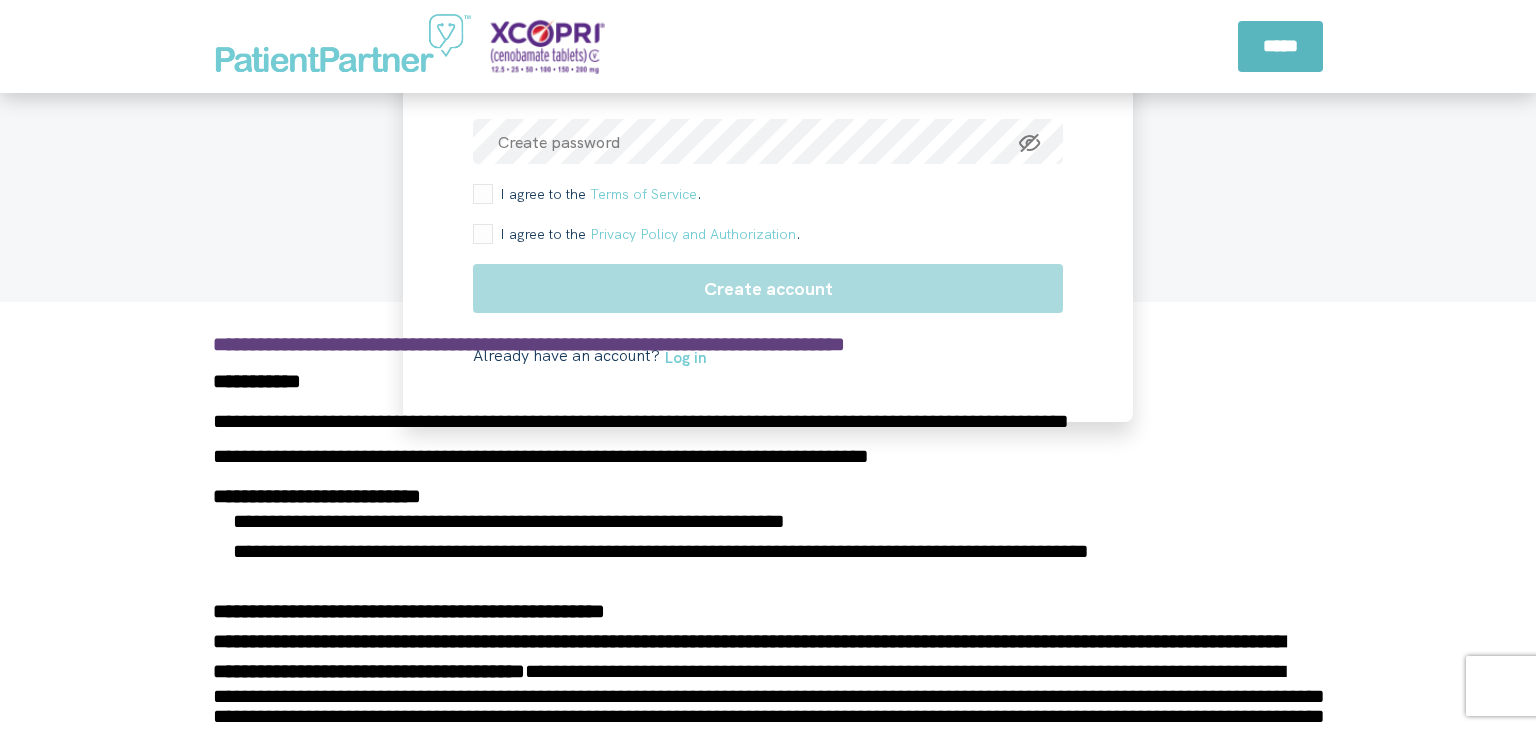 scroll, scrollTop: 3000, scrollLeft: 0, axis: vertical 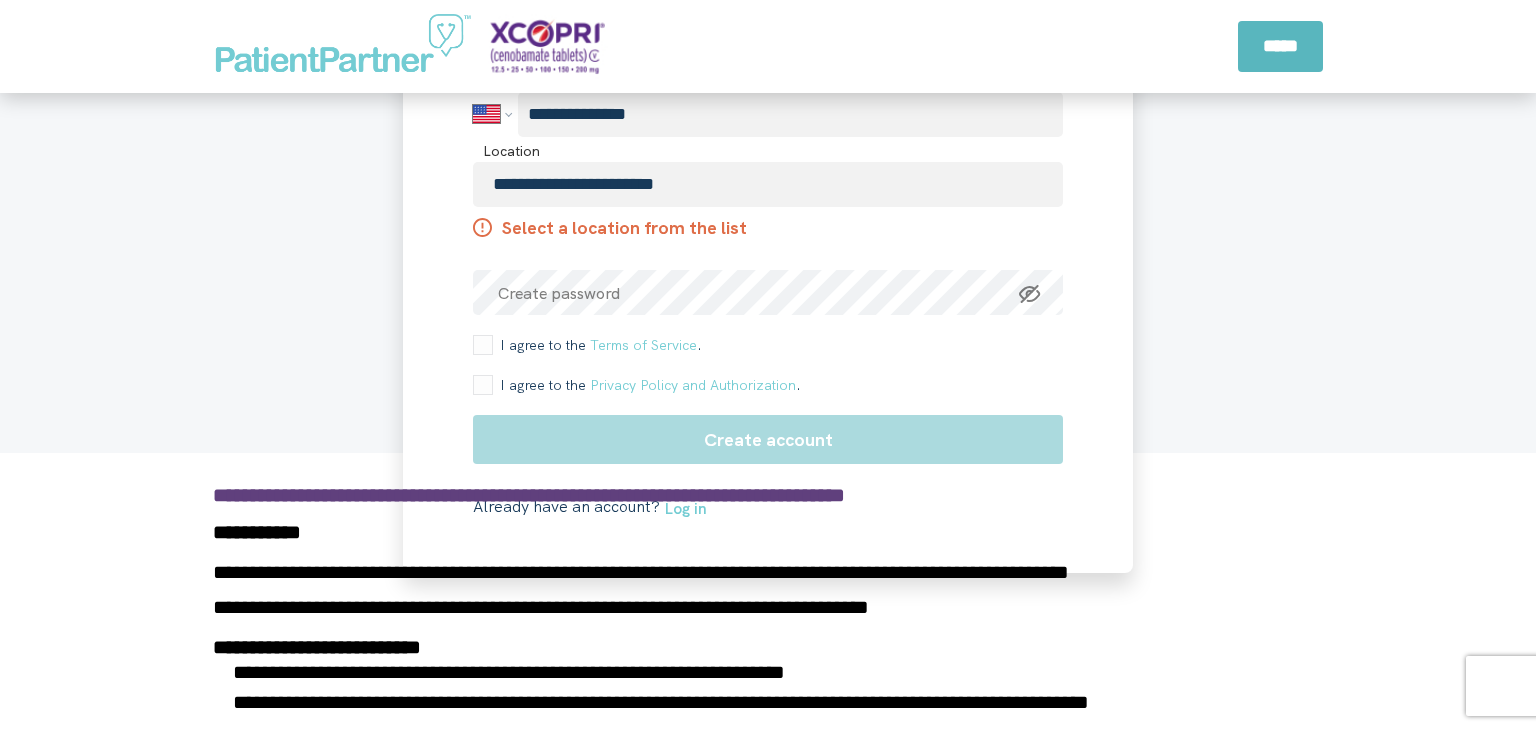 click on "**********" at bounding box center (768, 148) 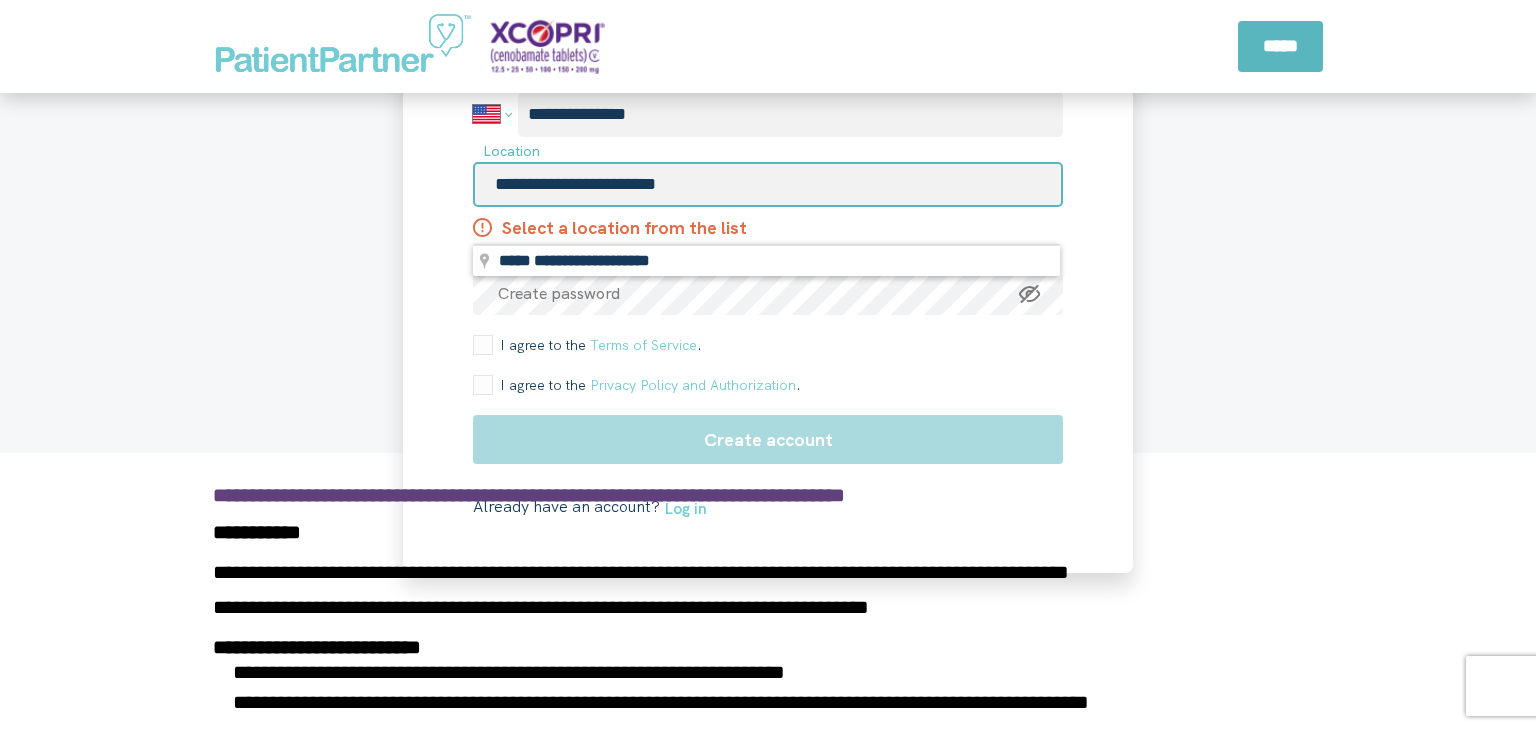 click on "**********" at bounding box center (768, 184) 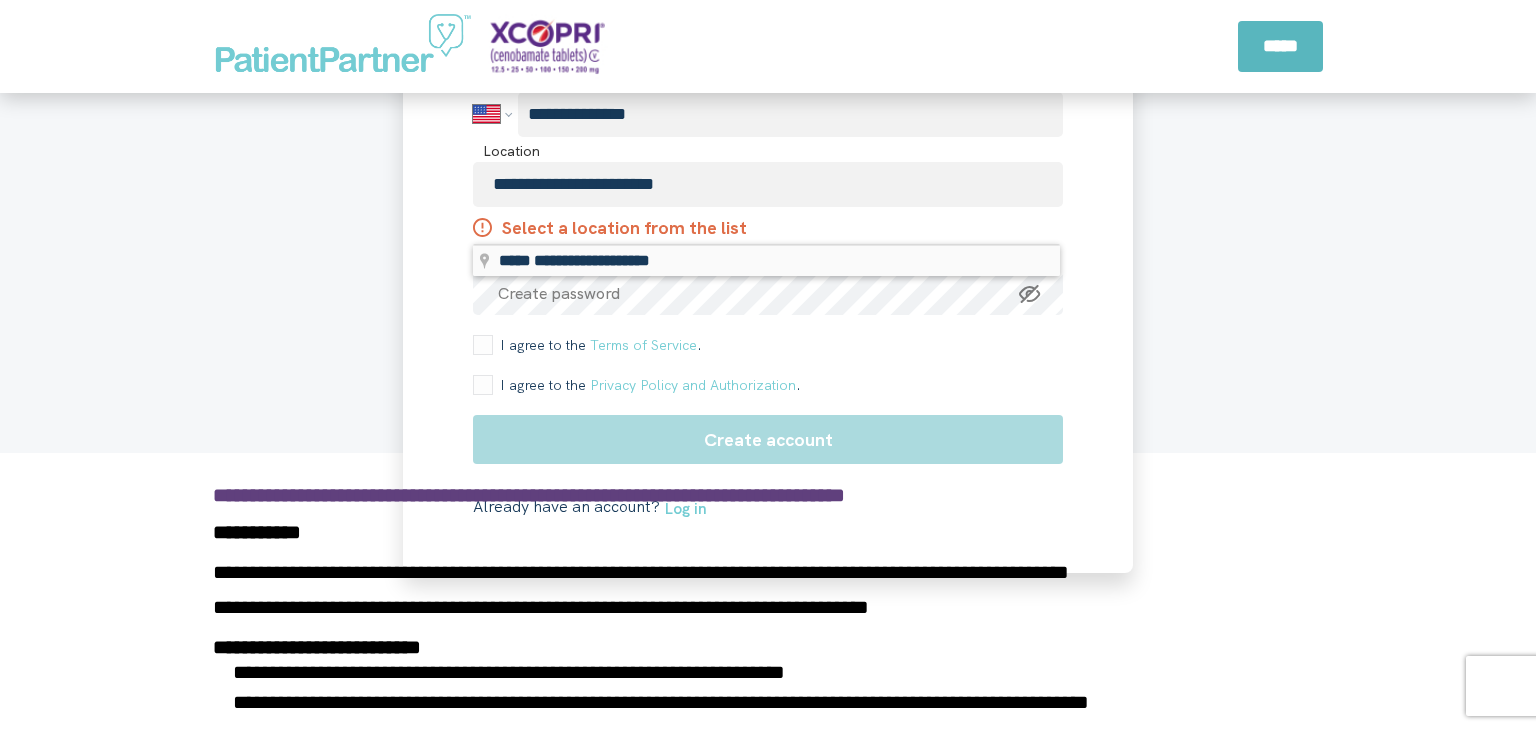 type on "**********" 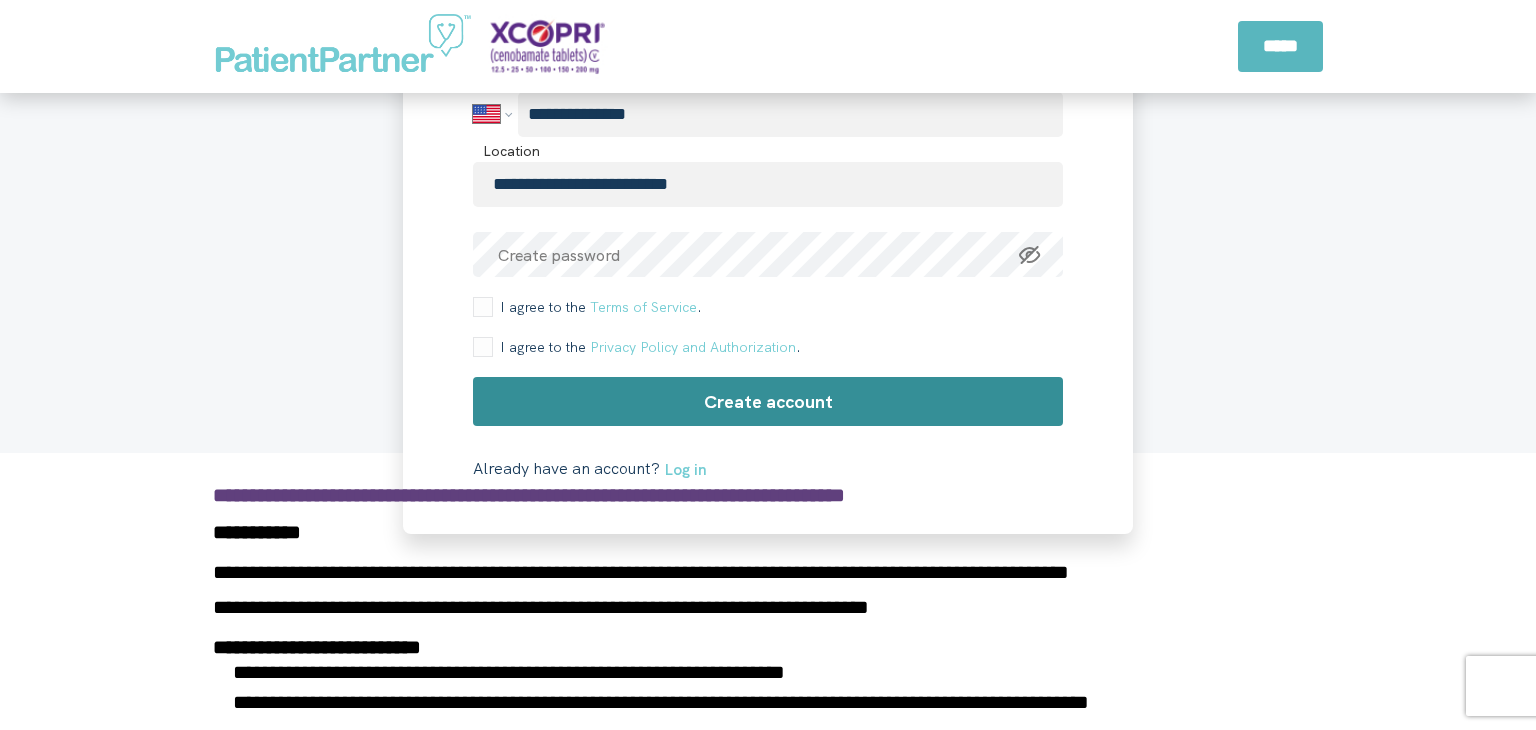 click on "Create account" 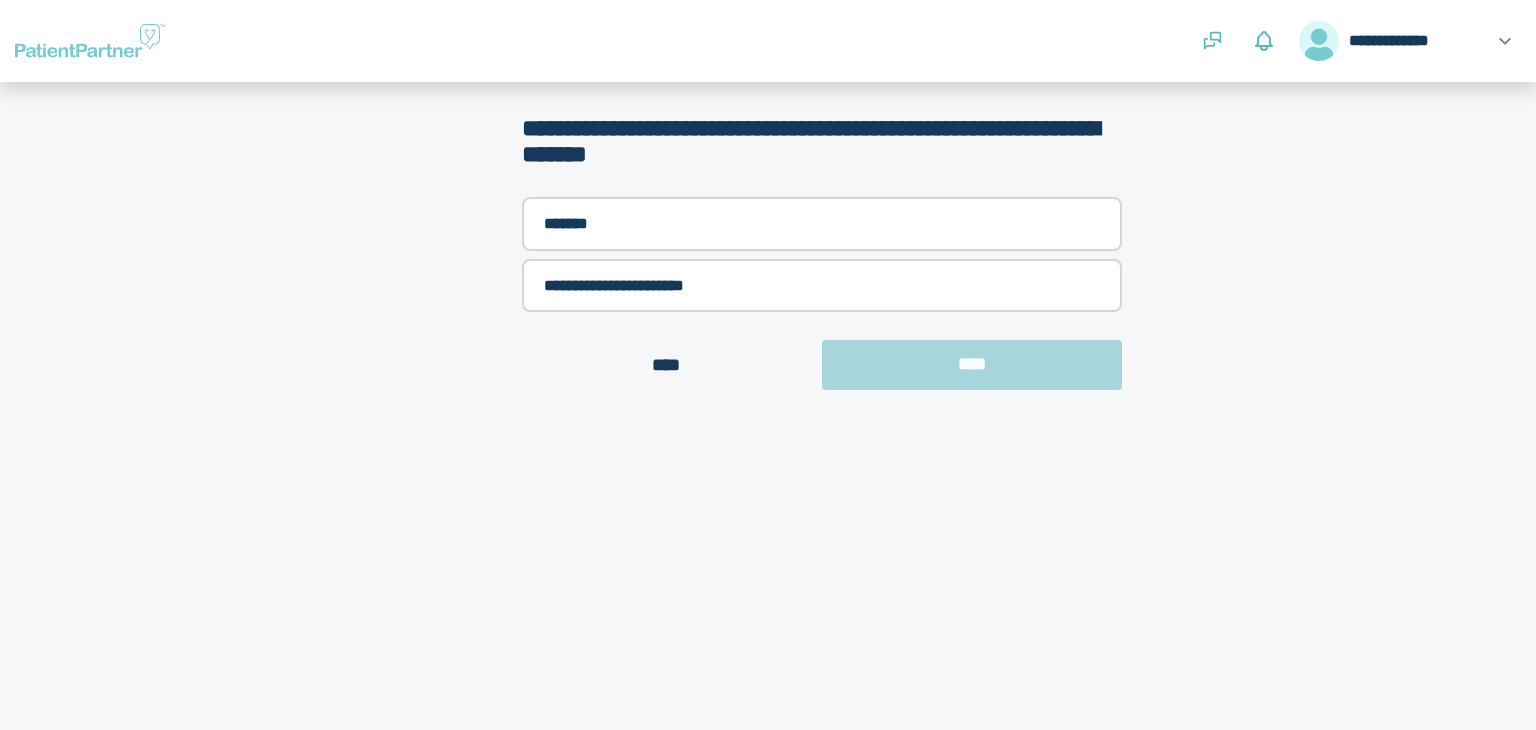 scroll, scrollTop: 0, scrollLeft: 0, axis: both 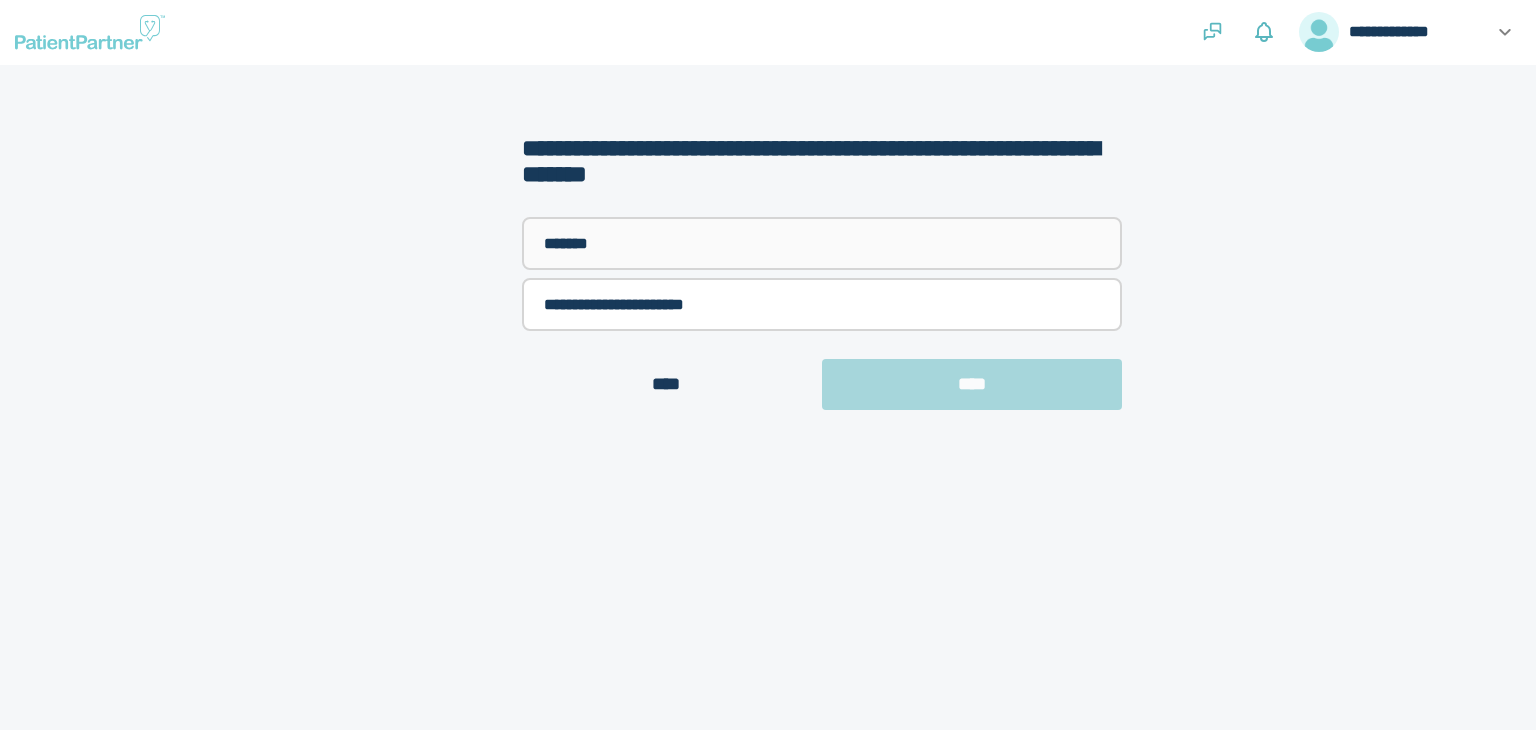 click on "*******" at bounding box center [822, 243] 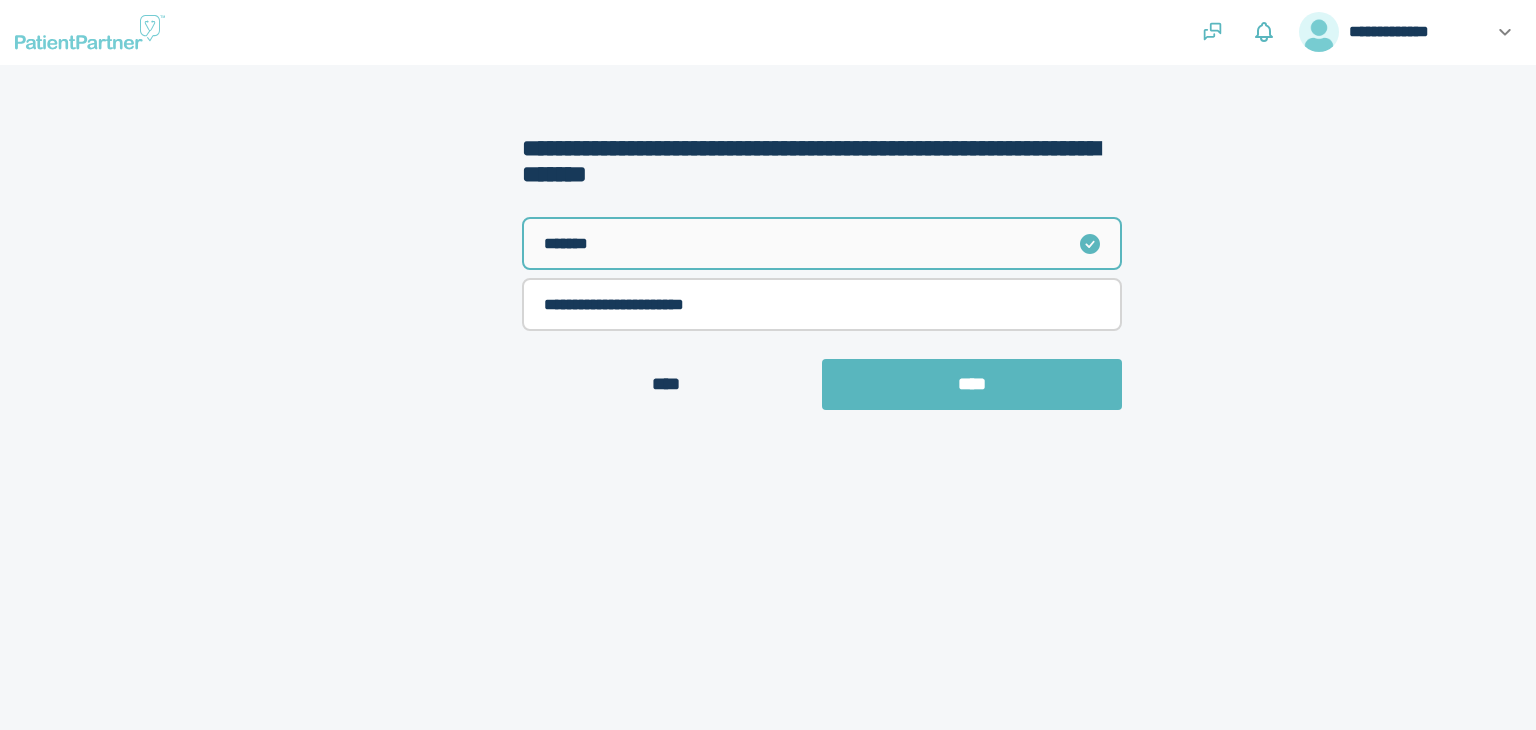 click on "*******" at bounding box center [822, 243] 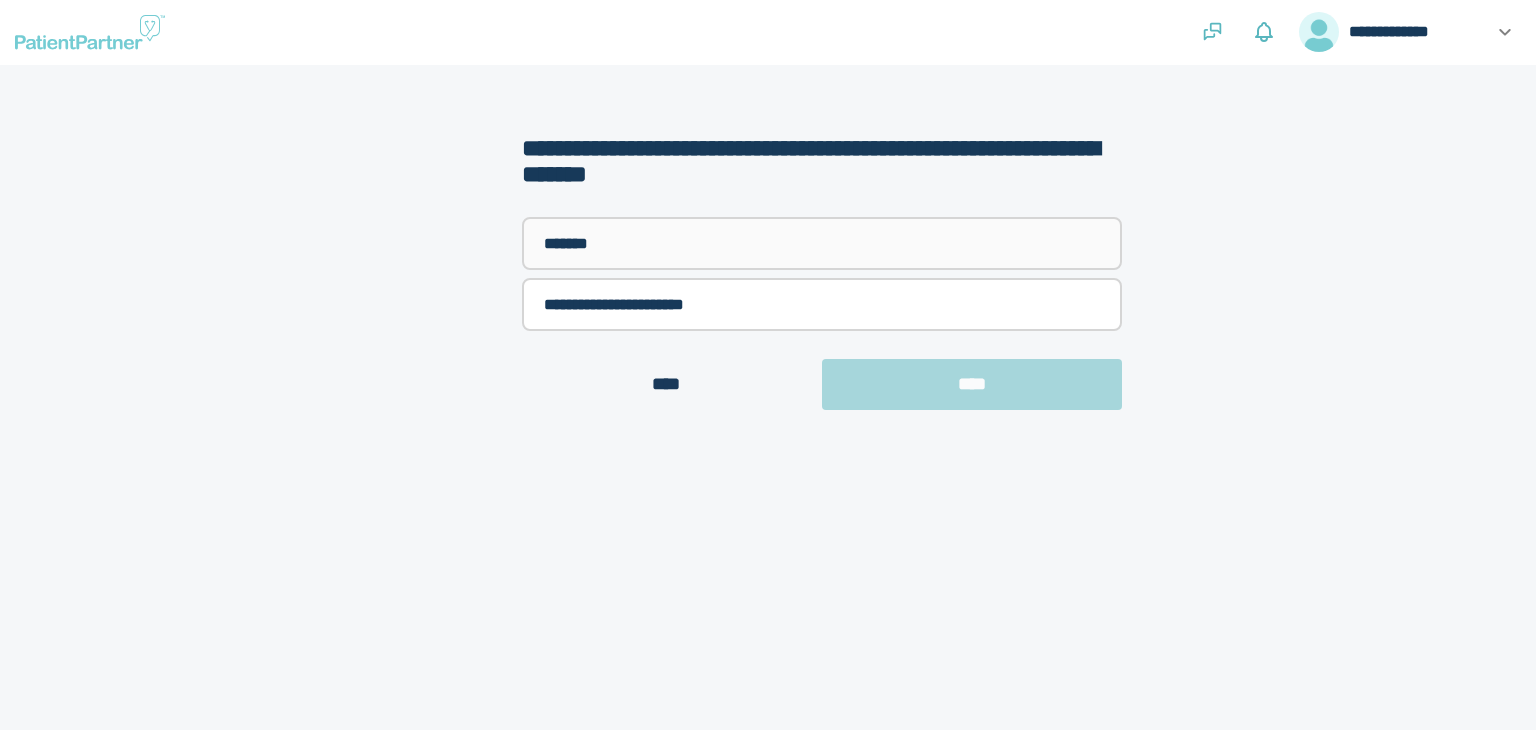 click on "*******" at bounding box center (822, 243) 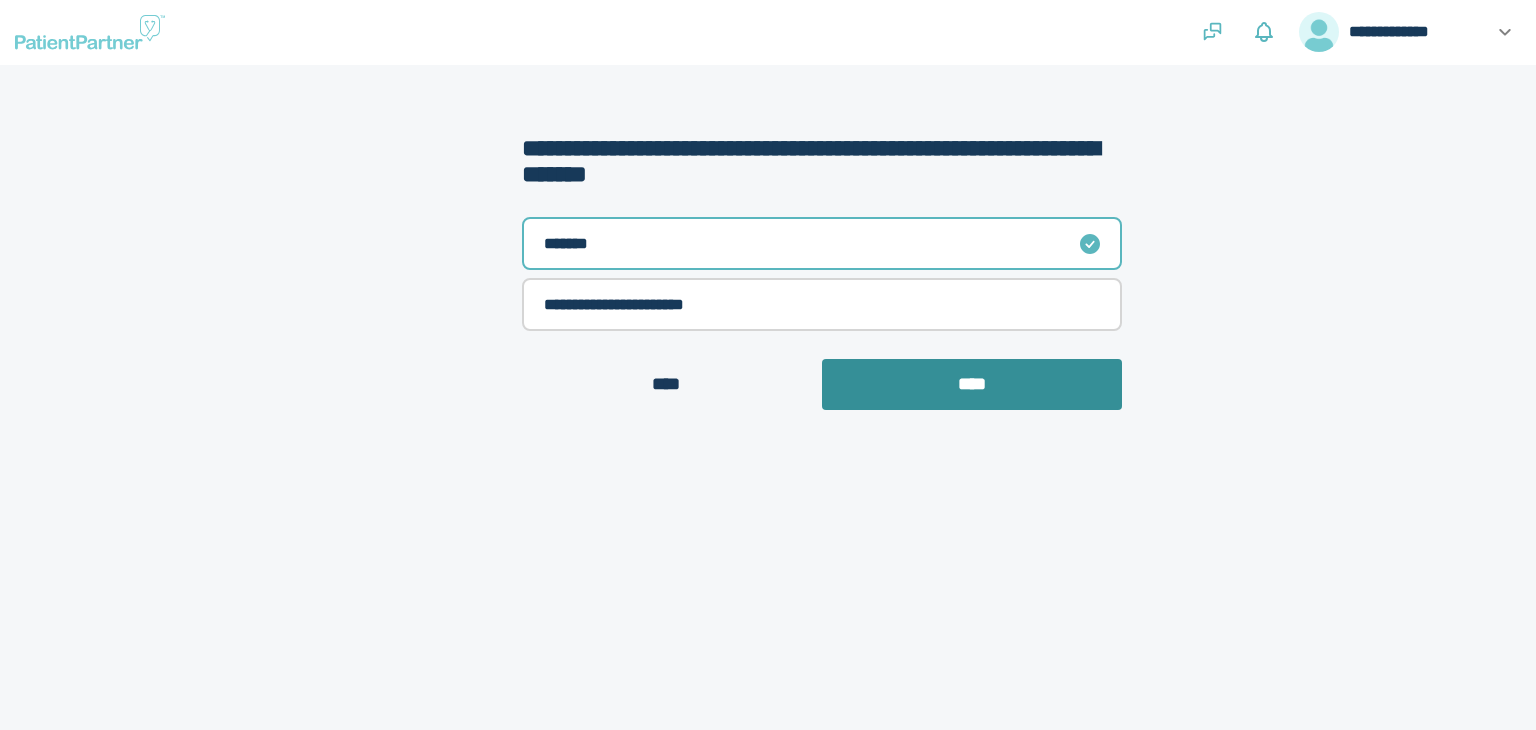 click on "****" at bounding box center (972, 384) 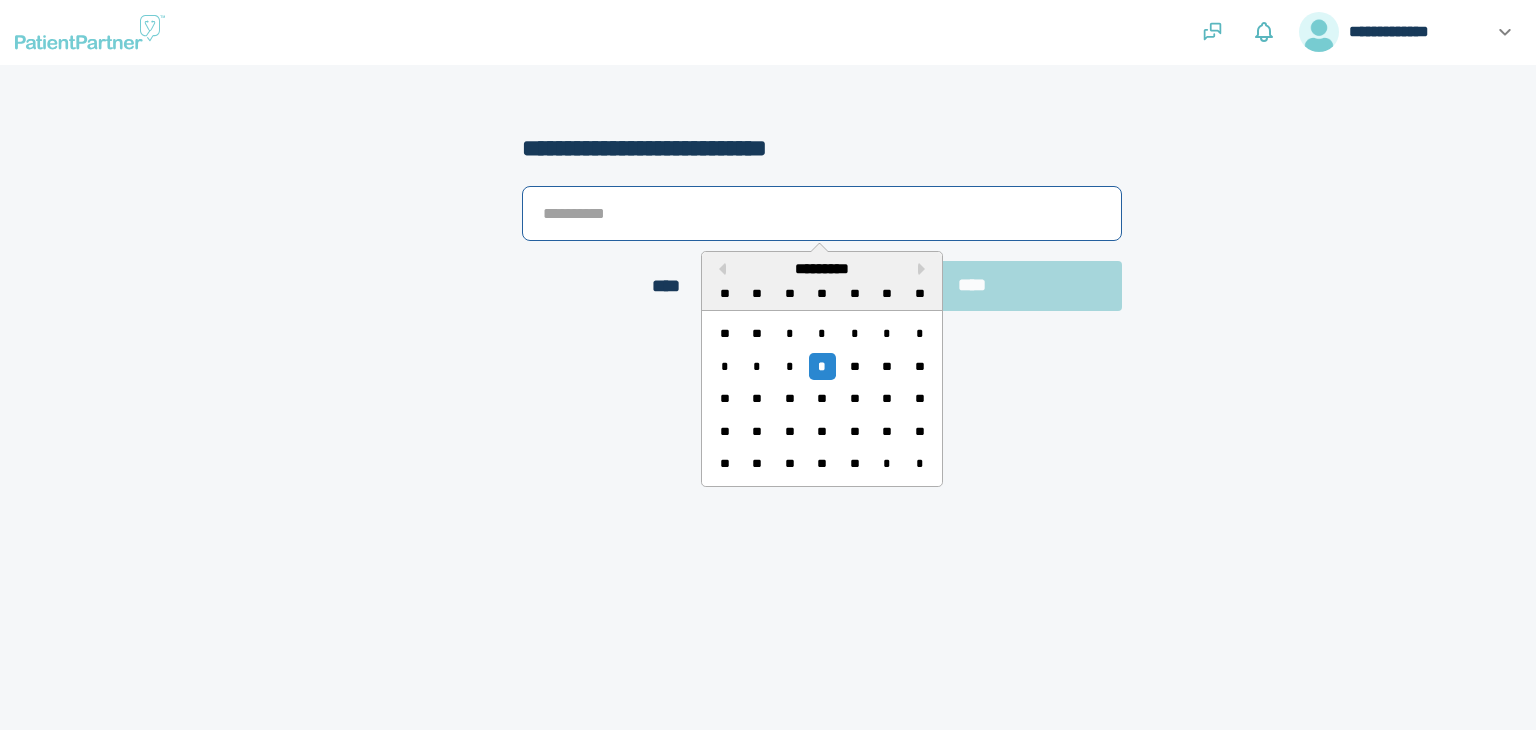 click at bounding box center [822, 213] 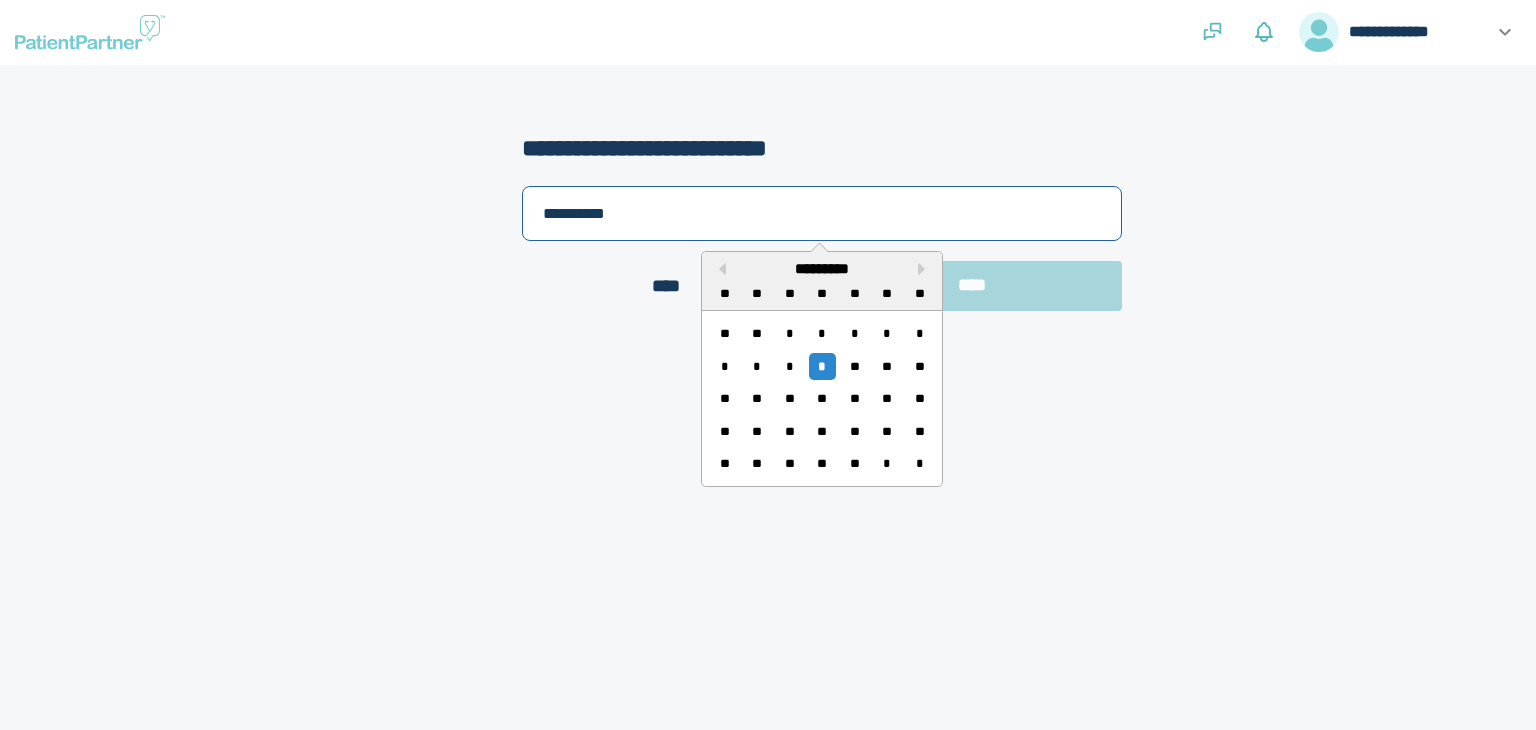 type on "**********" 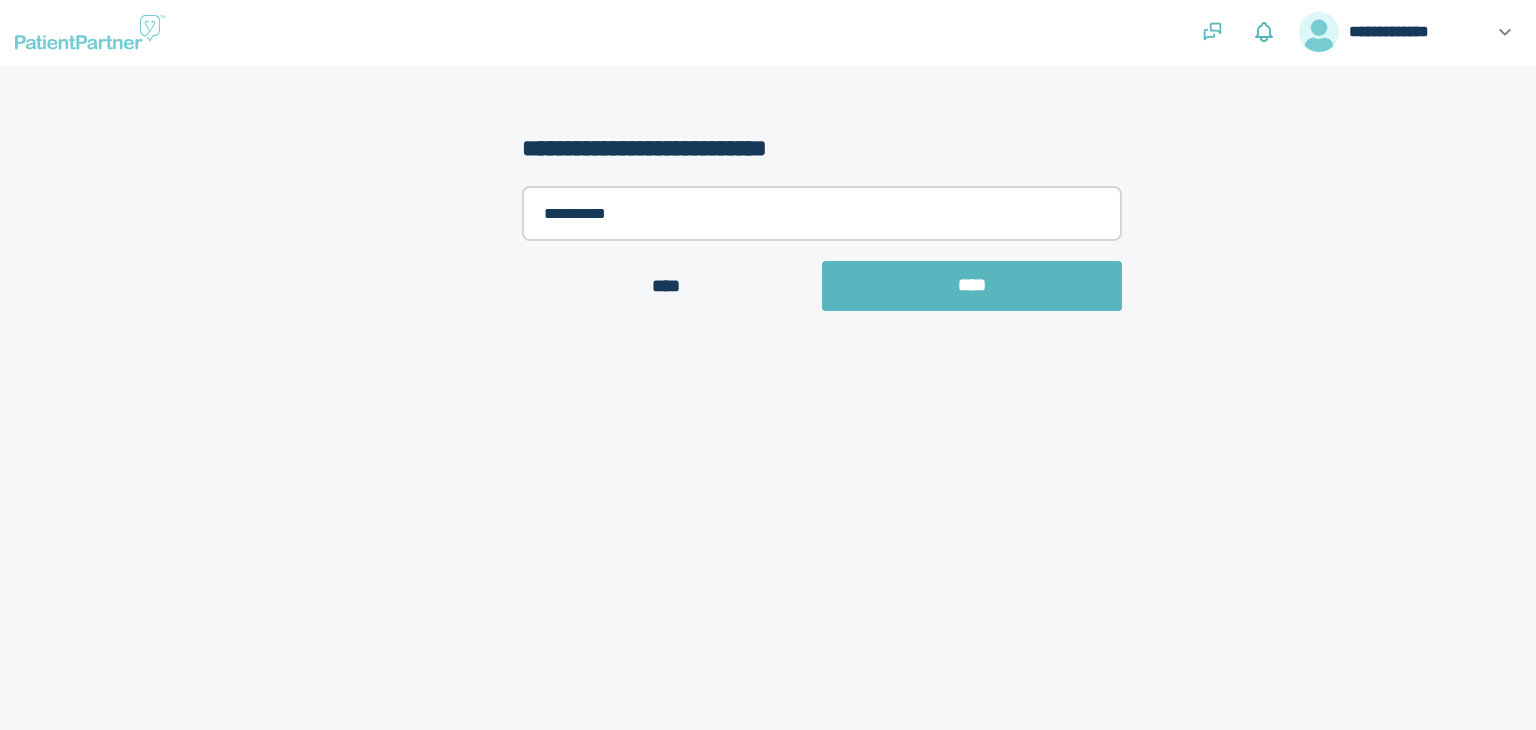 drag, startPoint x: 564, startPoint y: 433, endPoint x: 563, endPoint y: 451, distance: 18.027756 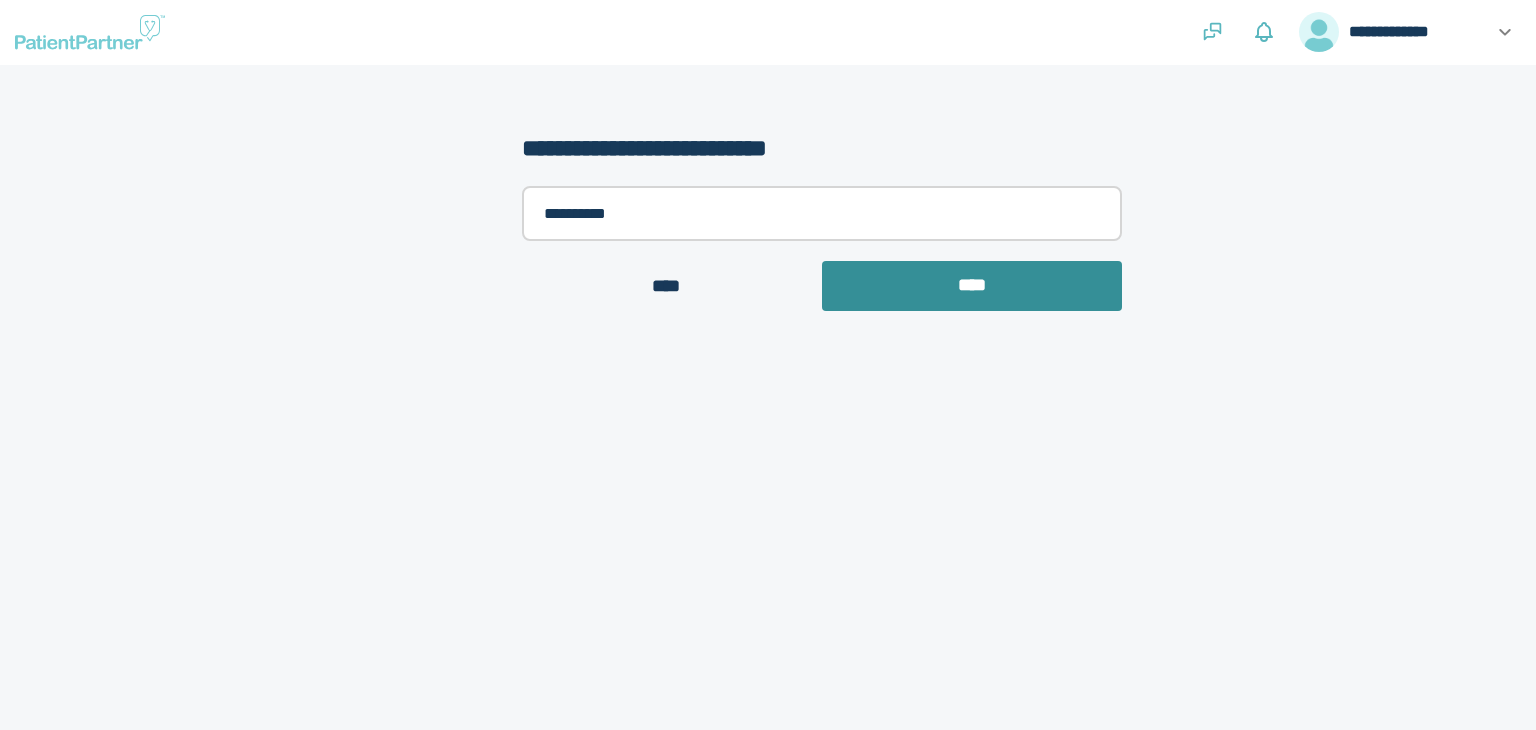 click on "****" at bounding box center (972, 286) 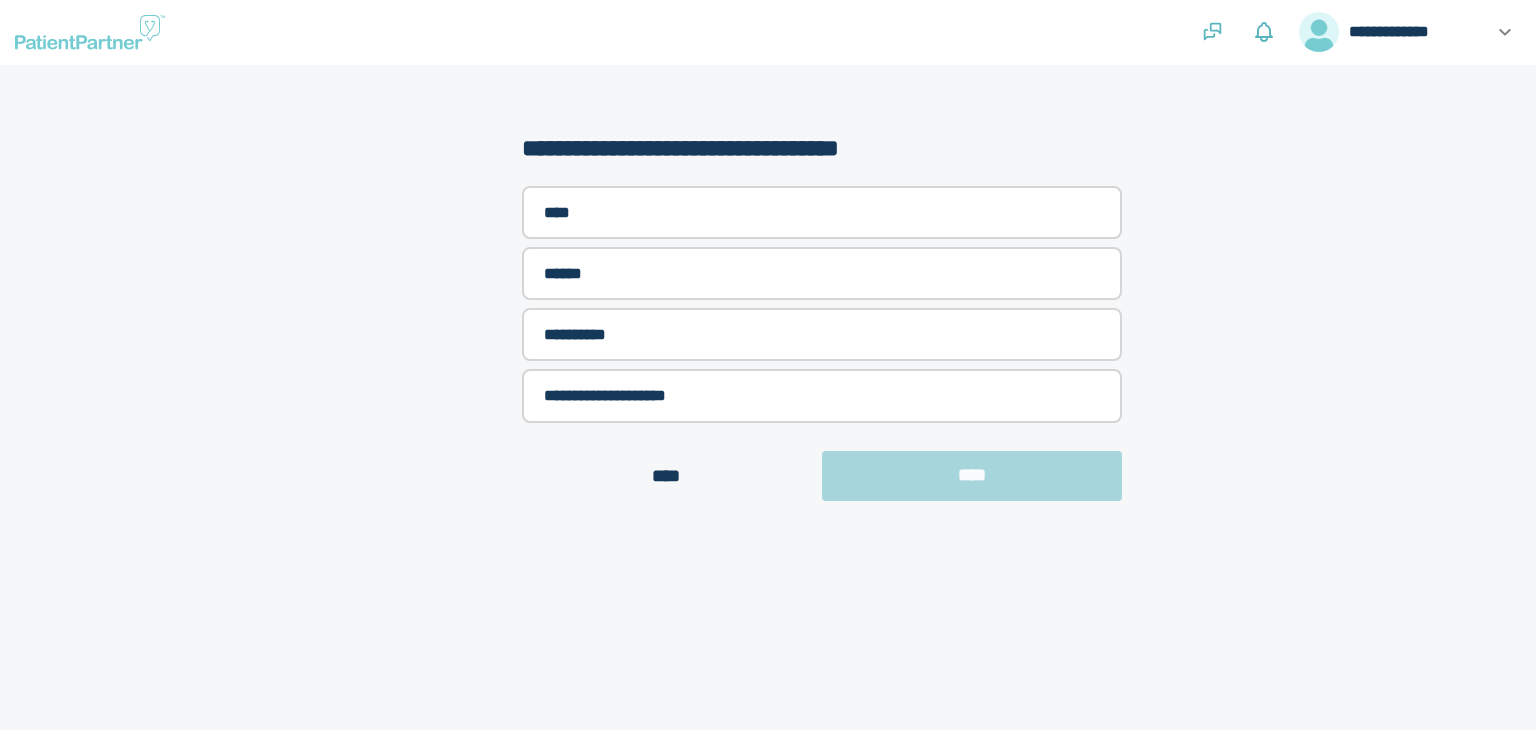 click on "**** ****" at bounding box center [822, 476] 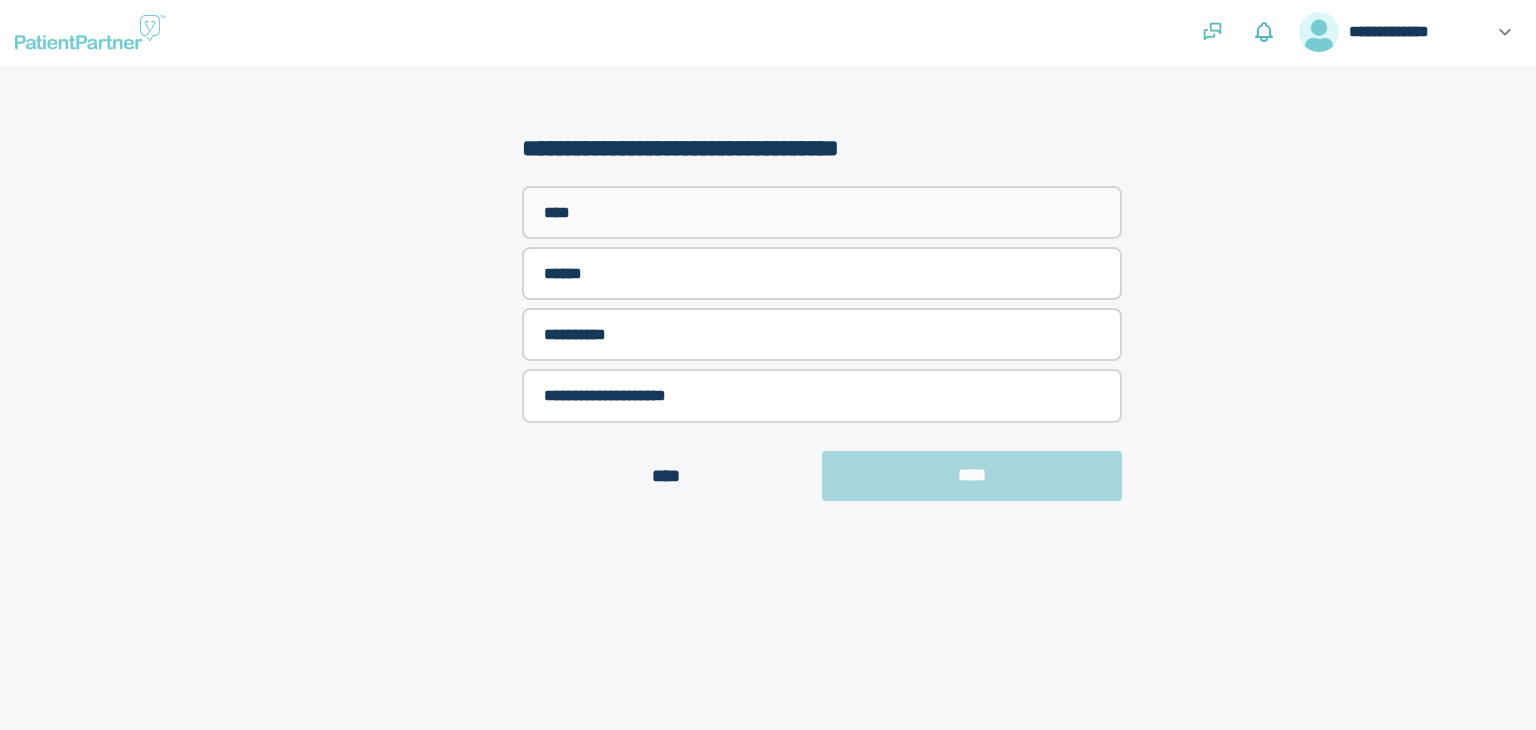 click on "****" at bounding box center (822, 212) 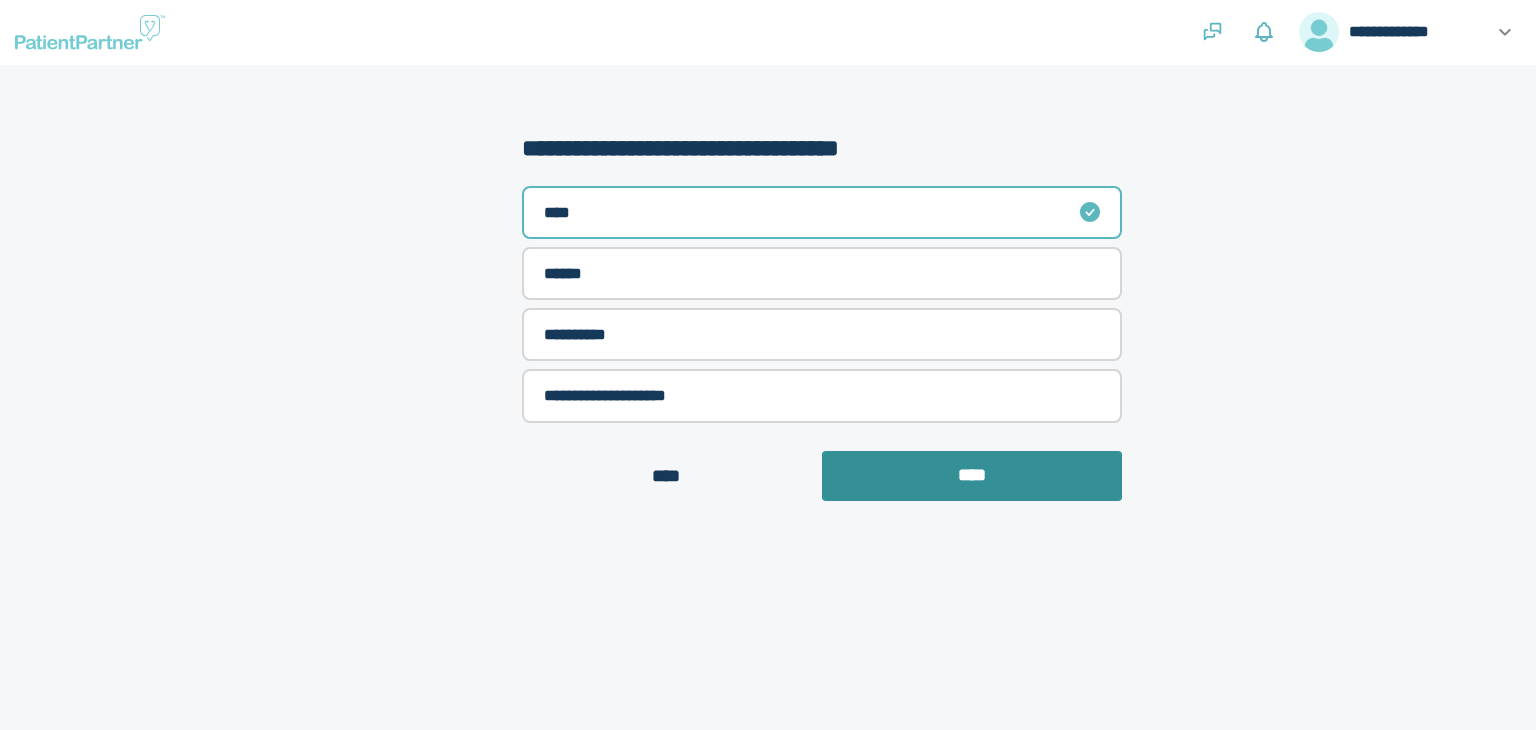 click on "****" at bounding box center (972, 476) 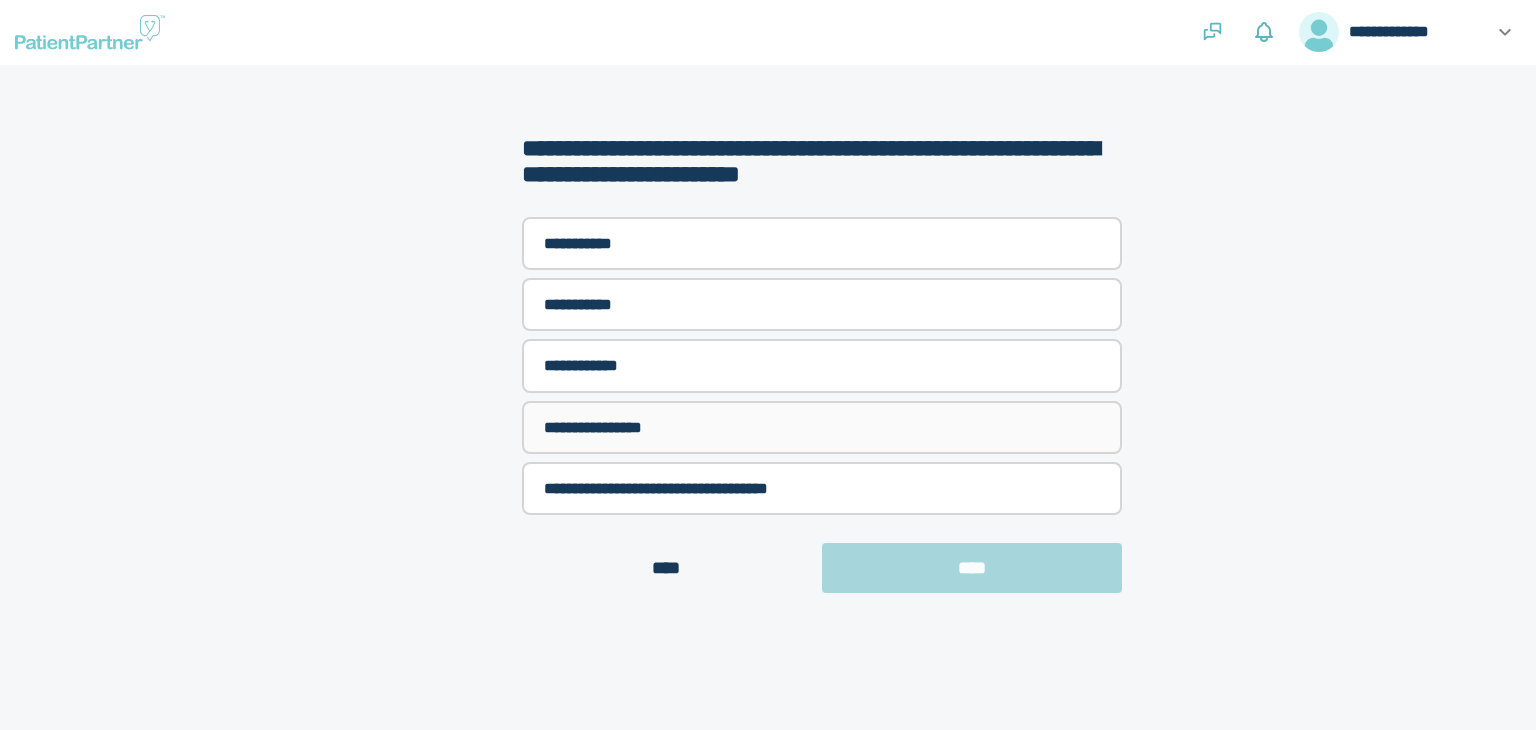 click on "**********" at bounding box center [822, 427] 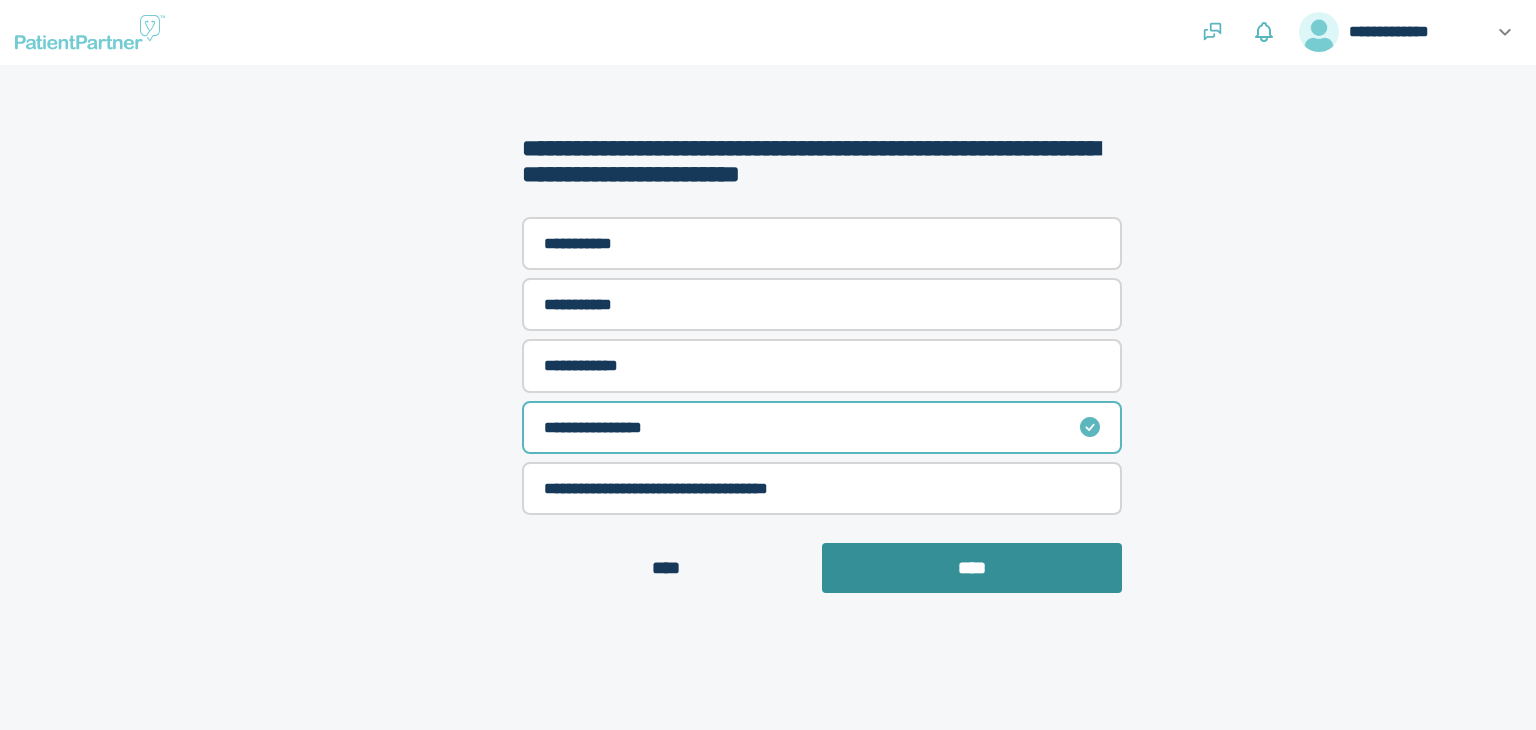 click on "****" at bounding box center (972, 568) 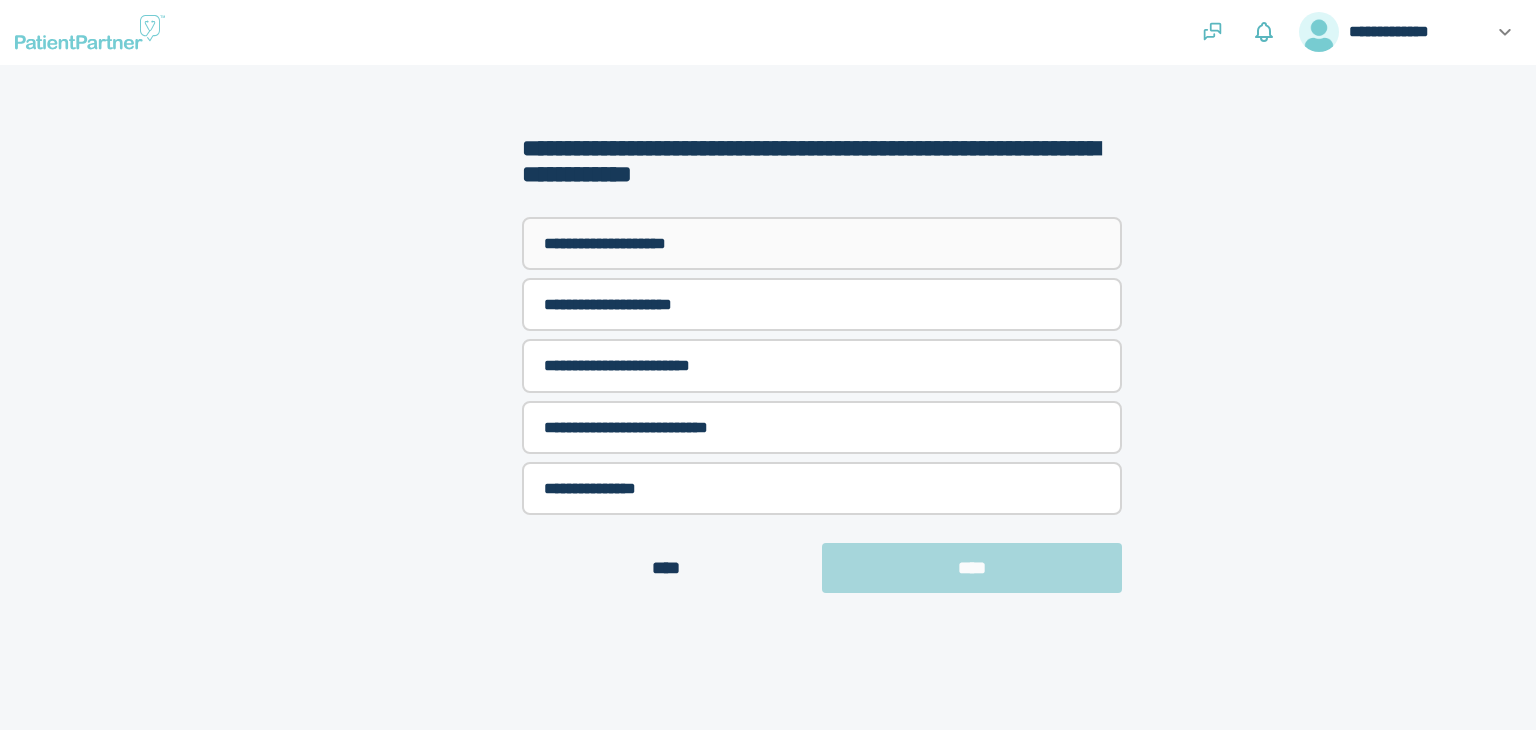 click on "**********" at bounding box center [822, 243] 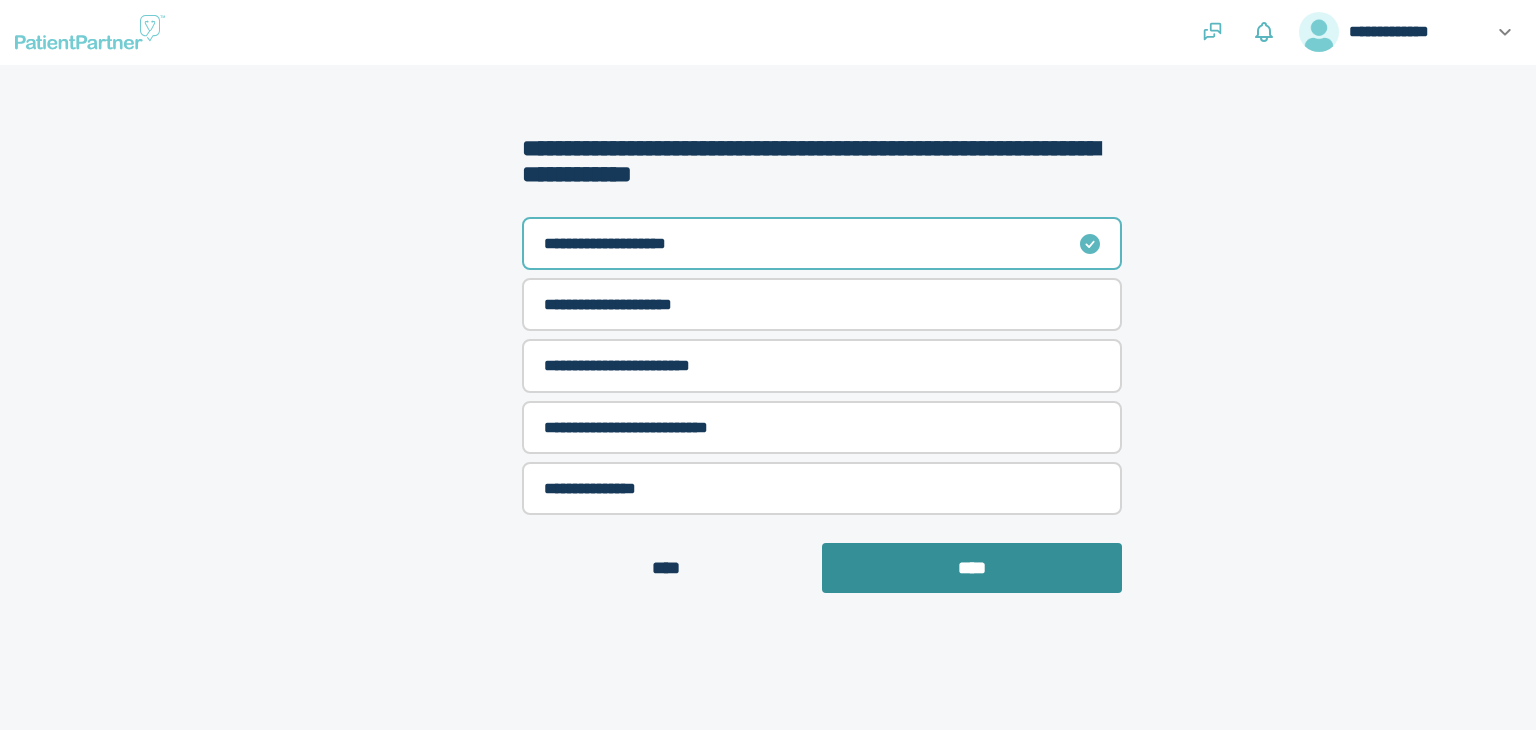 click on "****" at bounding box center (972, 568) 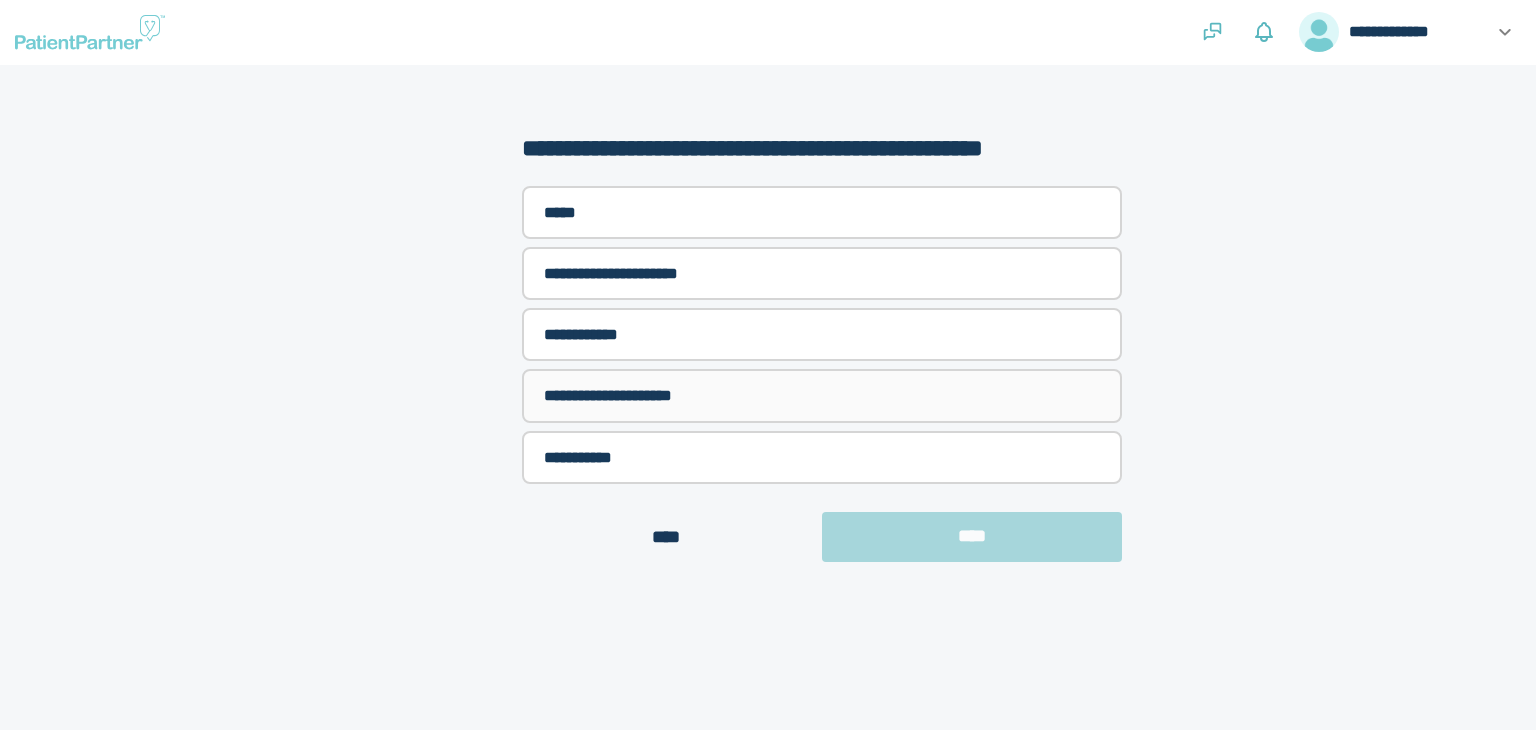 click on "**********" at bounding box center (822, 395) 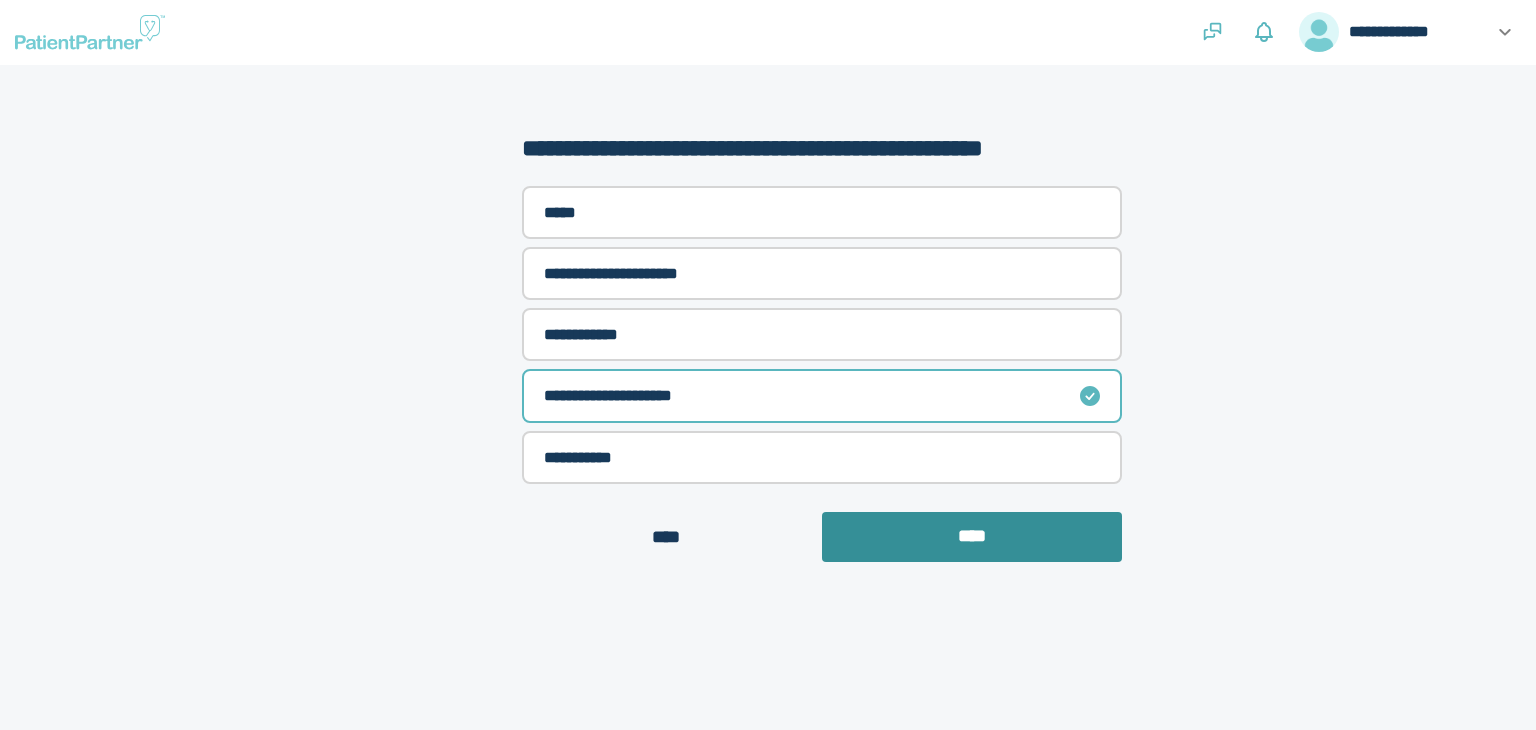 click on "****" at bounding box center (972, 537) 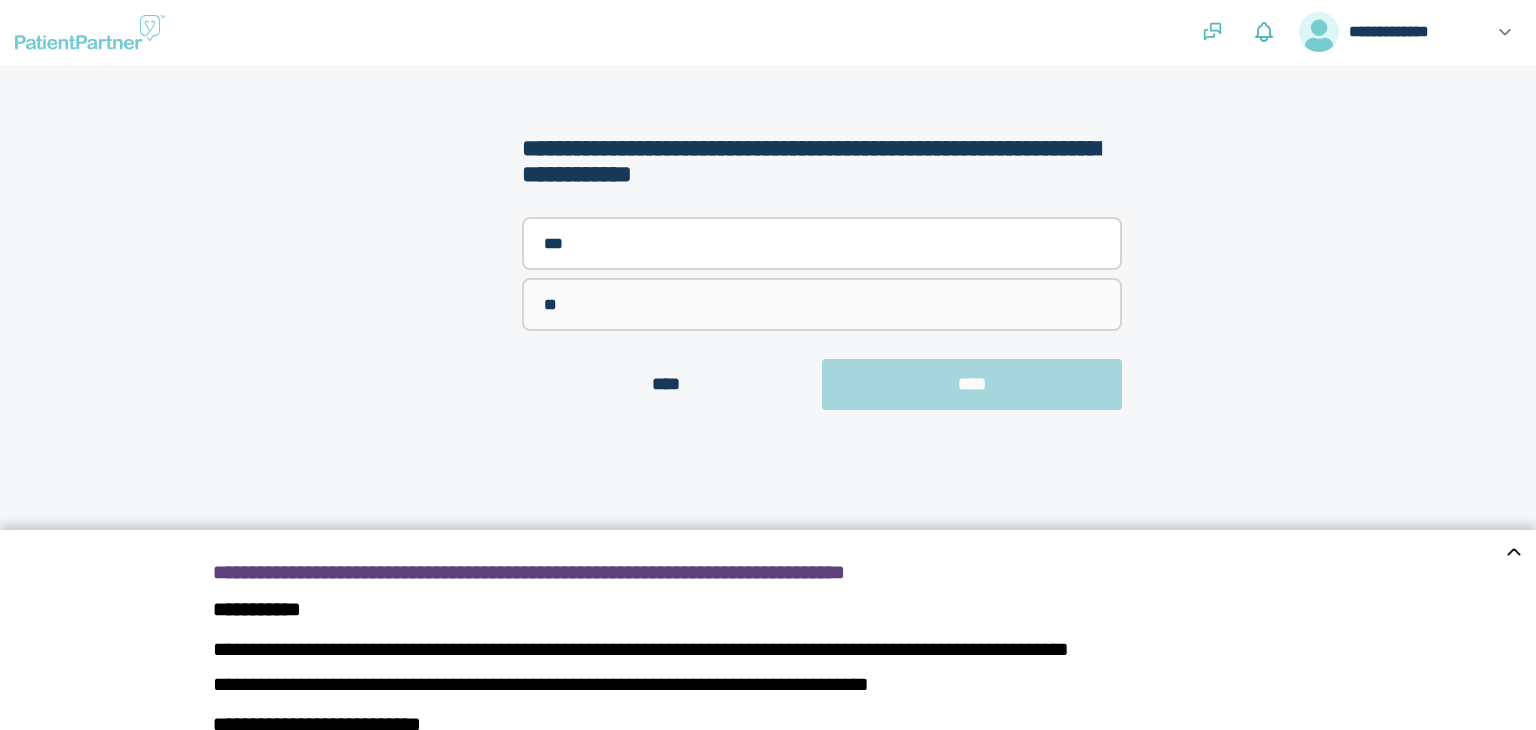 click on "**" at bounding box center [822, 304] 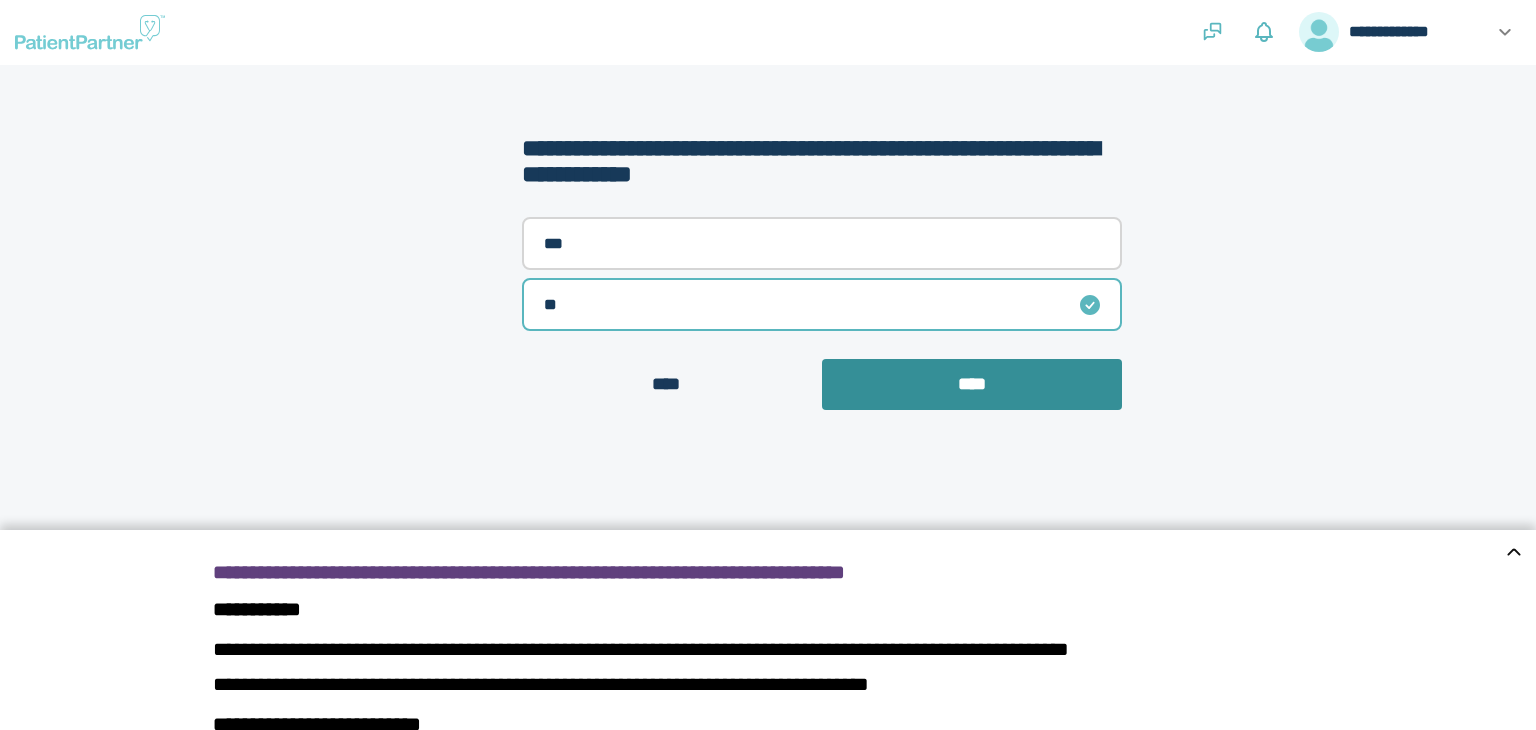 click on "****" at bounding box center [972, 384] 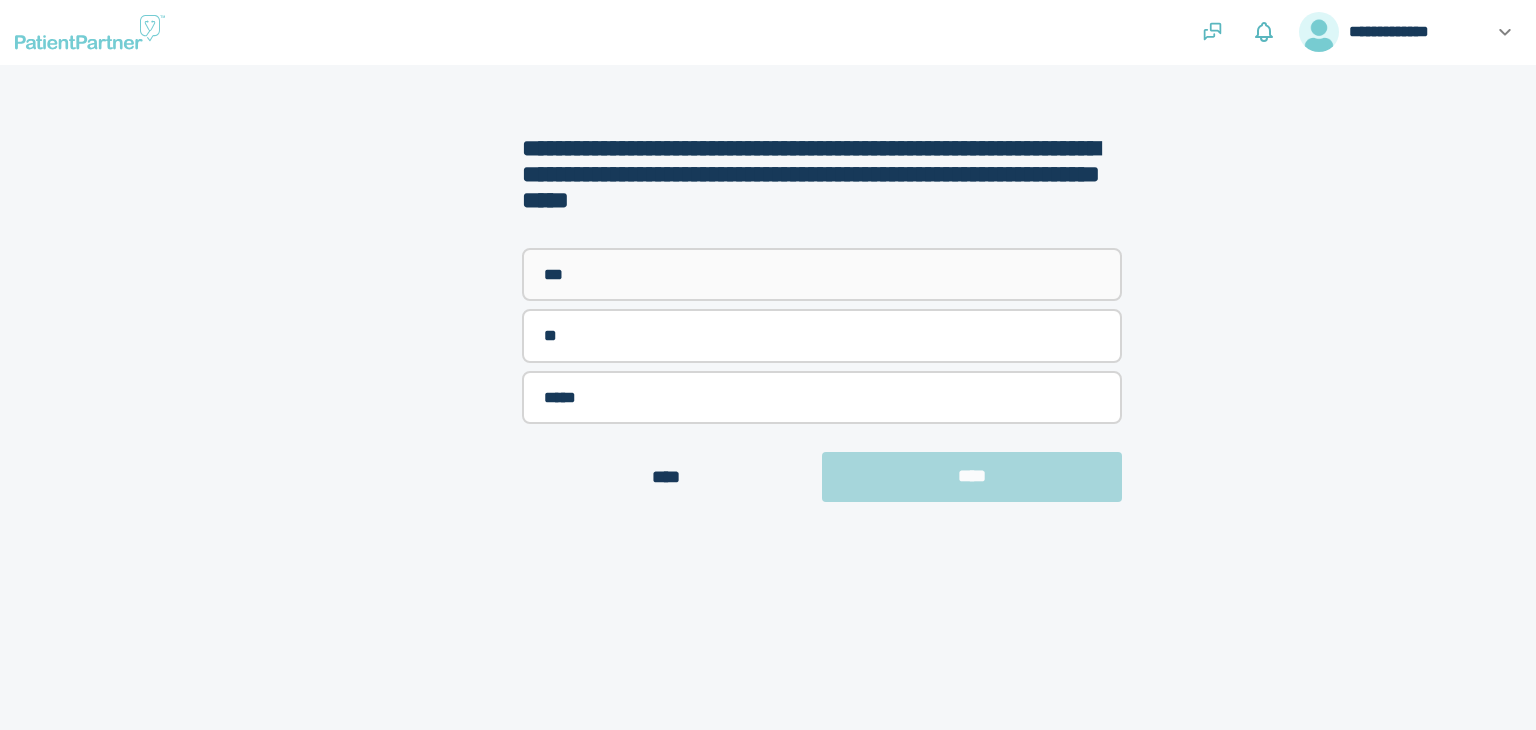 click on "***" at bounding box center (822, 274) 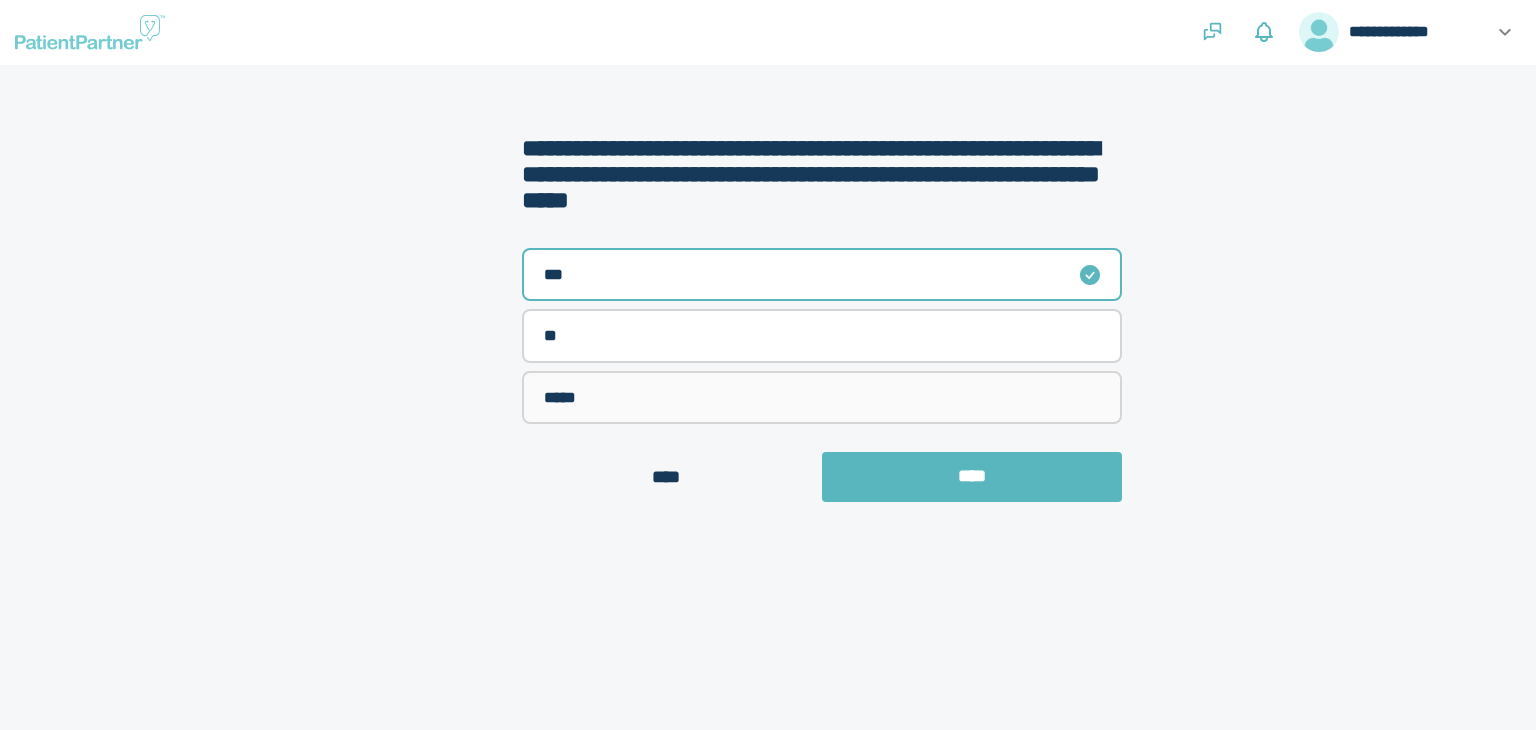 click on "*****" at bounding box center [822, 397] 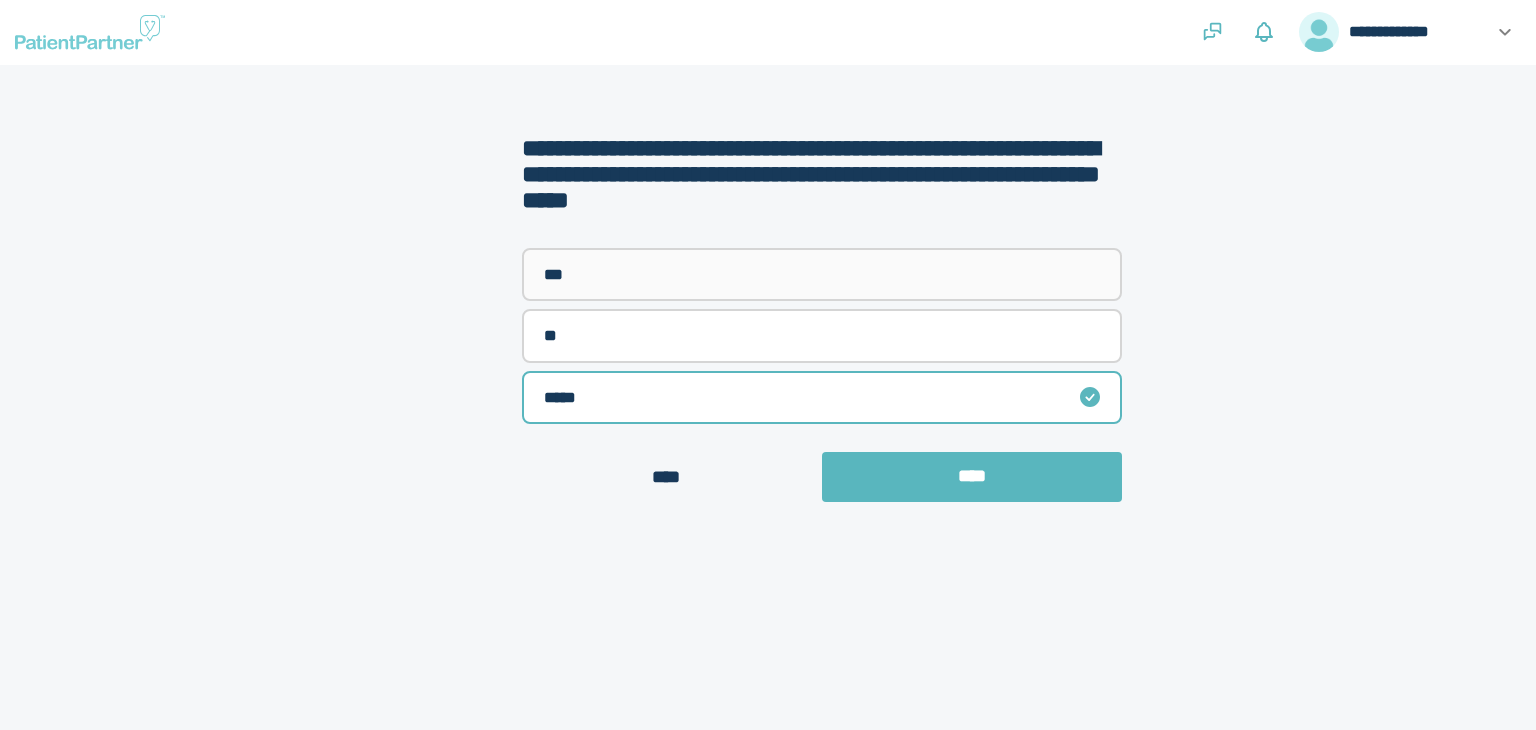 click on "***" at bounding box center (822, 274) 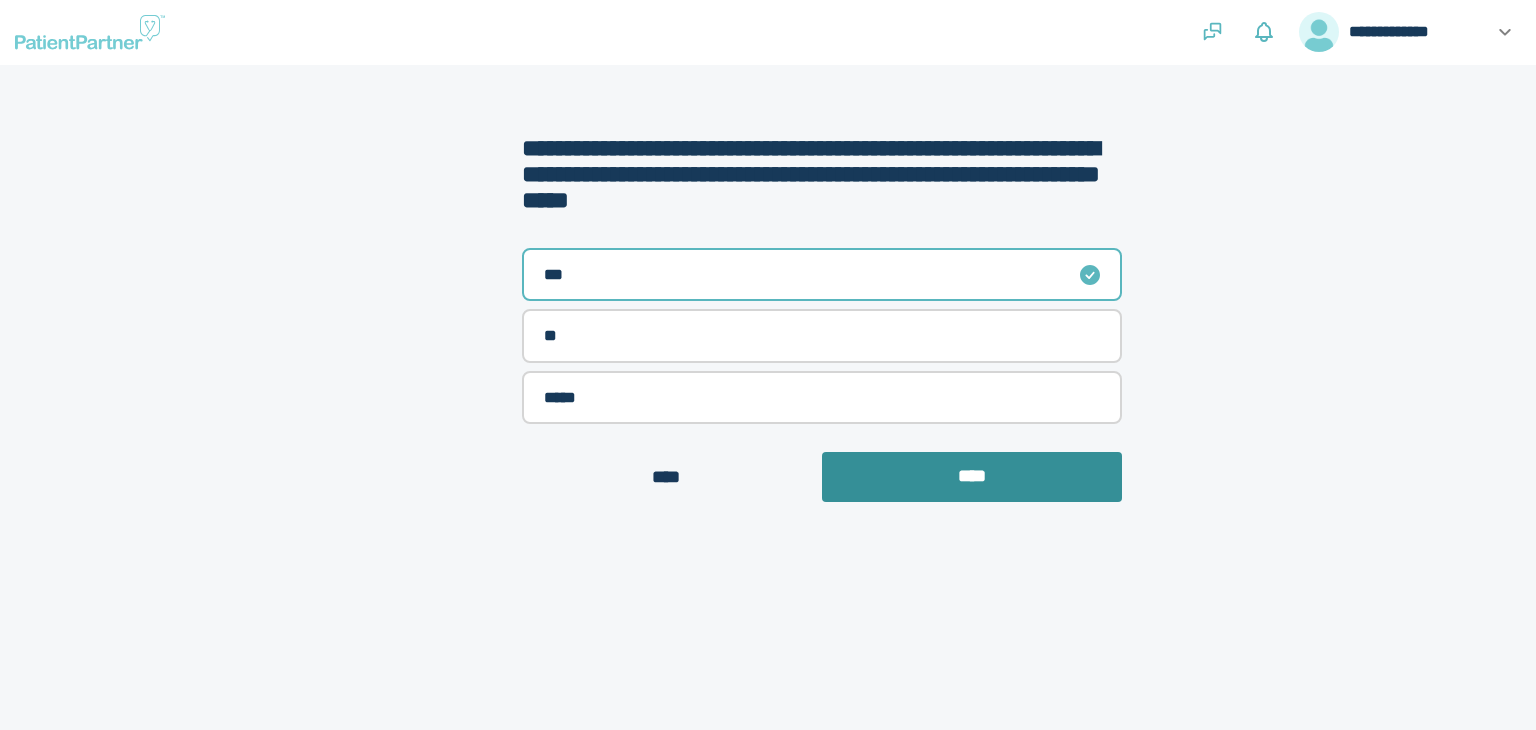 click on "****" at bounding box center [972, 477] 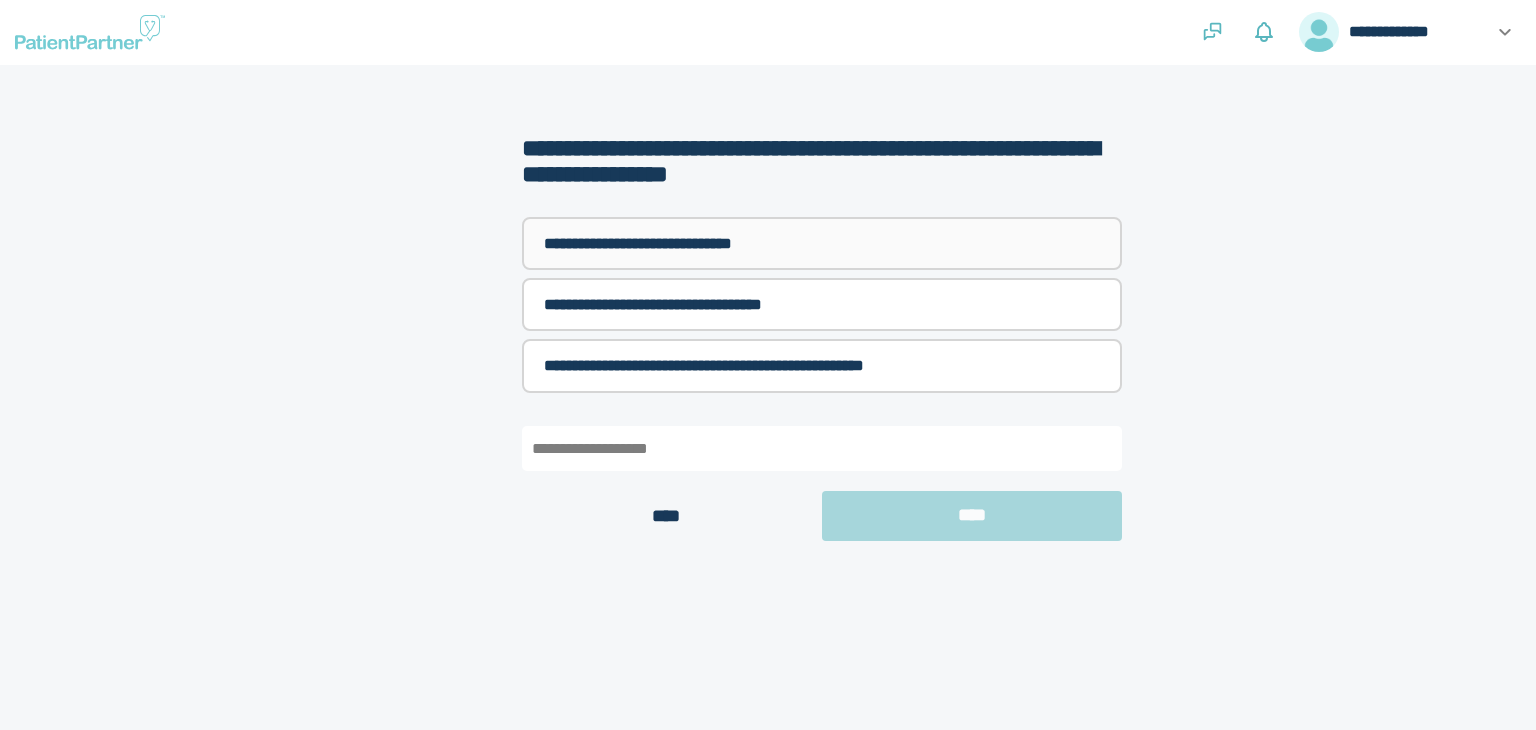click on "**********" at bounding box center [822, 243] 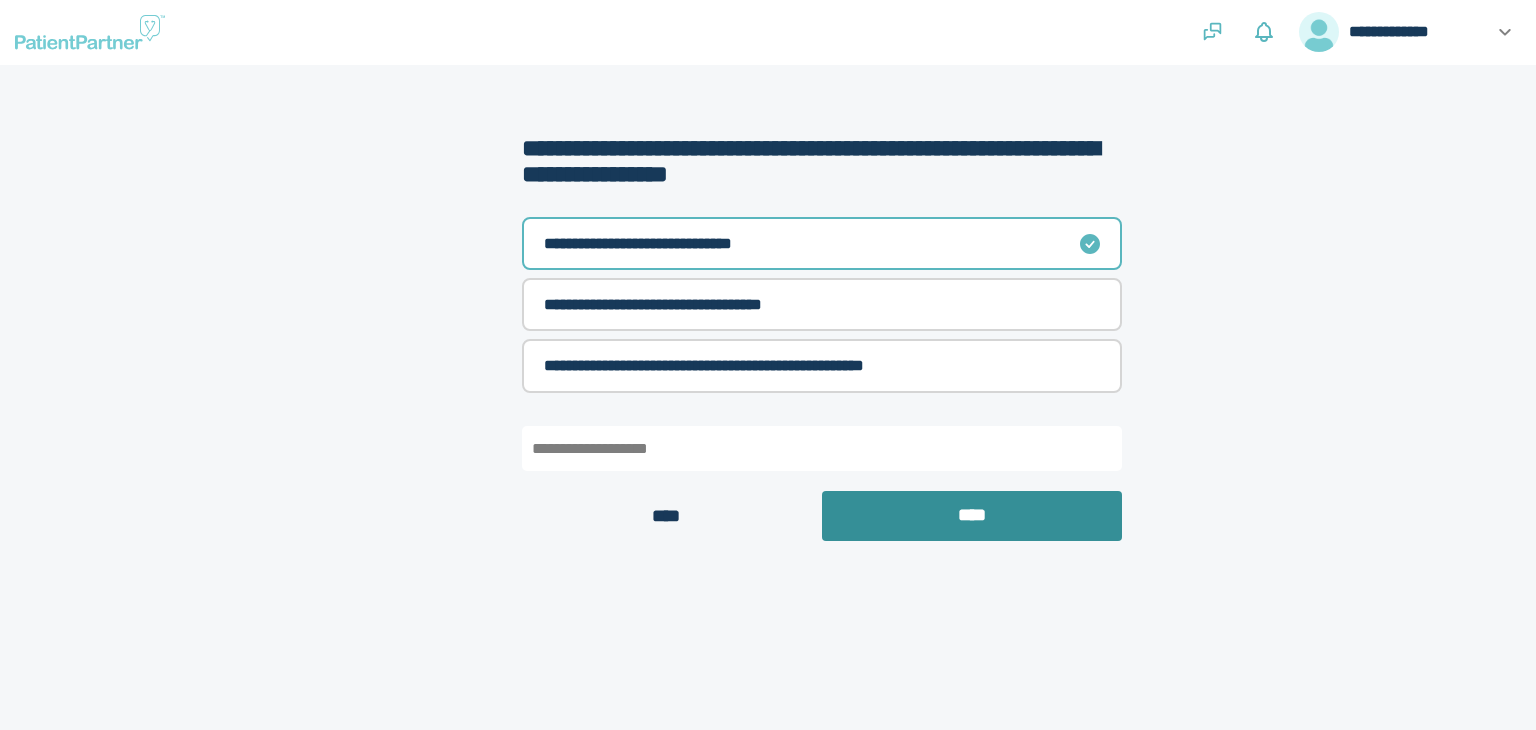 click on "****" at bounding box center [972, 516] 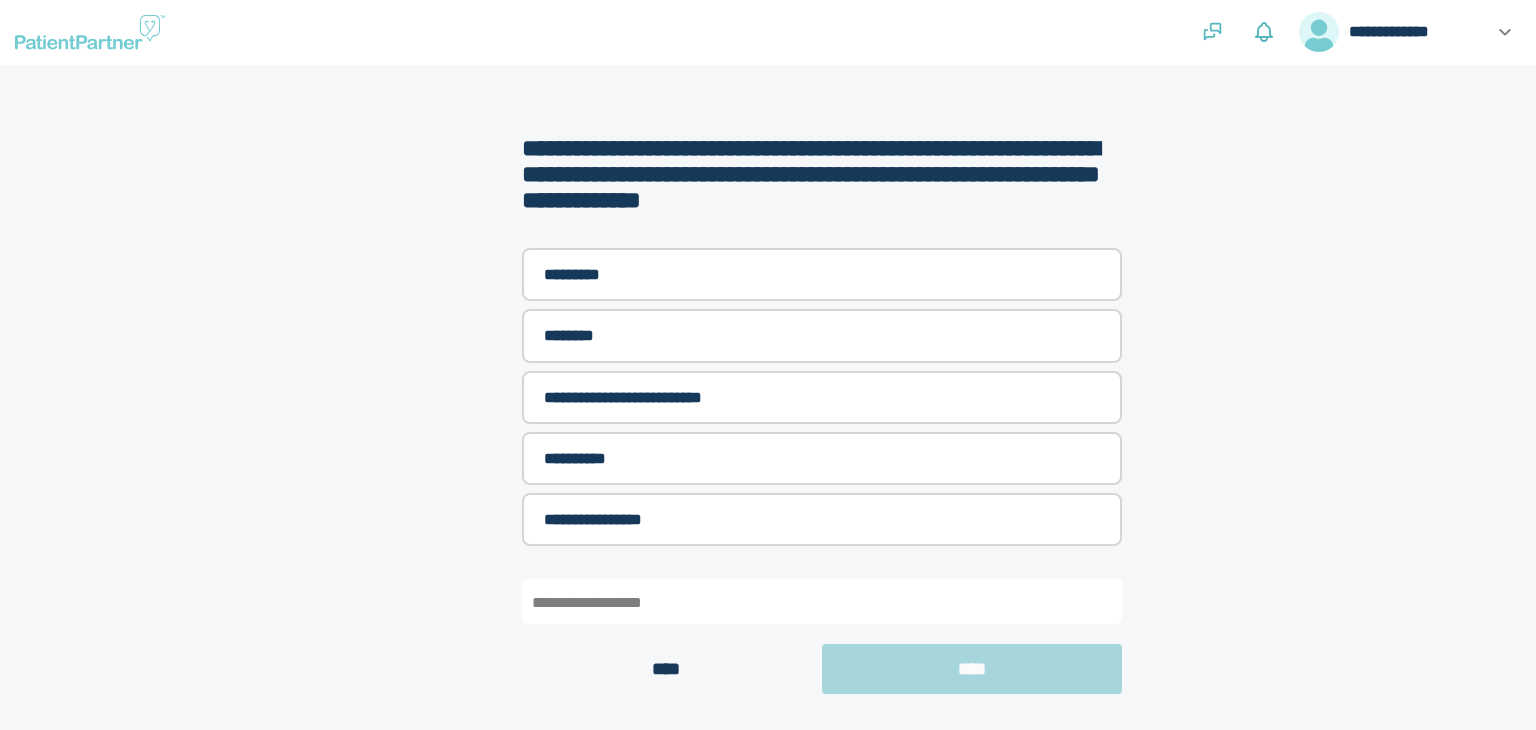 click on "**** ****" at bounding box center (822, 669) 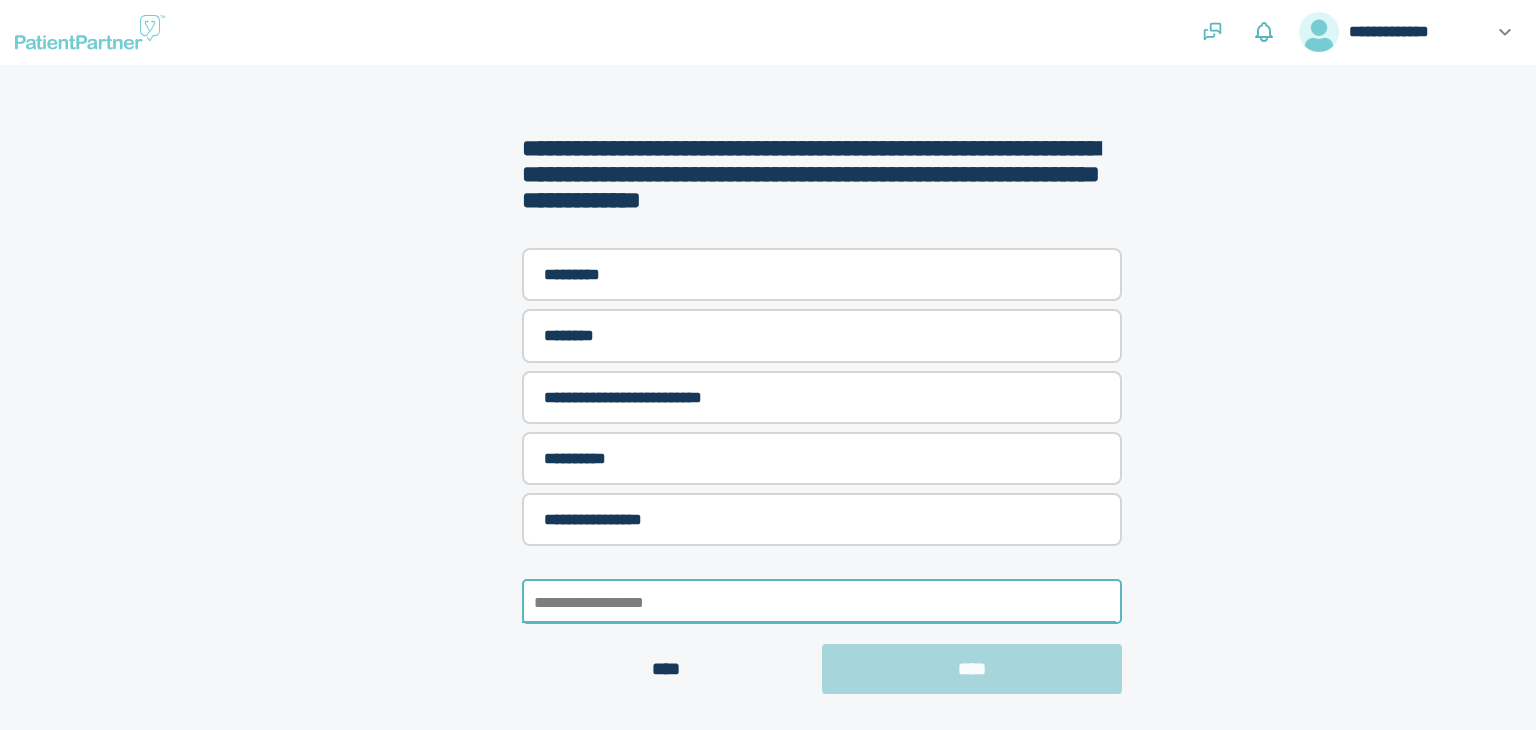 click at bounding box center [822, 601] 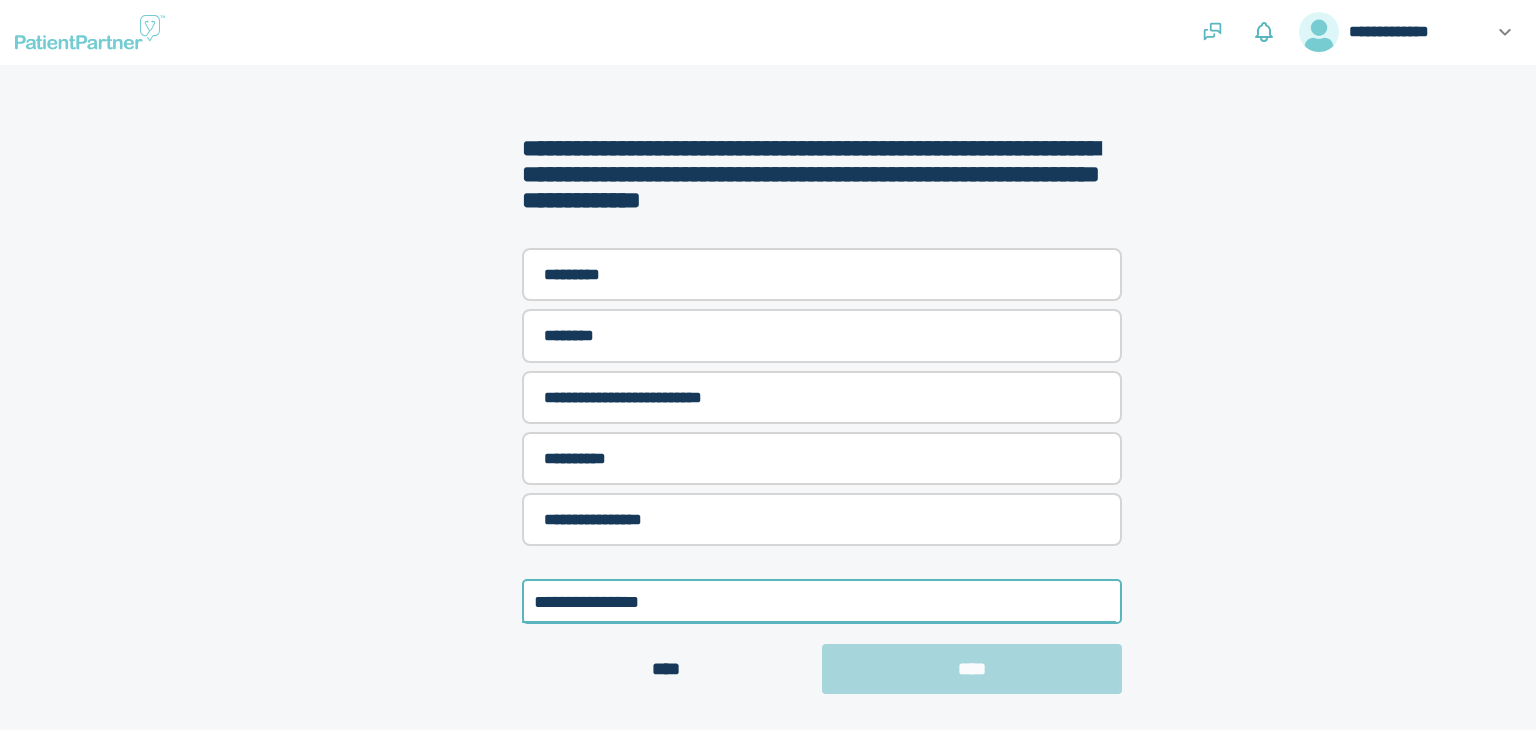 type on "**********" 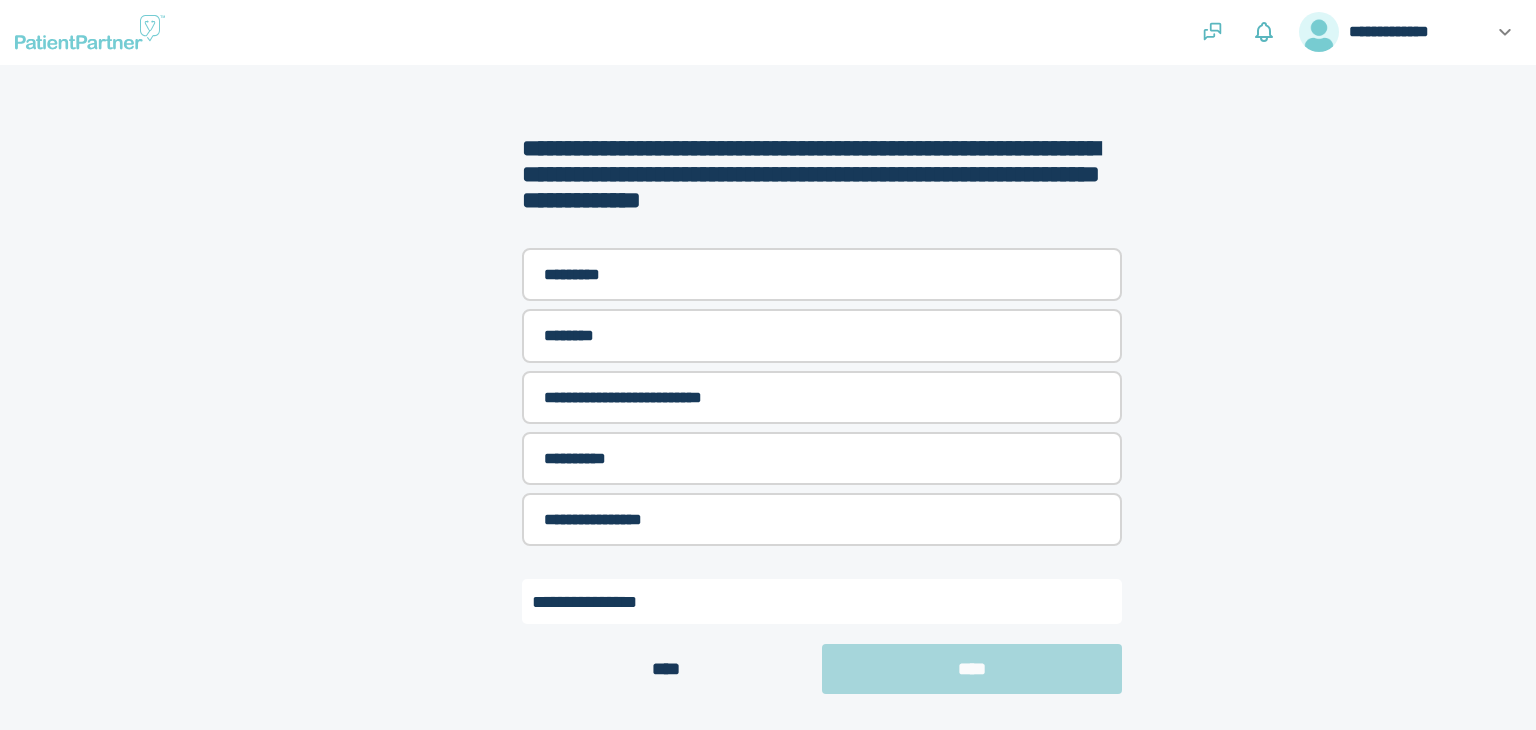 click on "**** ****" at bounding box center [822, 669] 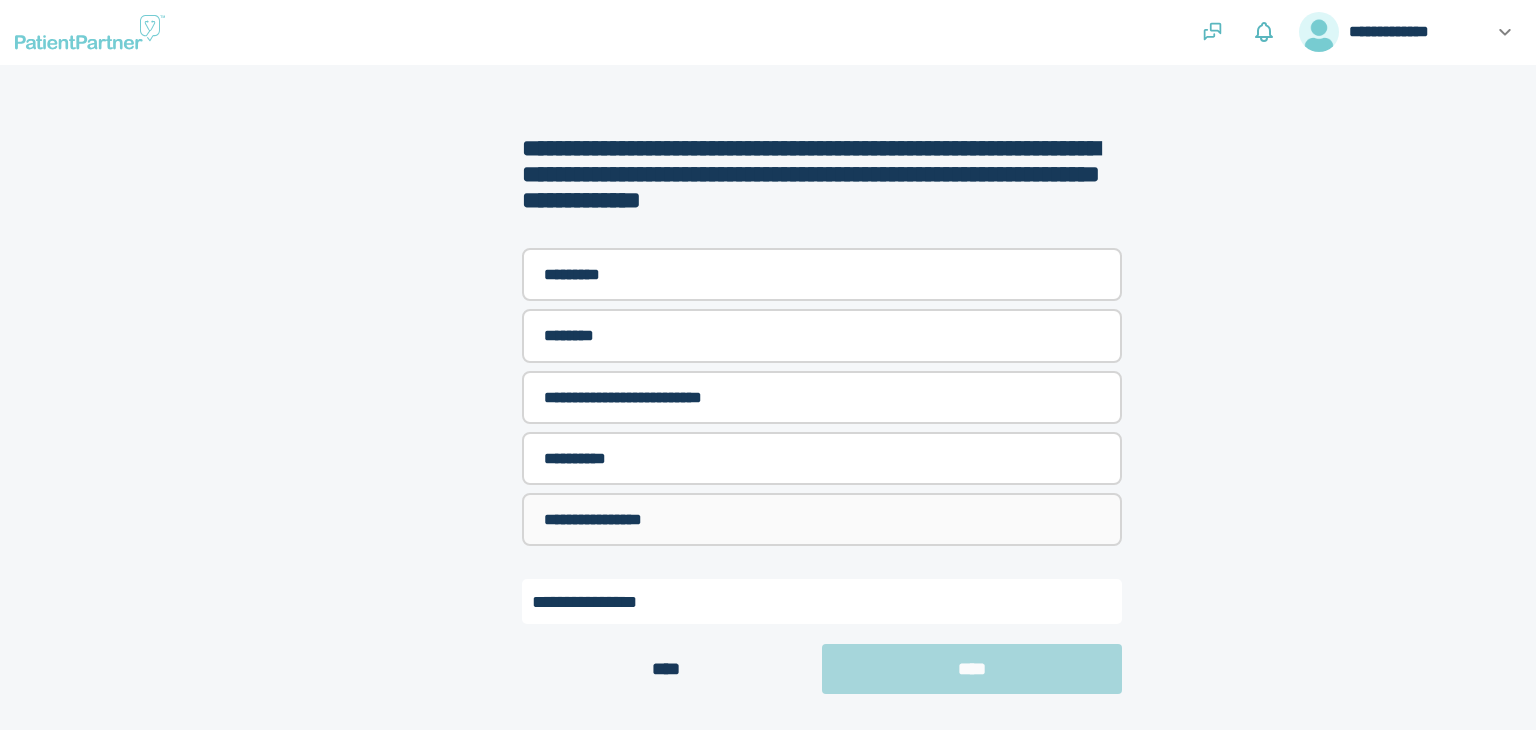 click on "**********" at bounding box center [822, 519] 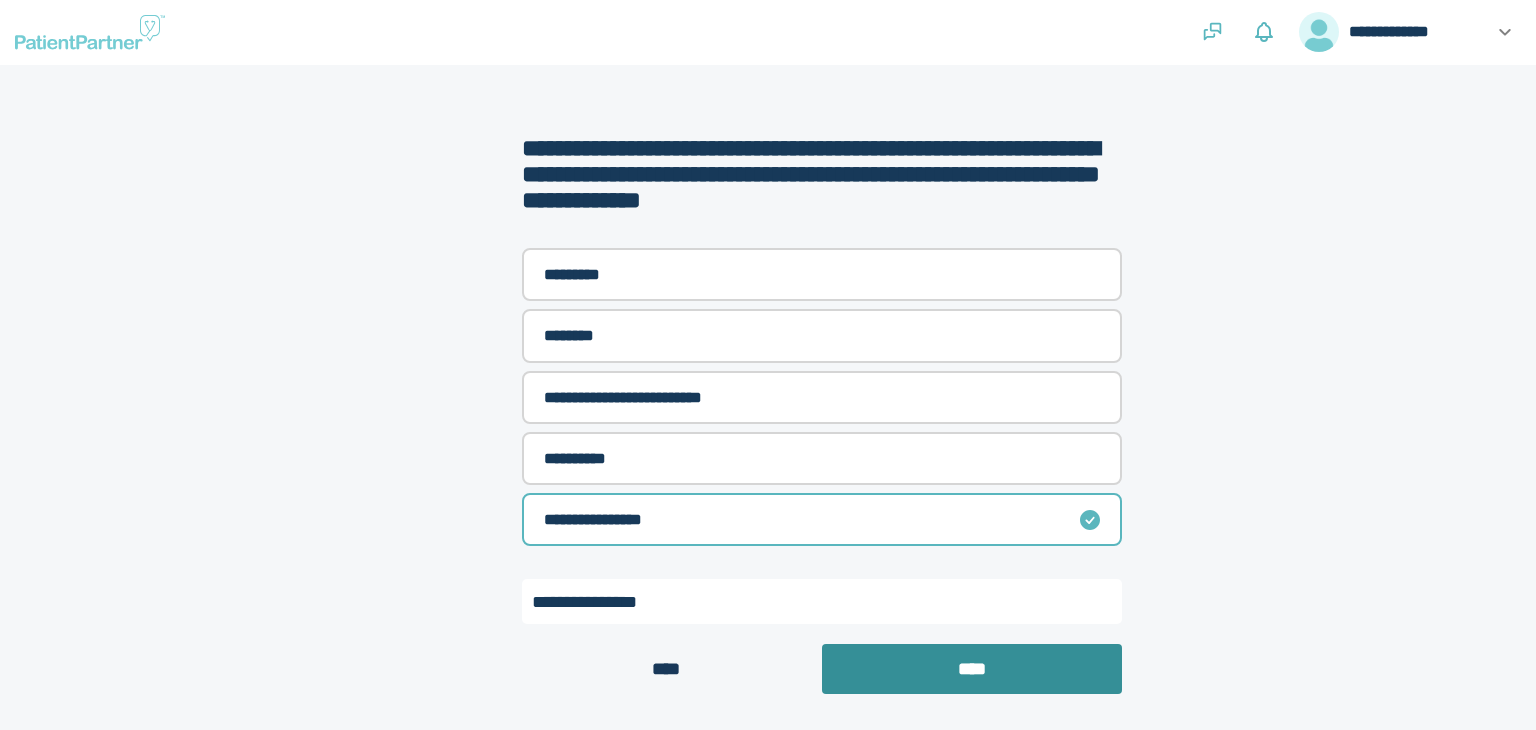 click on "****" at bounding box center (972, 669) 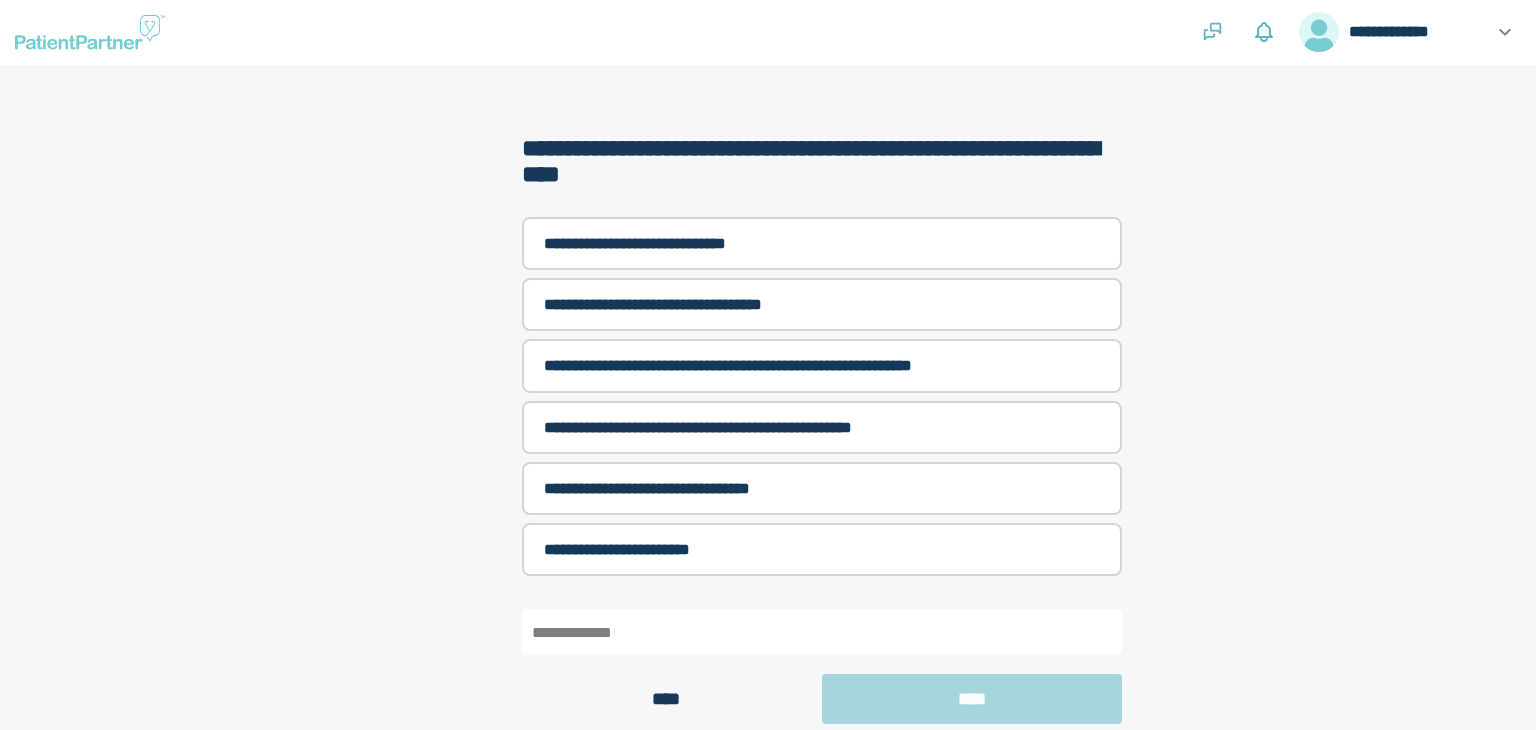 click on "**** ****" at bounding box center [822, 699] 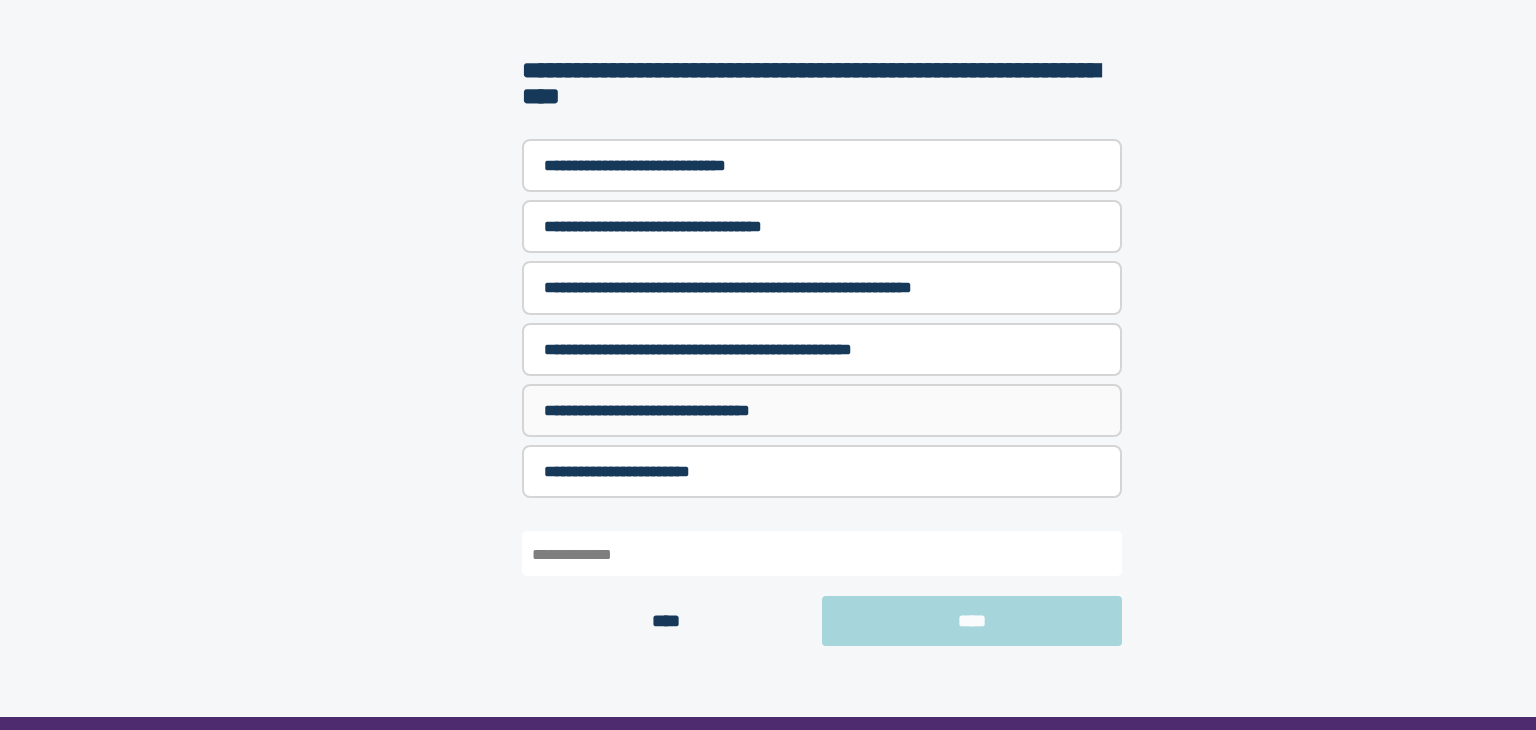 scroll, scrollTop: 92, scrollLeft: 0, axis: vertical 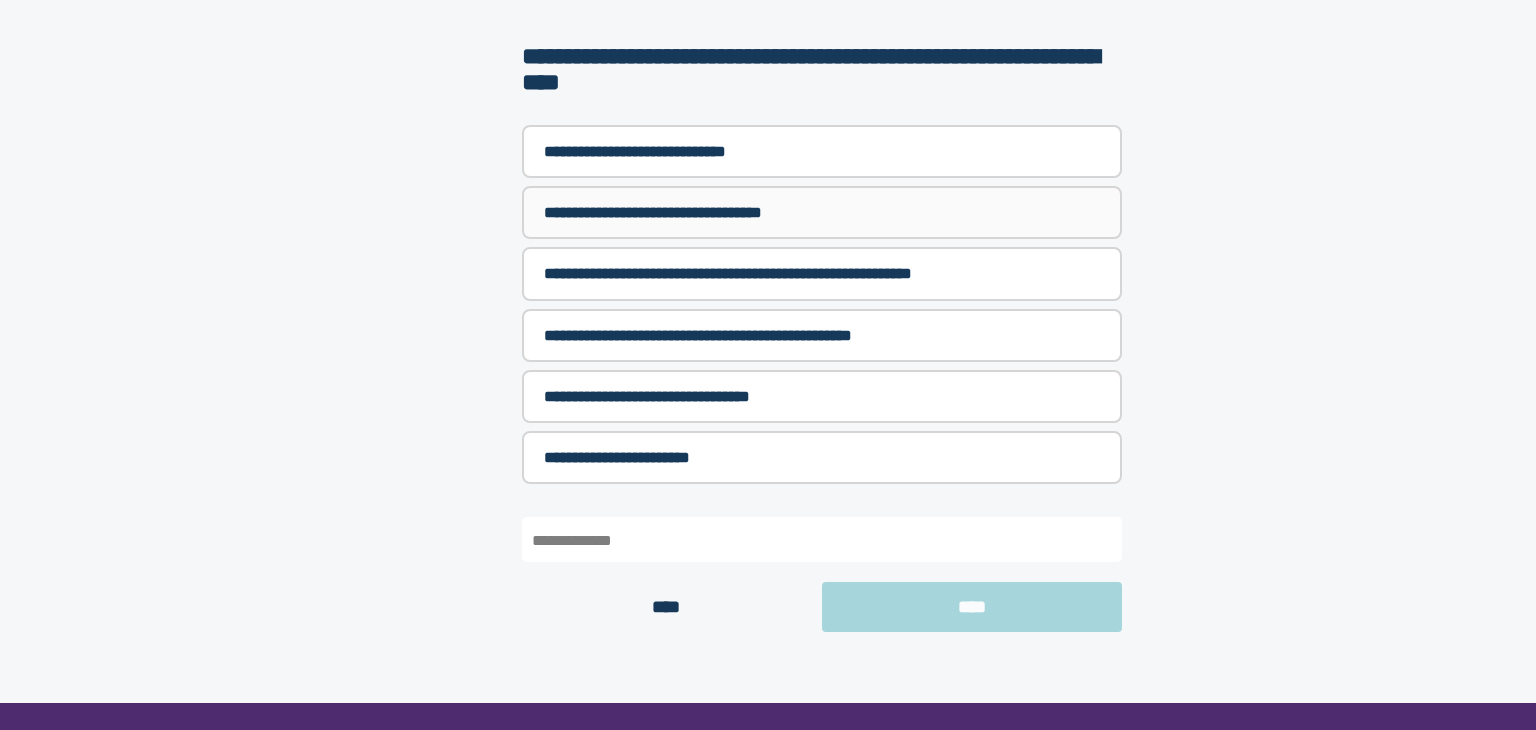 click on "**********" at bounding box center (822, 212) 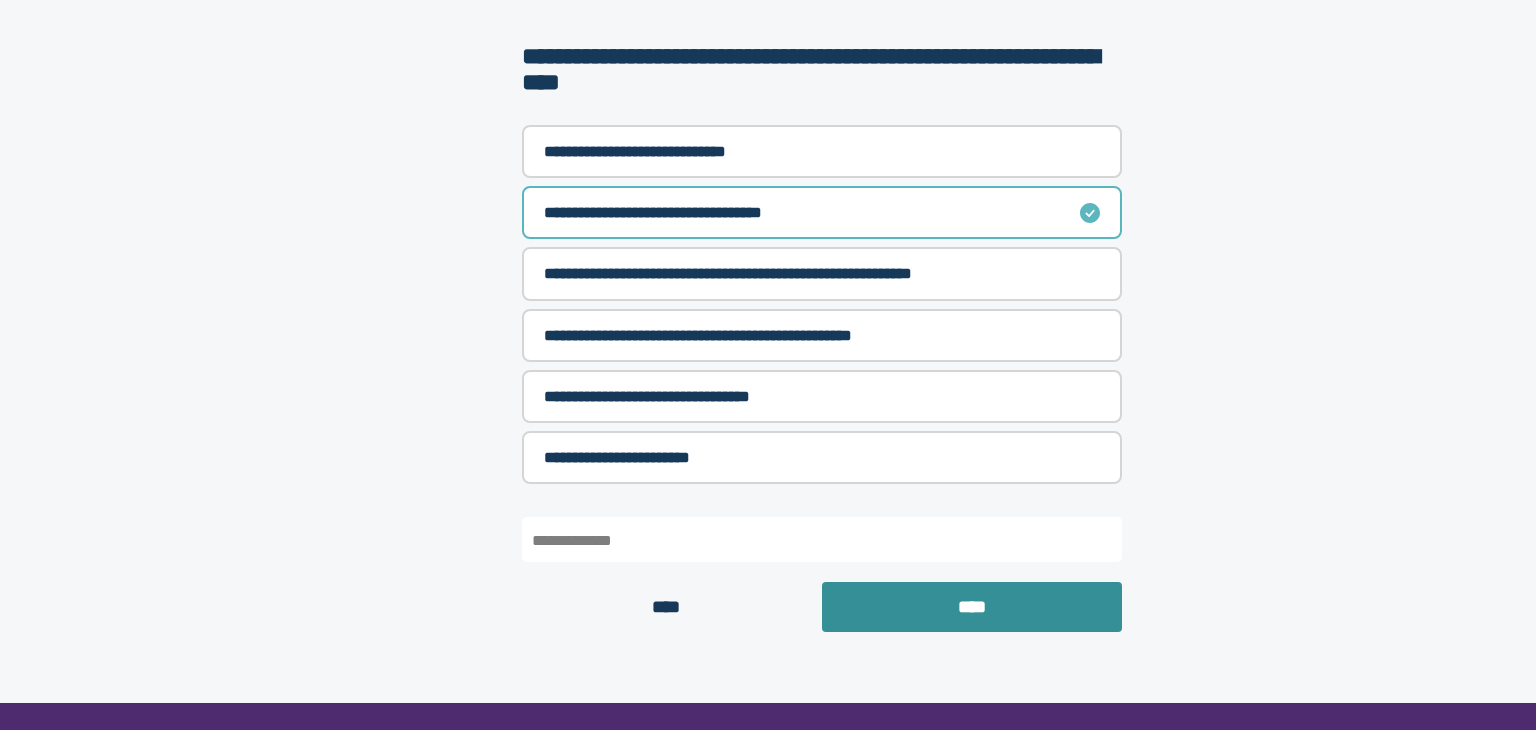 click on "****" at bounding box center (972, 607) 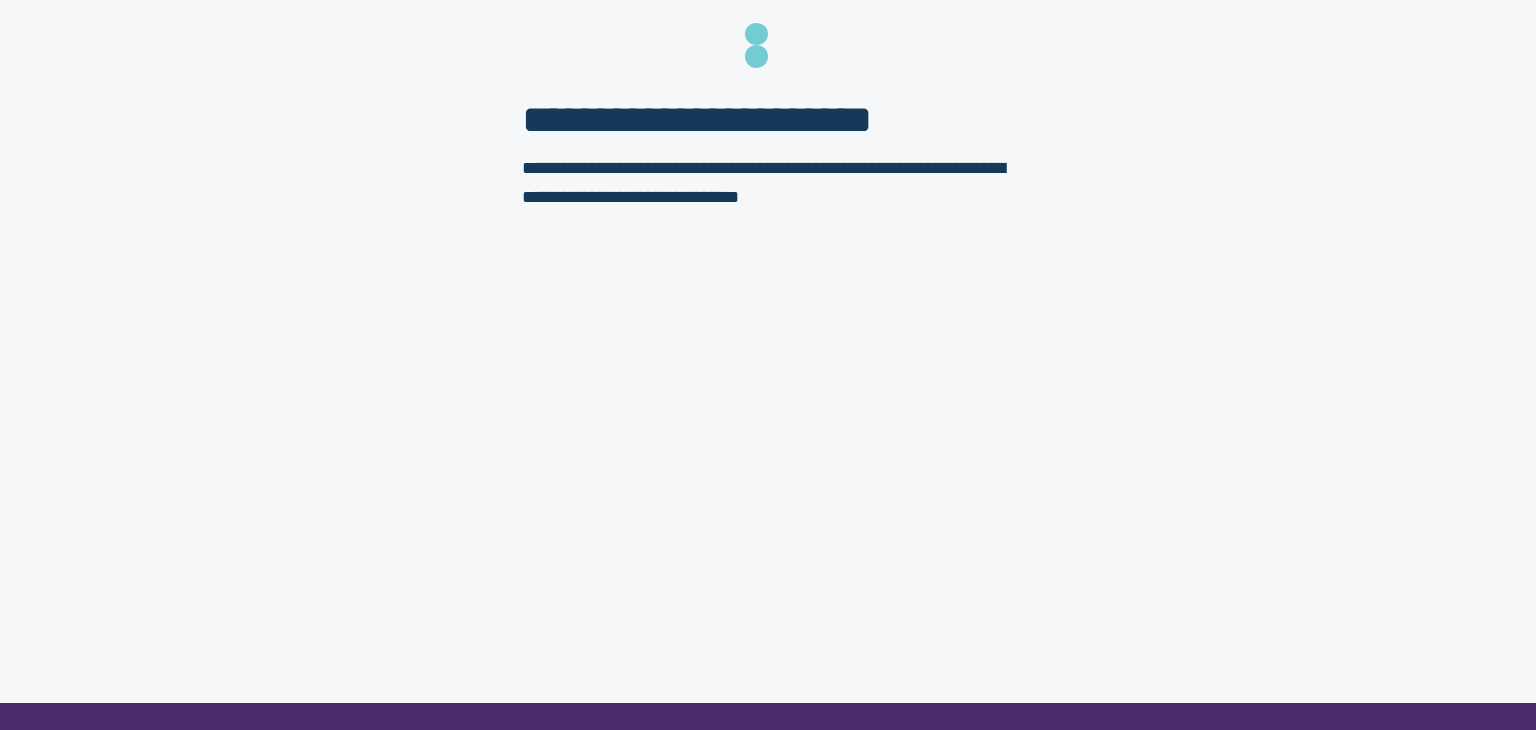 scroll, scrollTop: 0, scrollLeft: 0, axis: both 